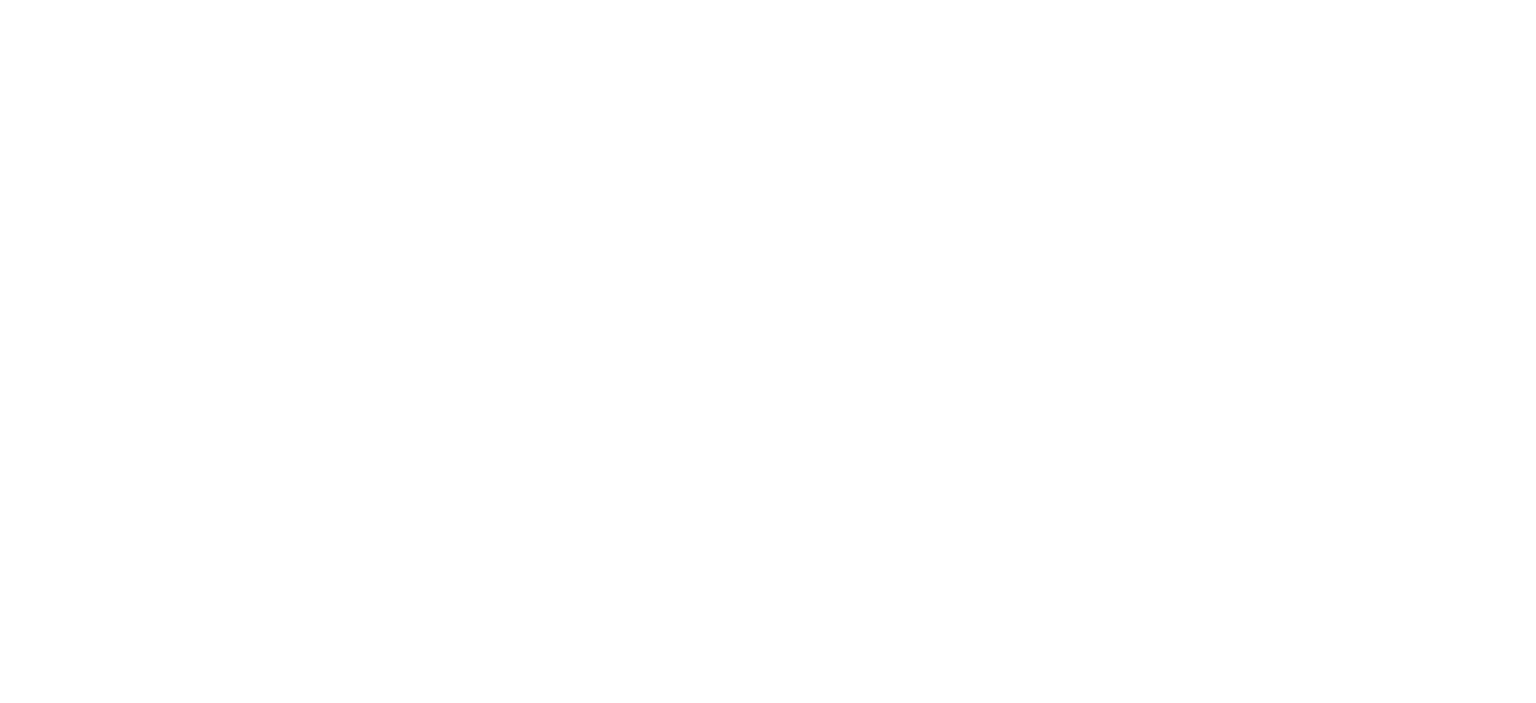 scroll, scrollTop: 0, scrollLeft: 0, axis: both 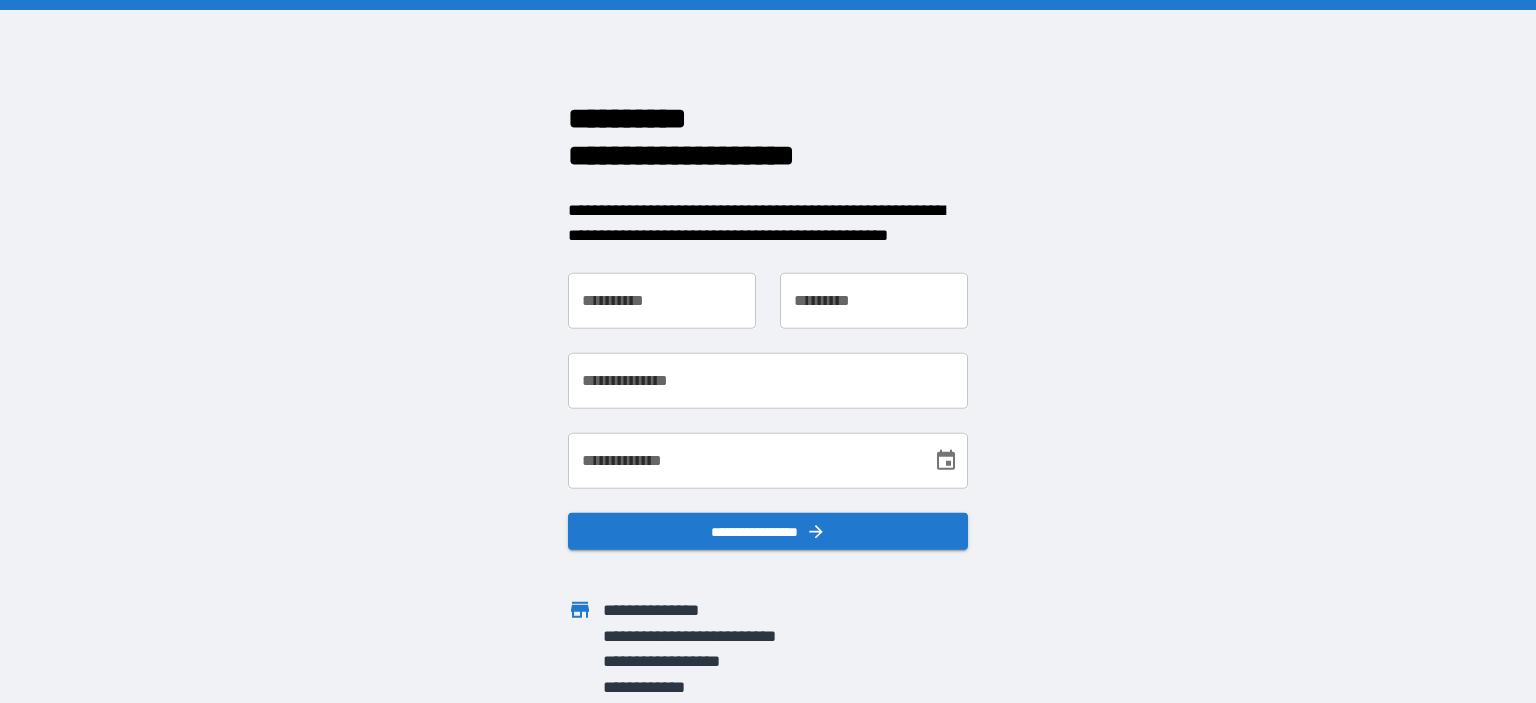 click on "**********" at bounding box center [662, 300] 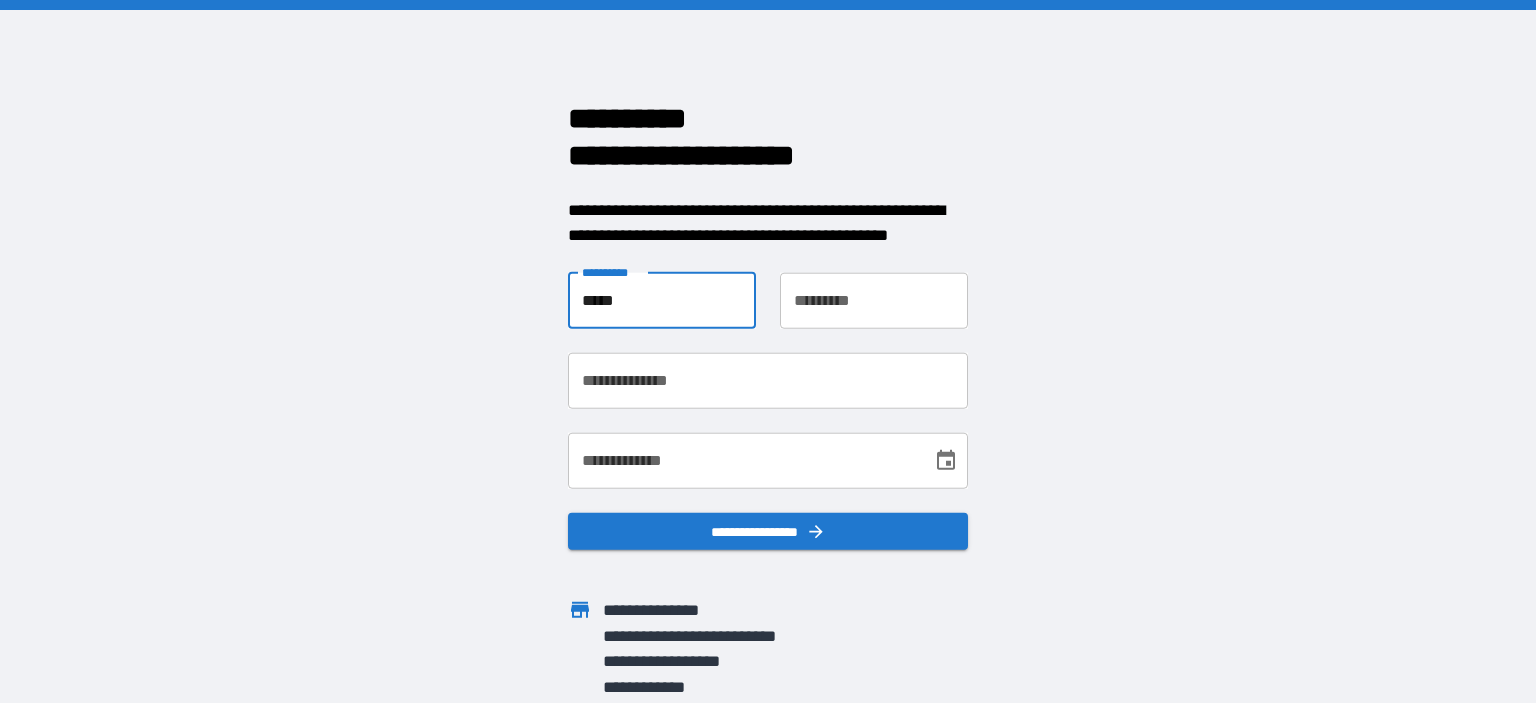 type on "*****" 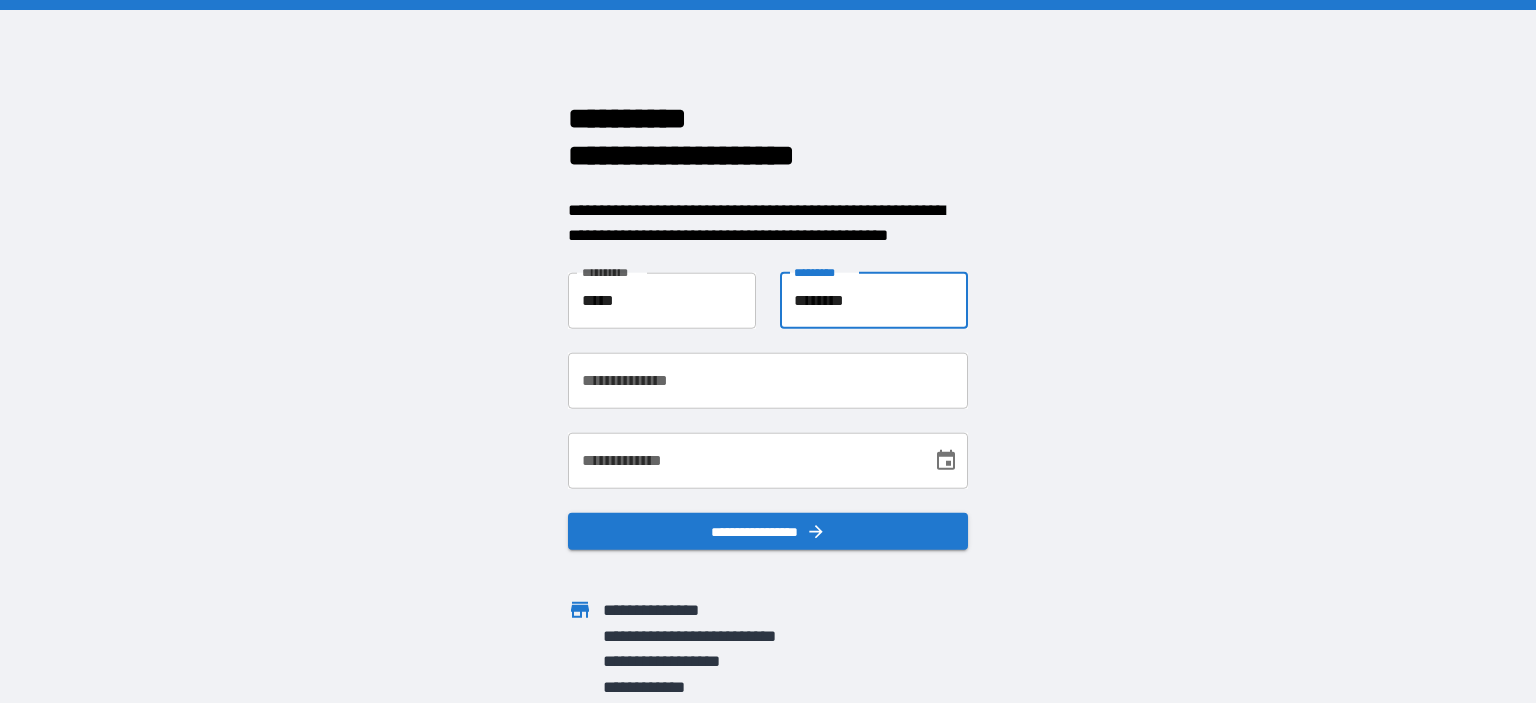 type on "********" 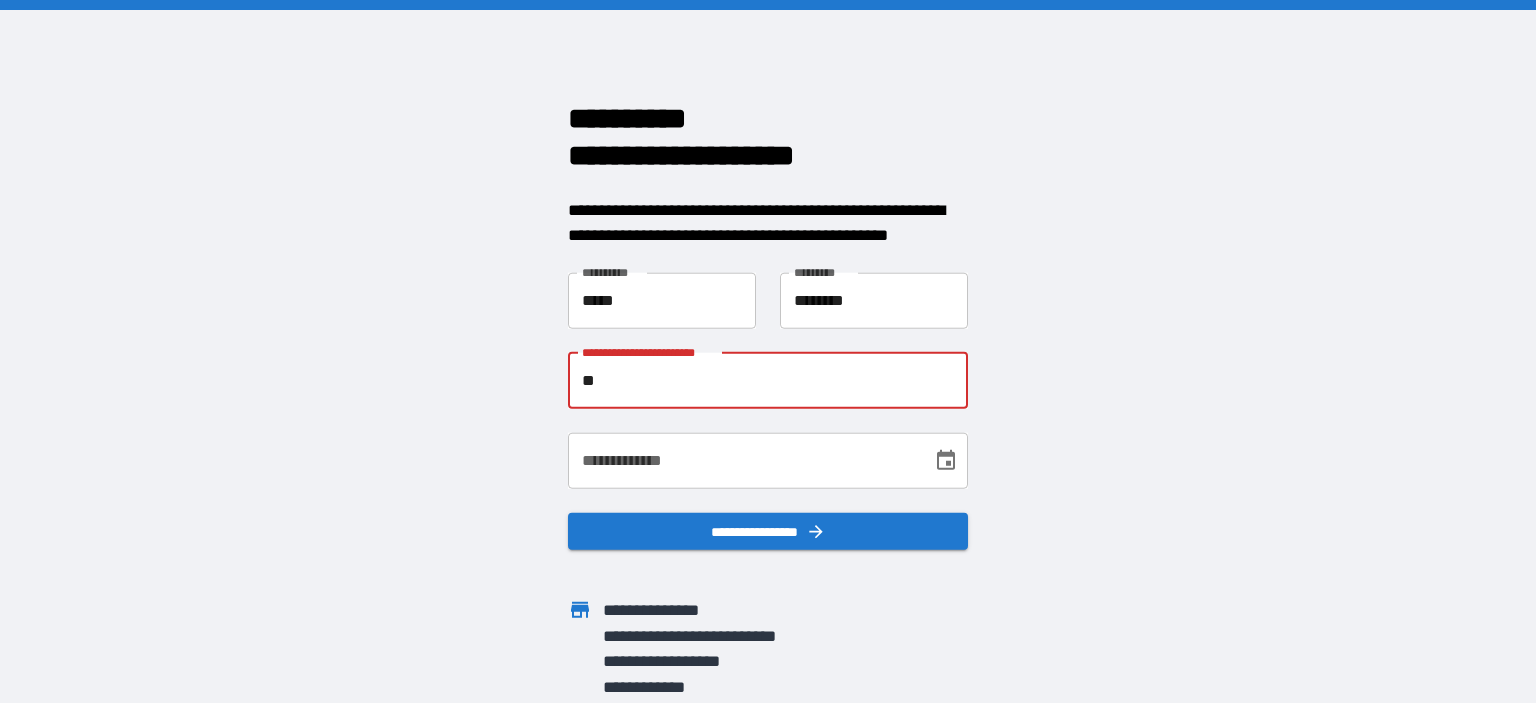 type on "*" 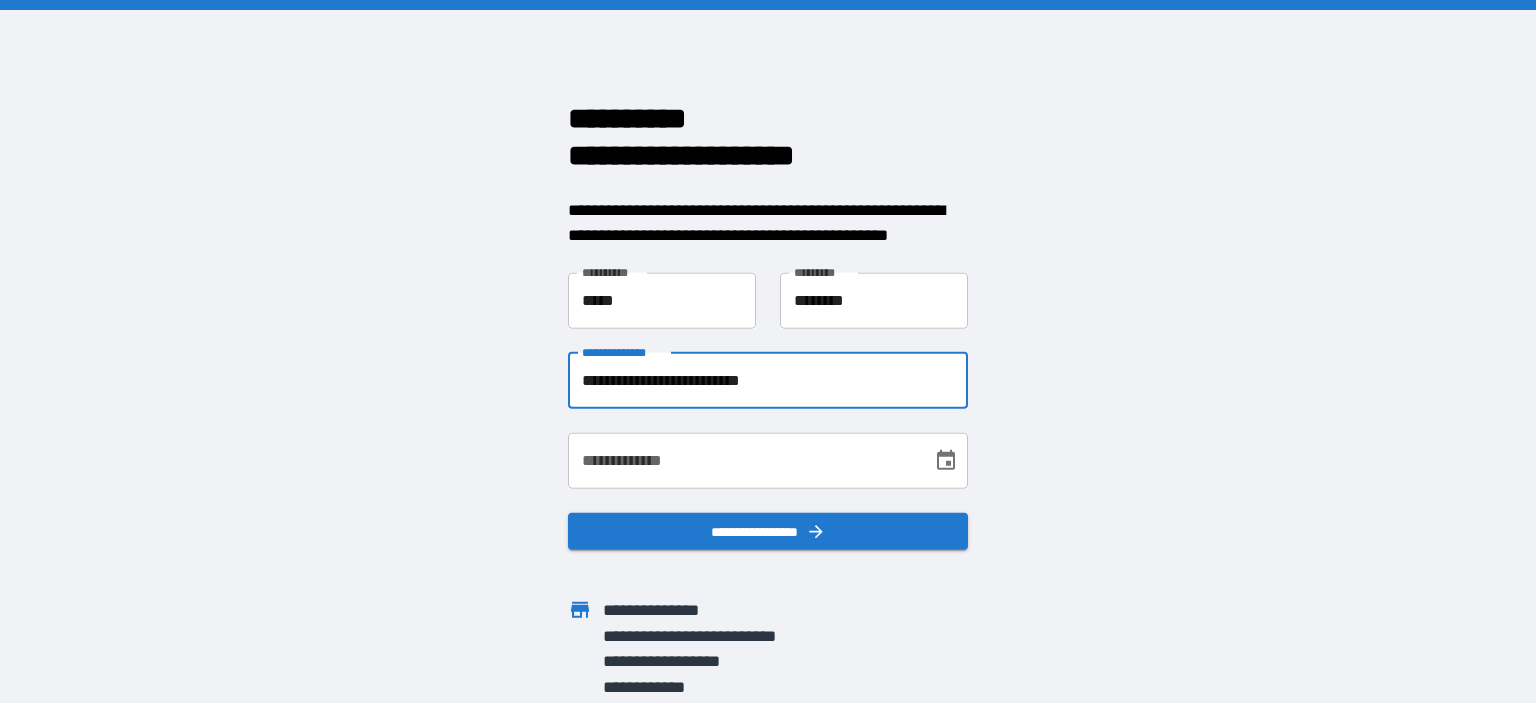 type on "**********" 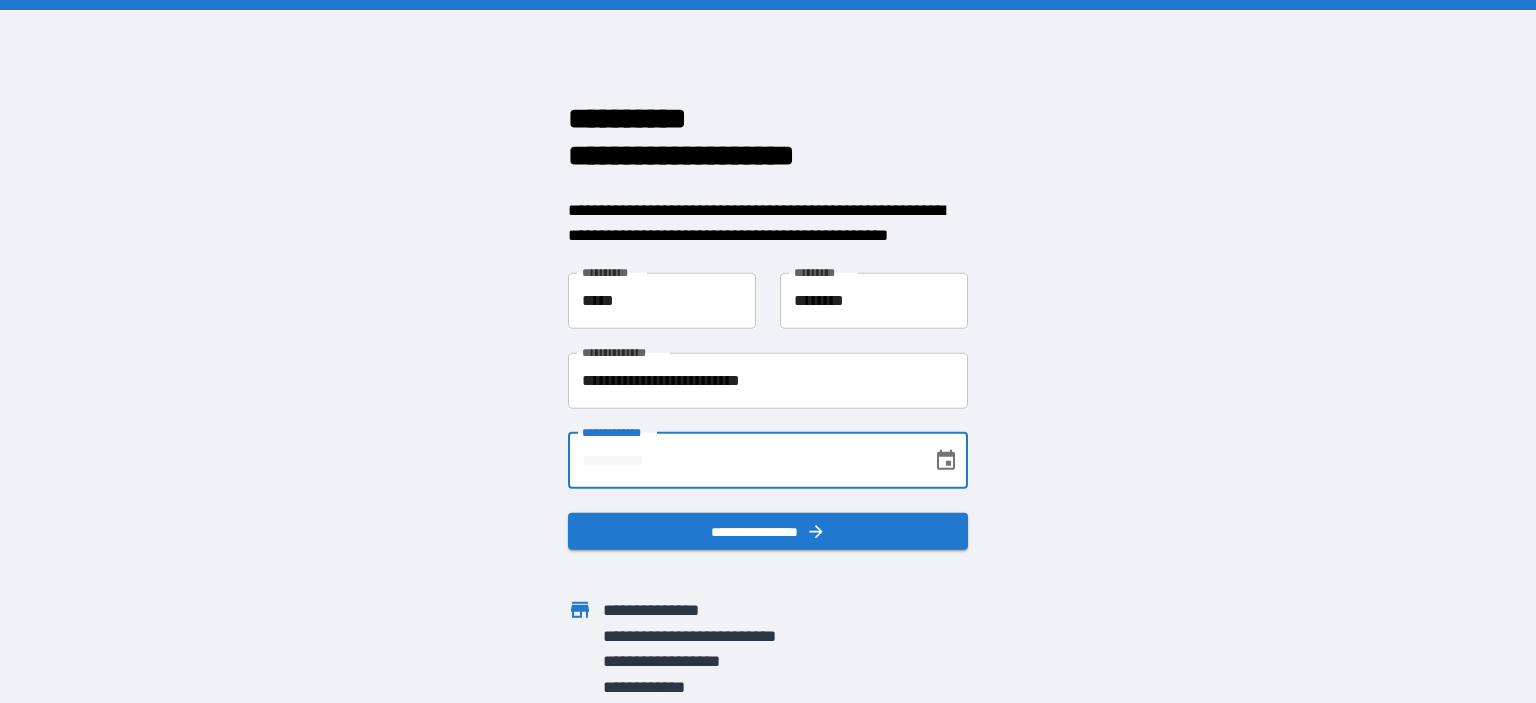 type on "*" 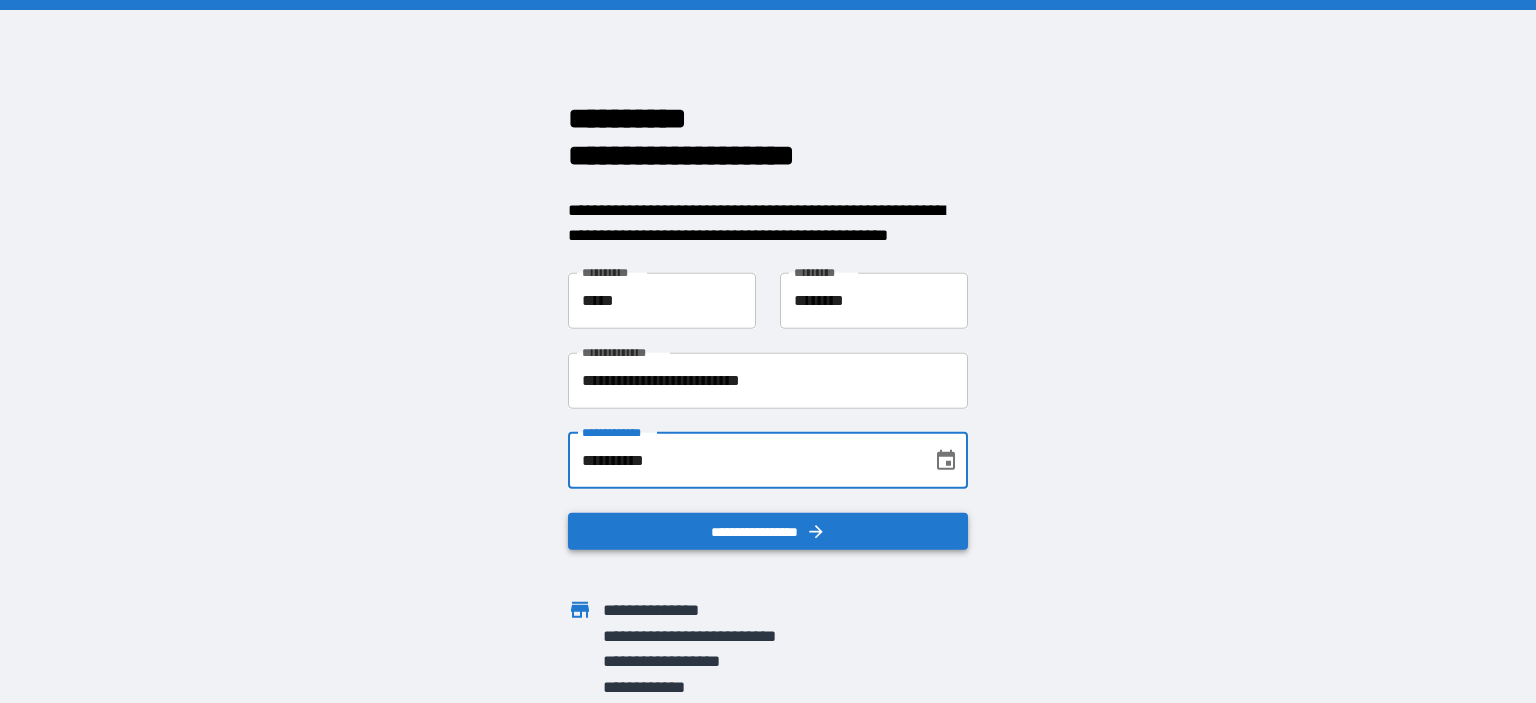 type on "**********" 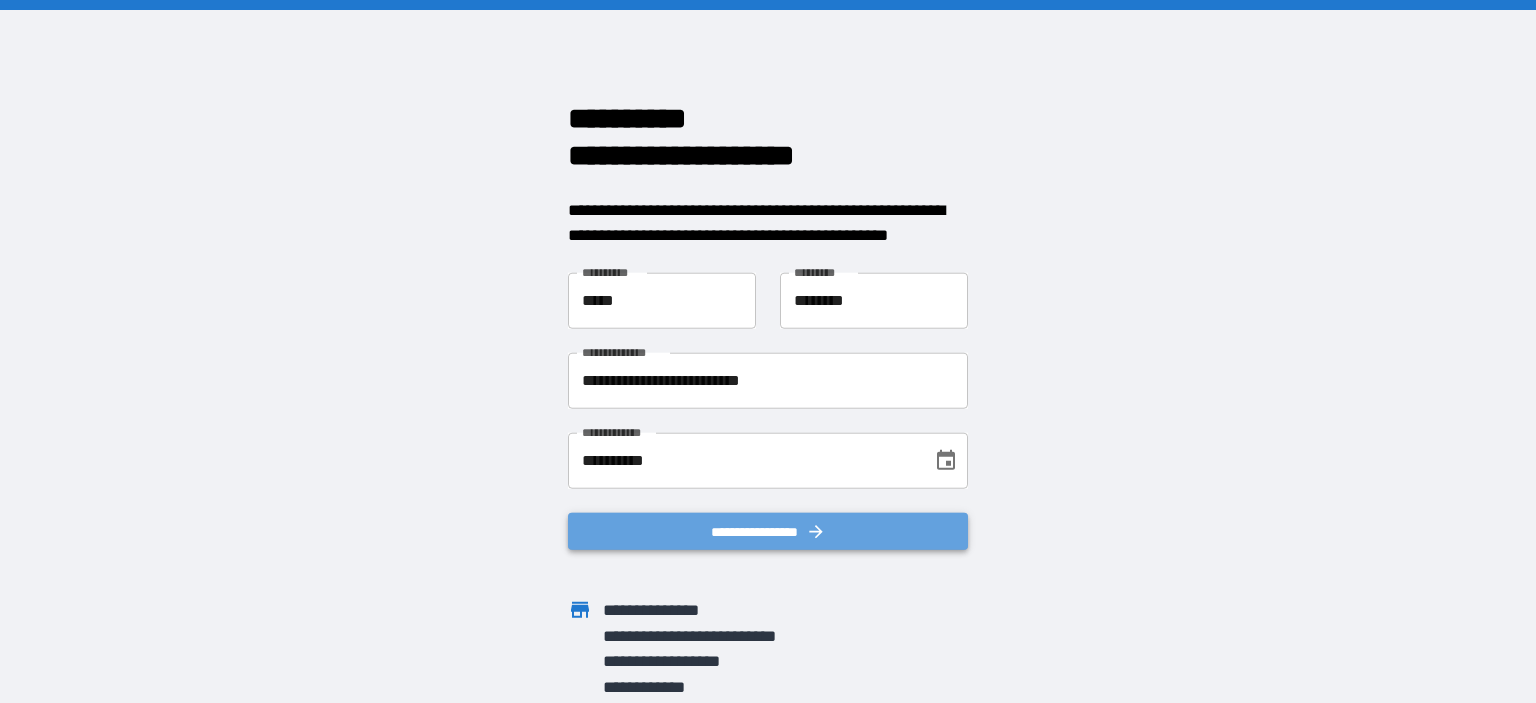 click on "**********" at bounding box center (768, 531) 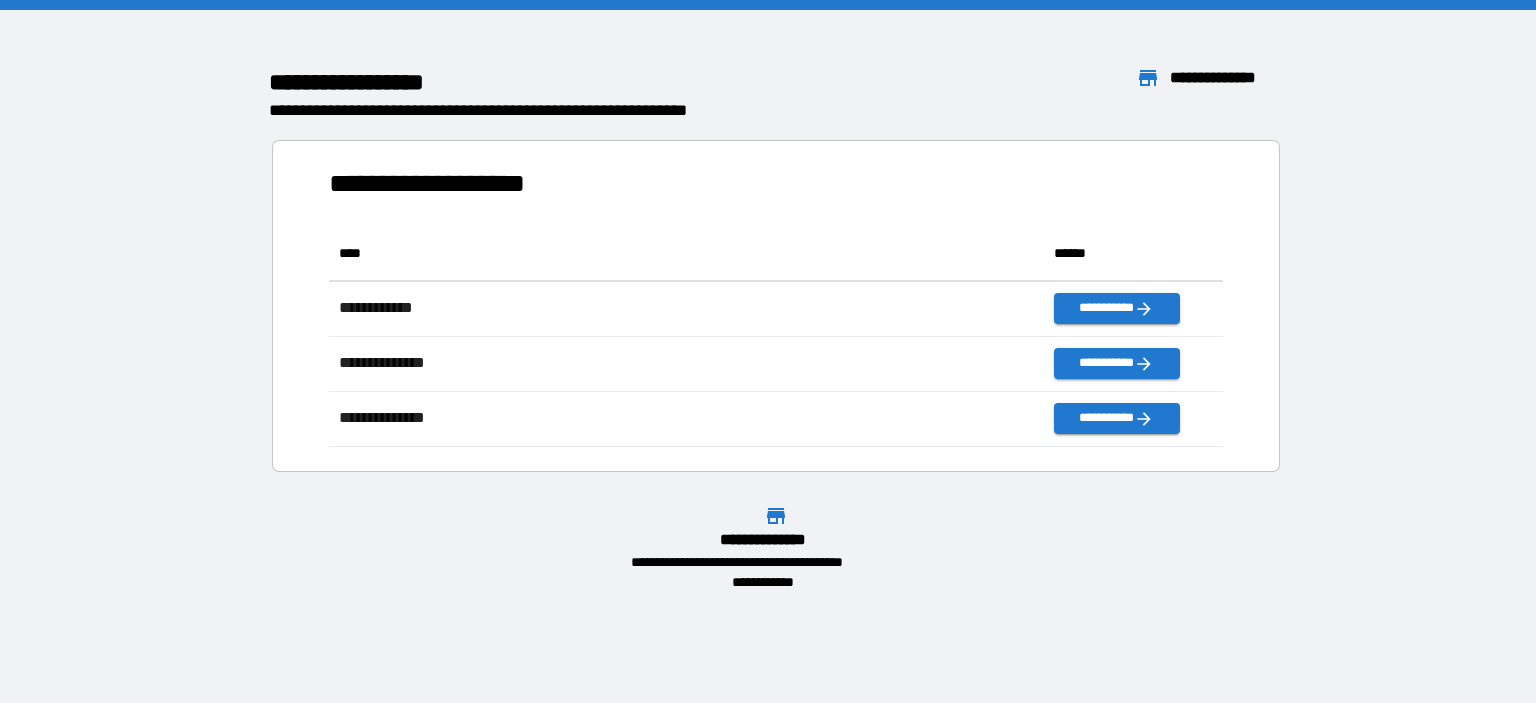 scroll, scrollTop: 16, scrollLeft: 16, axis: both 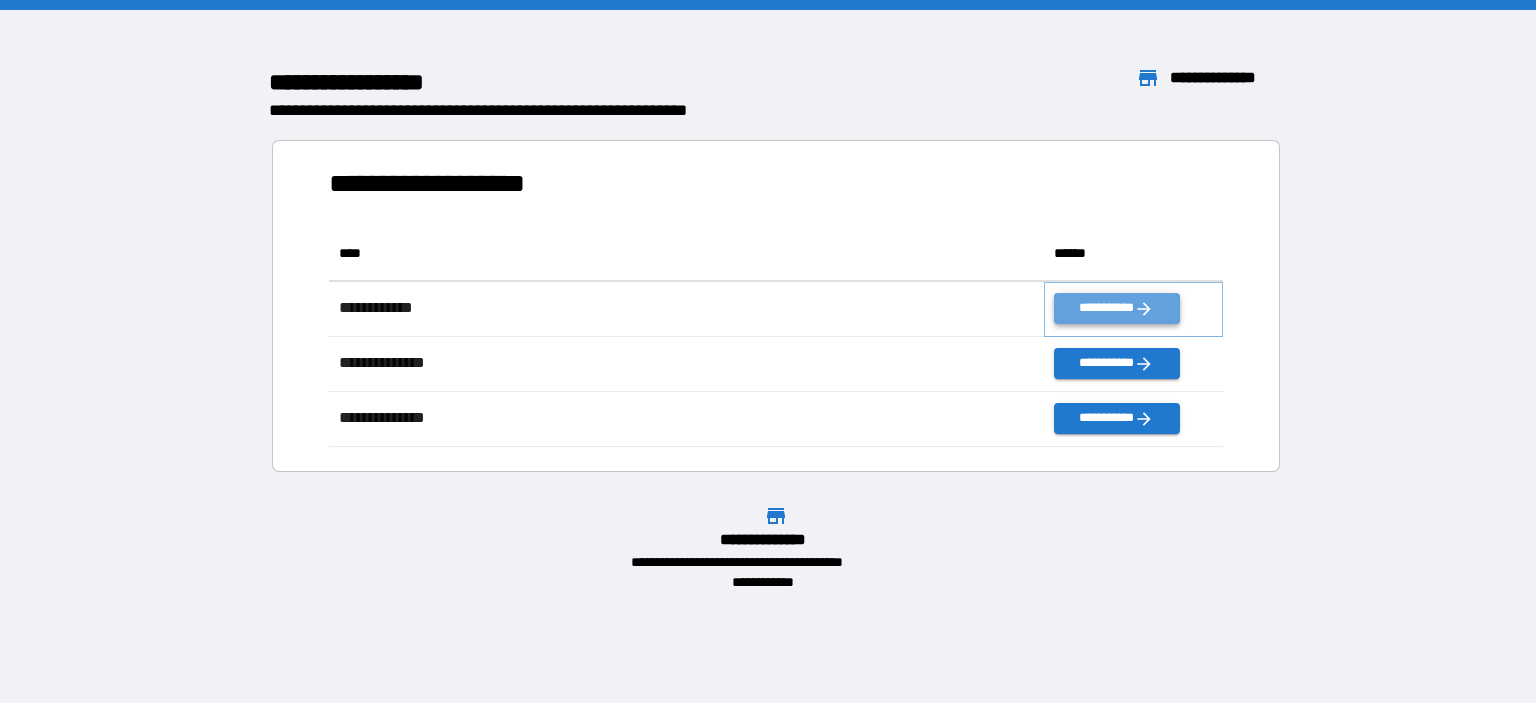 click on "**********" at bounding box center (1116, 308) 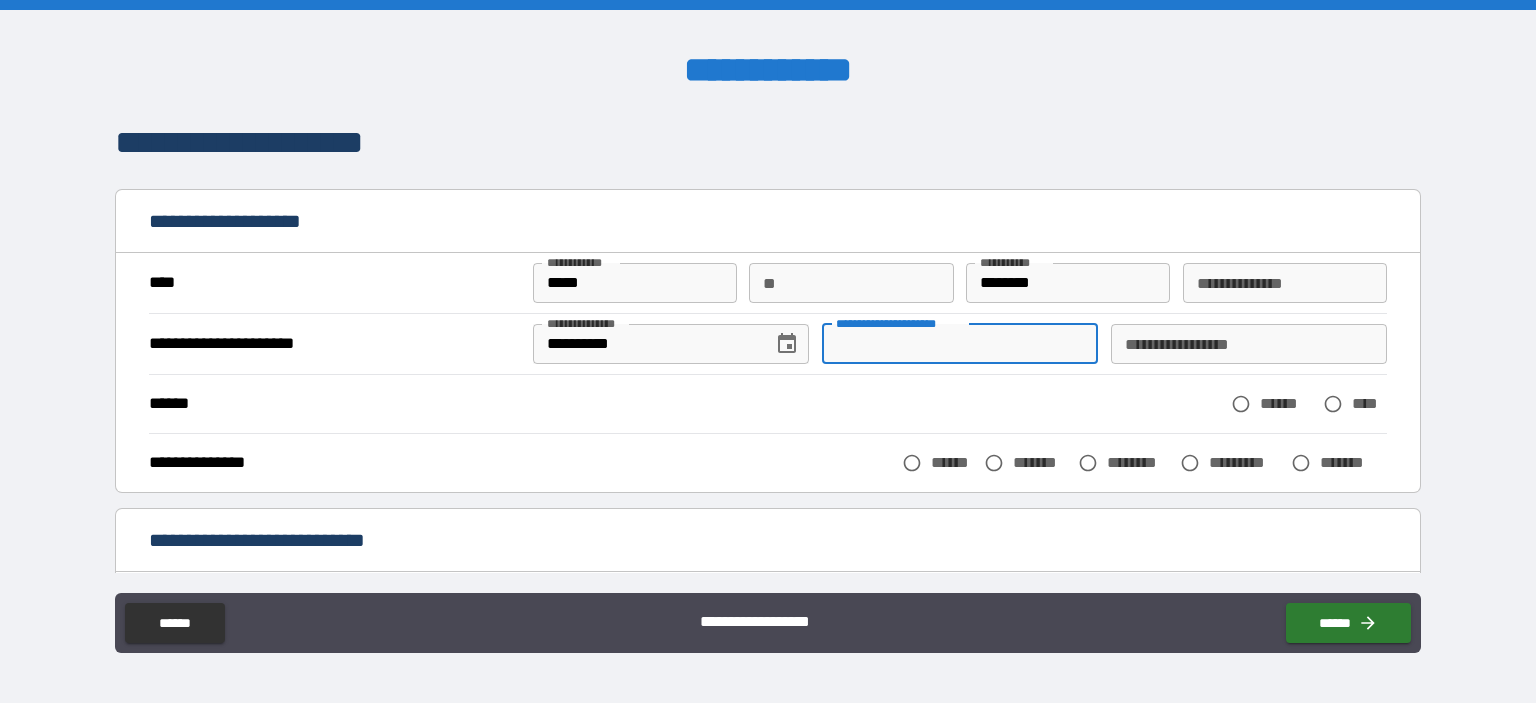click on "**********" at bounding box center [960, 344] 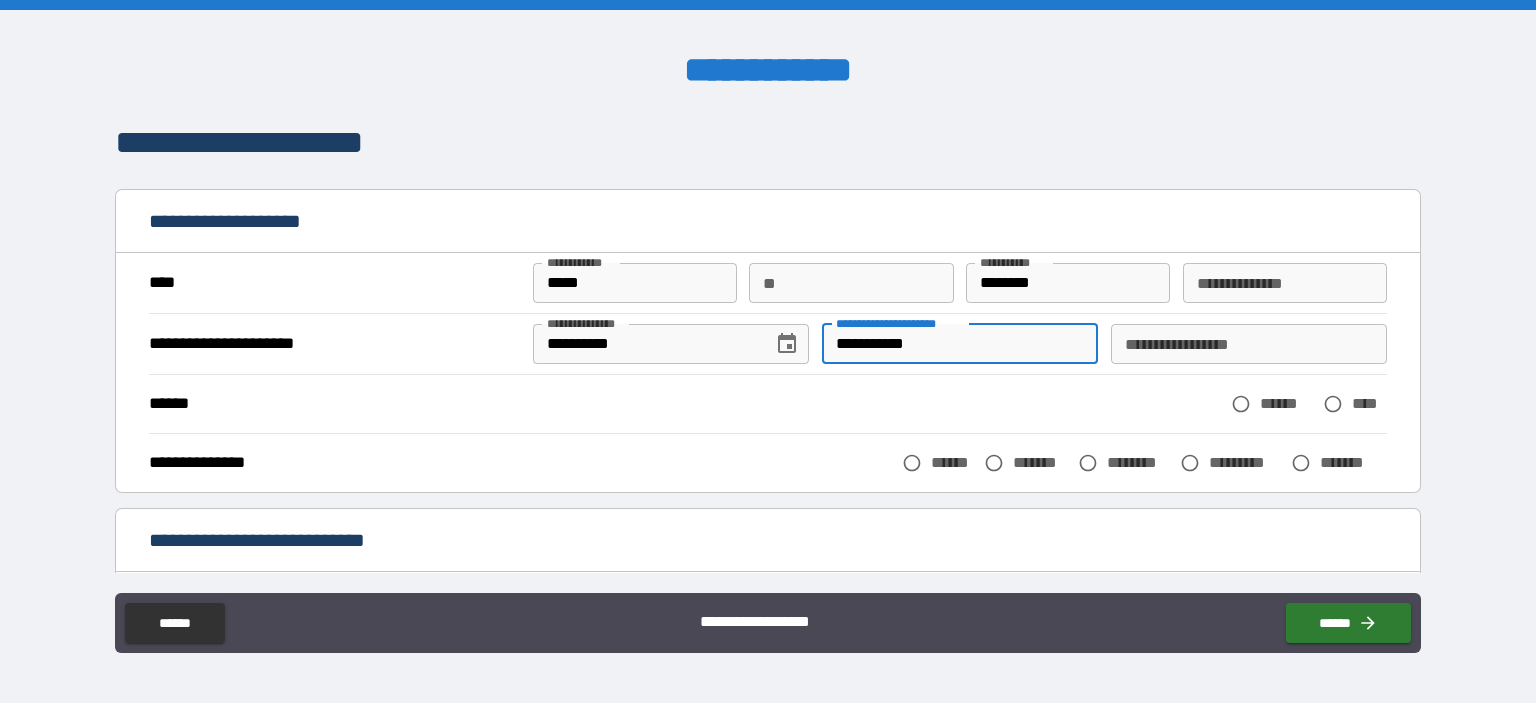 type on "**********" 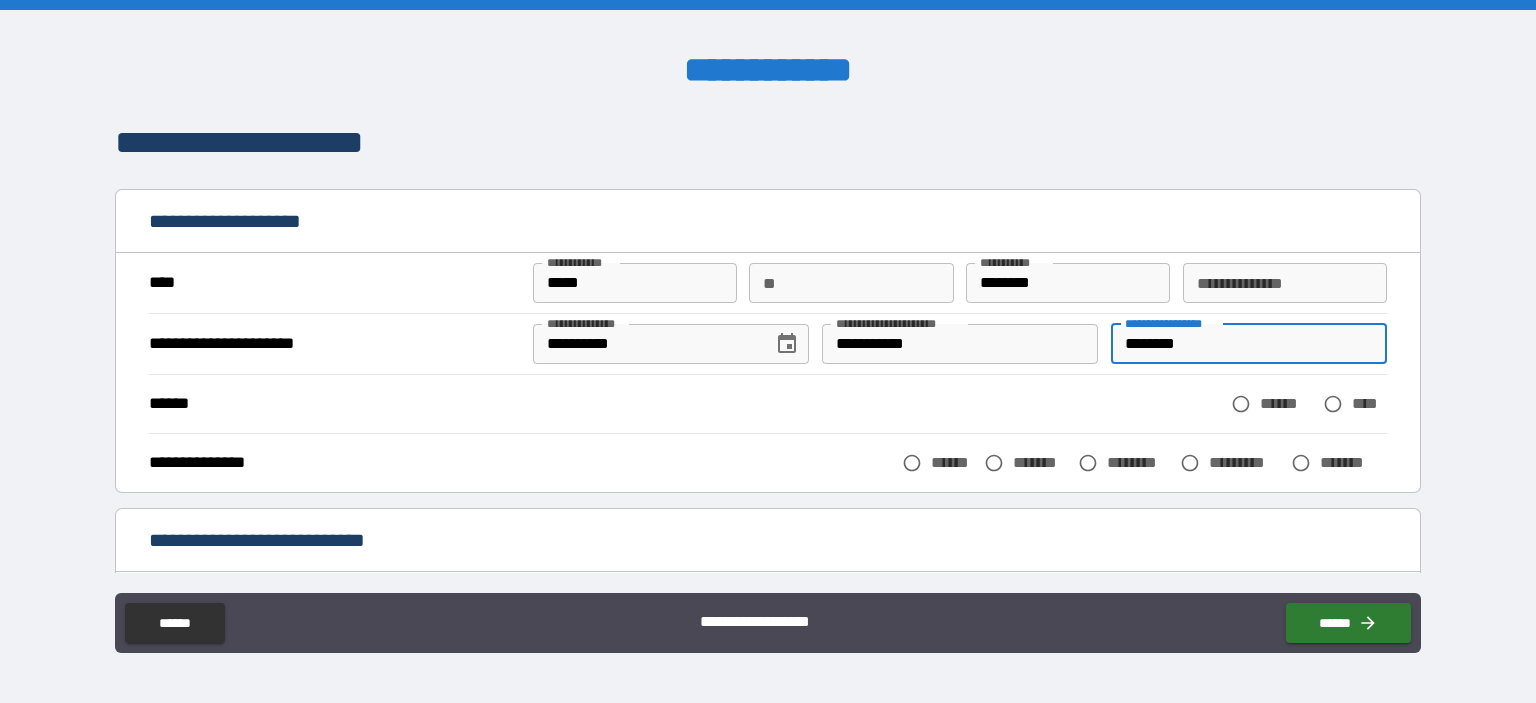 type on "********" 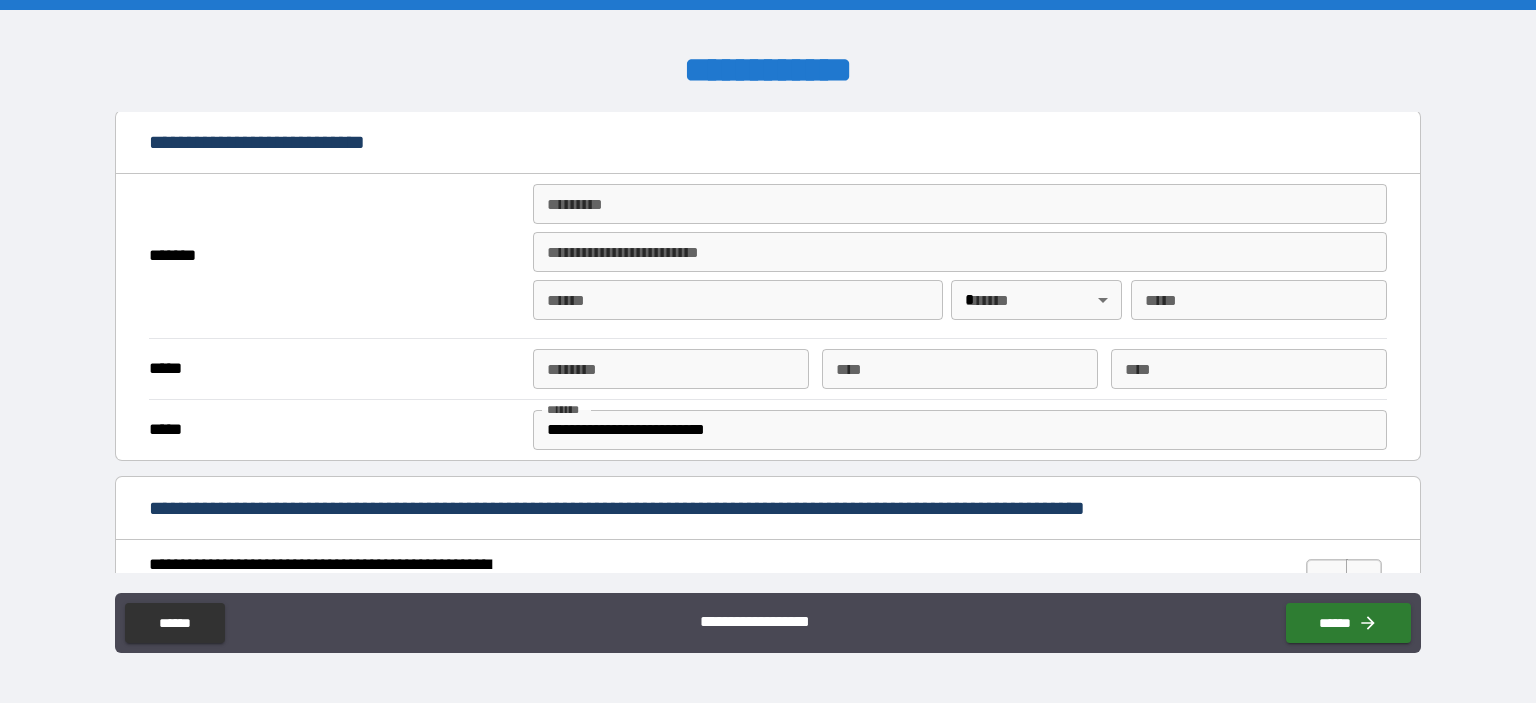 scroll, scrollTop: 300, scrollLeft: 0, axis: vertical 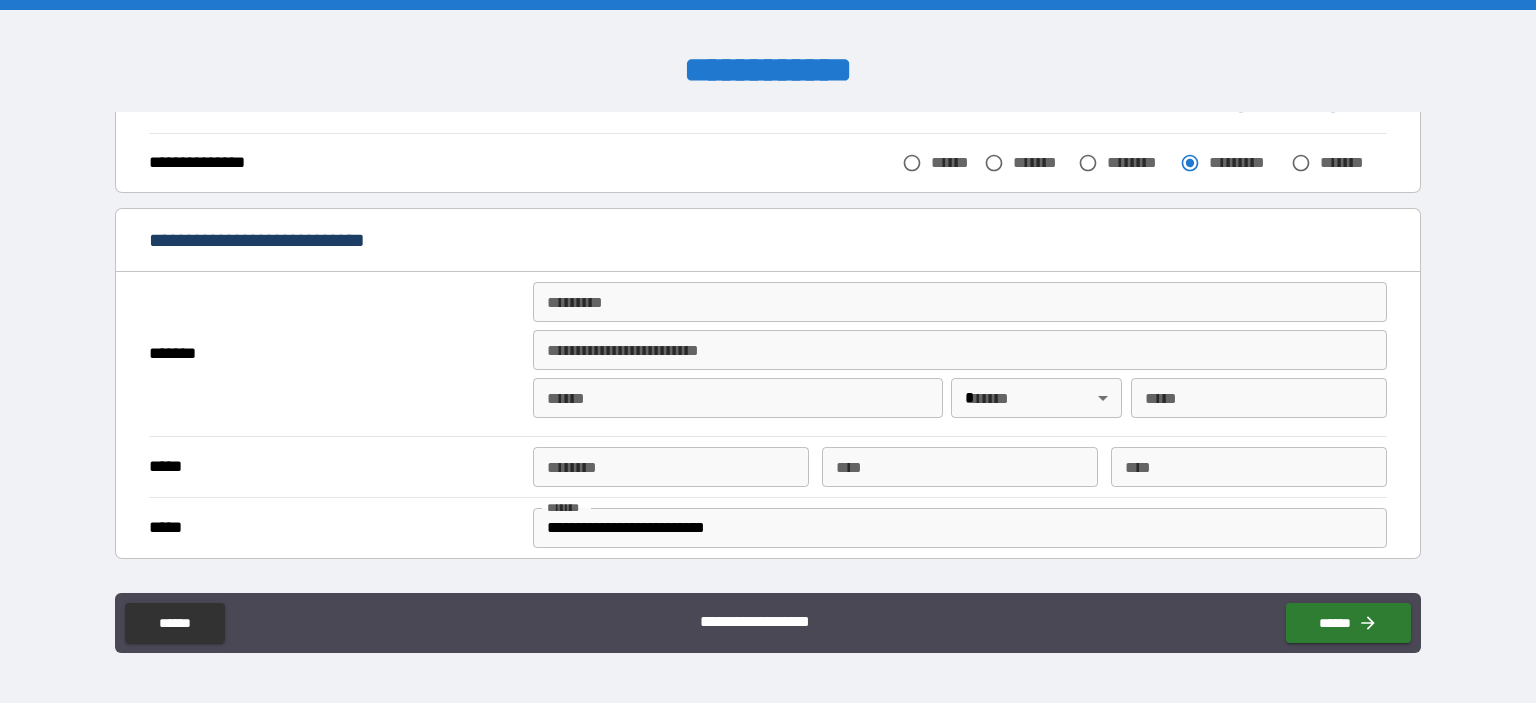 click on "*******   *" at bounding box center [960, 302] 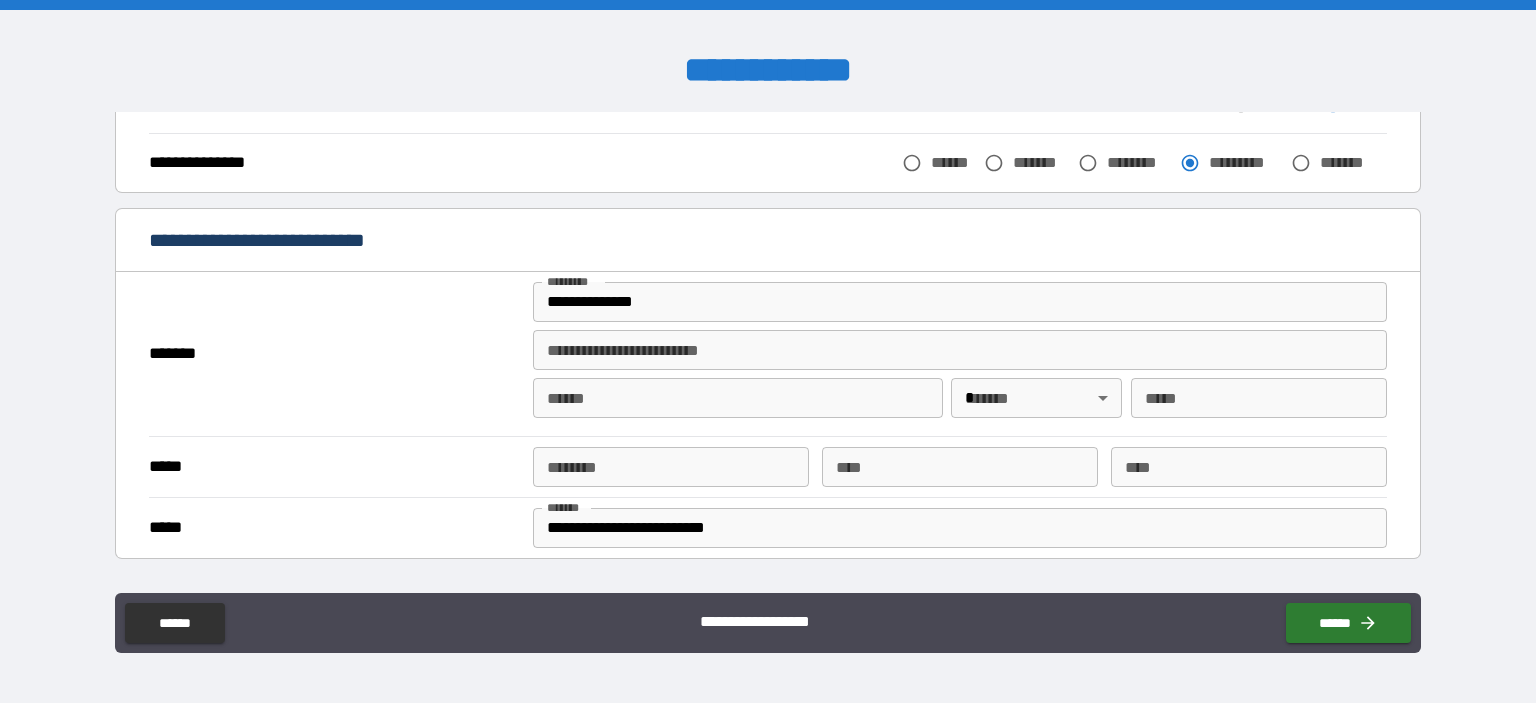 type on "**********" 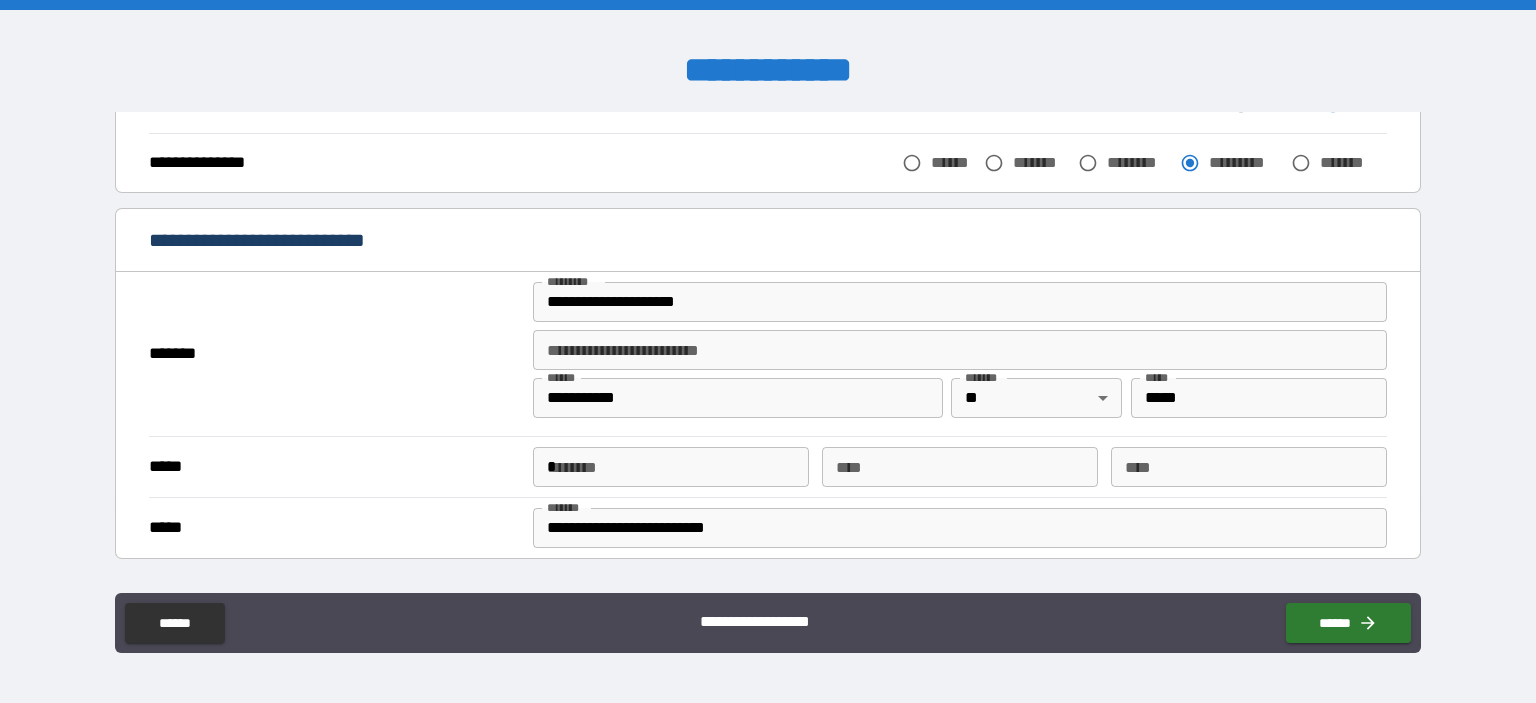click on "*" at bounding box center (671, 467) 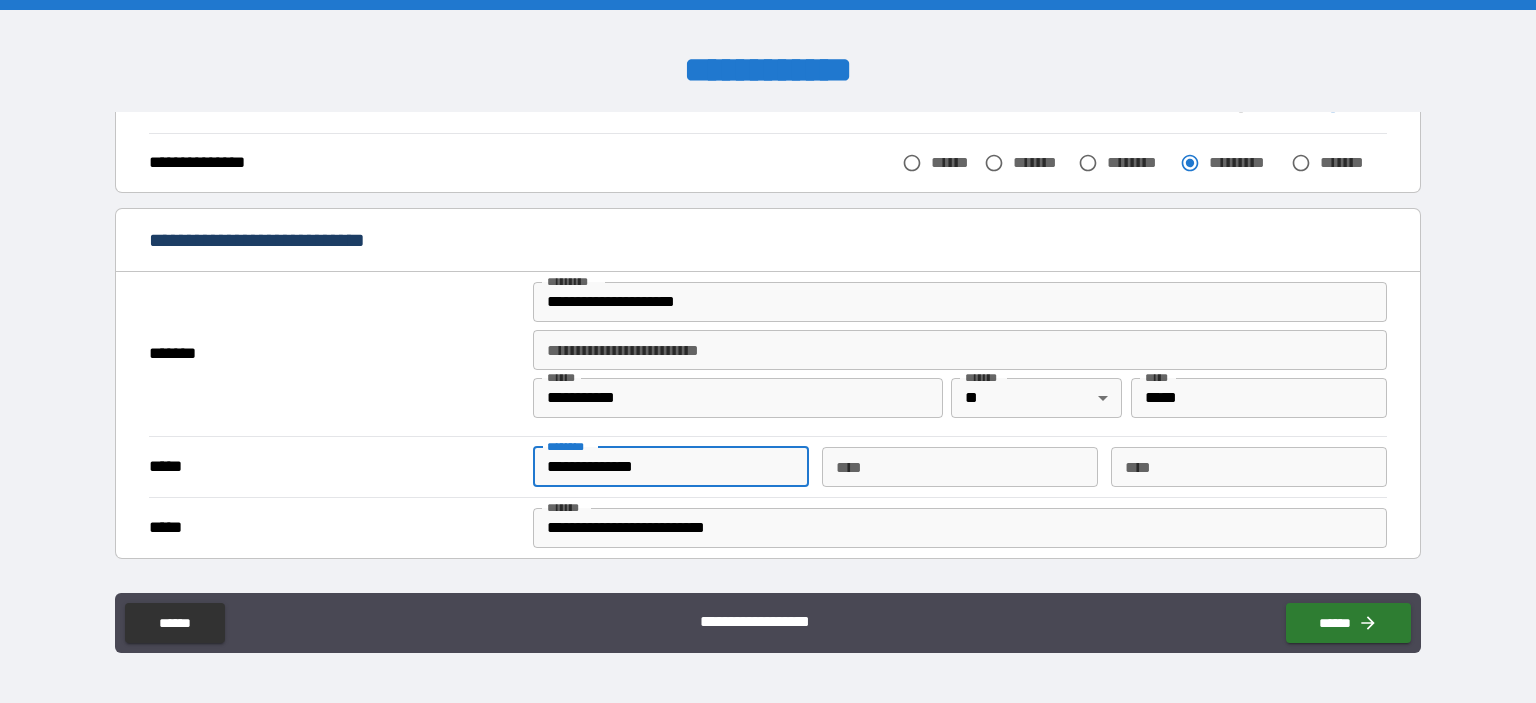 type on "**********" 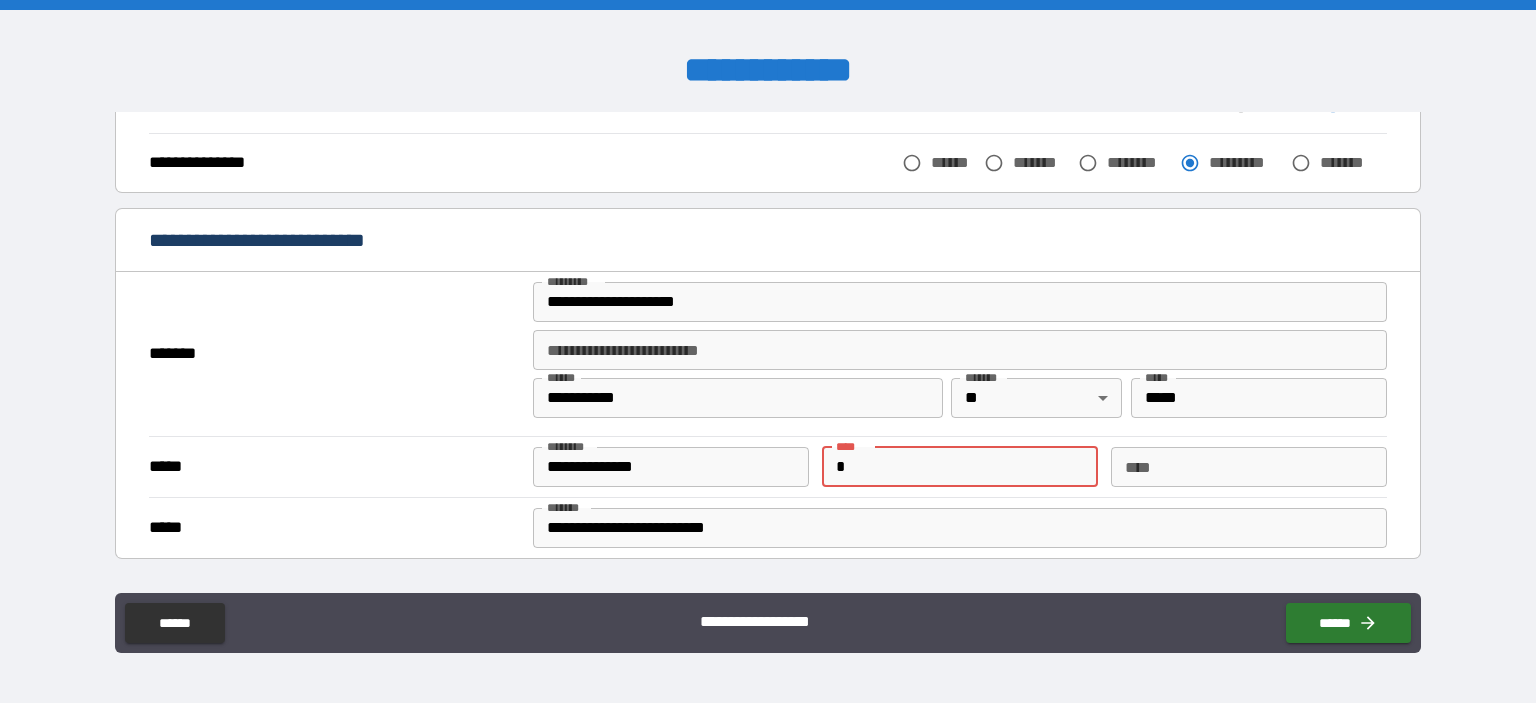 type on "*" 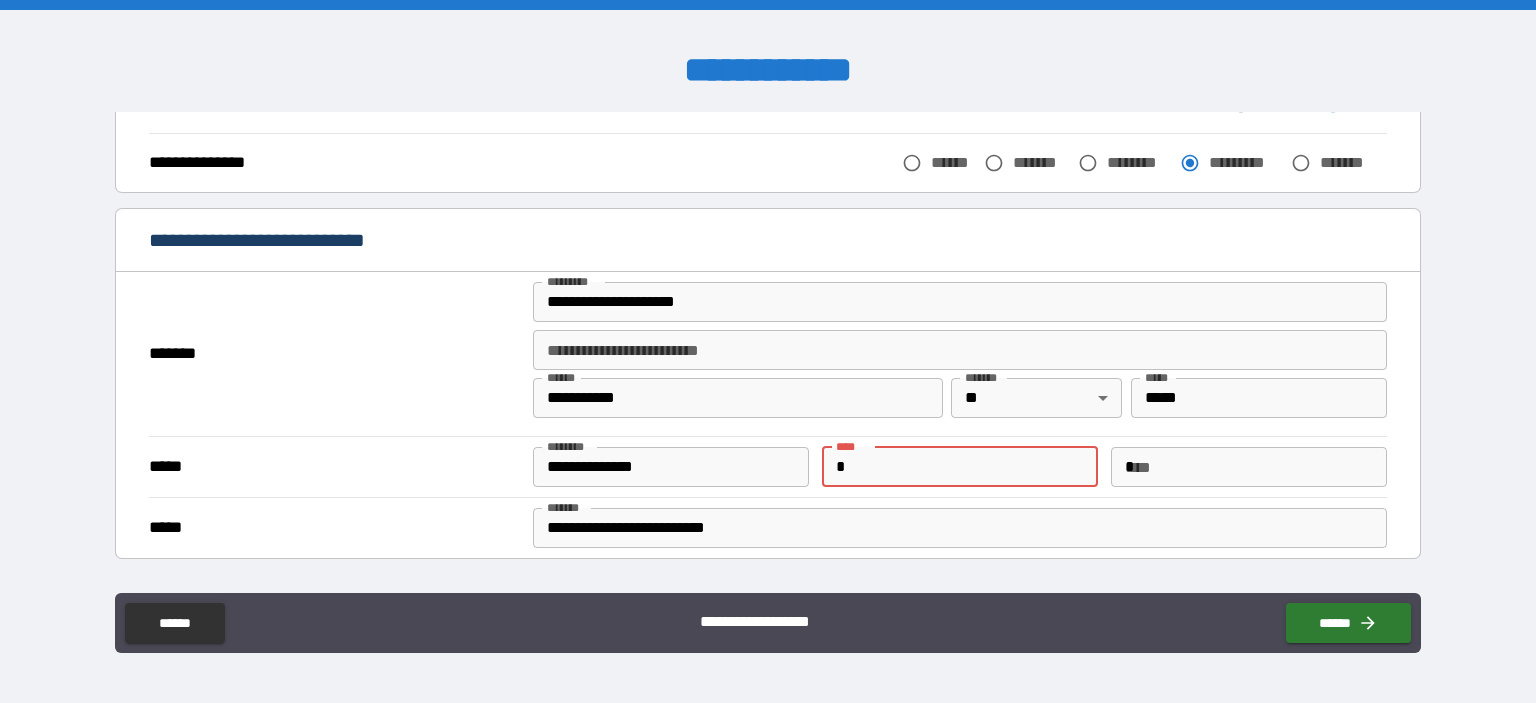 type 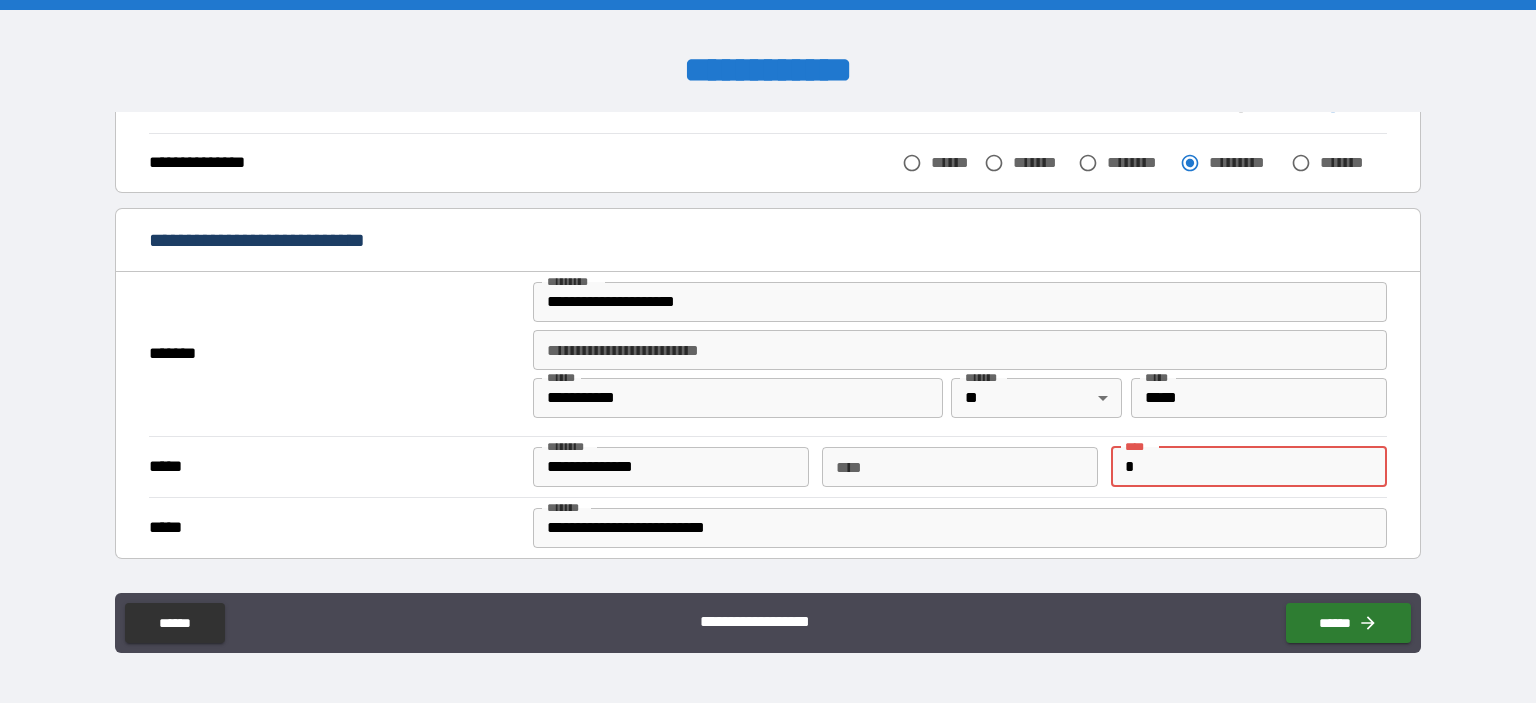 type 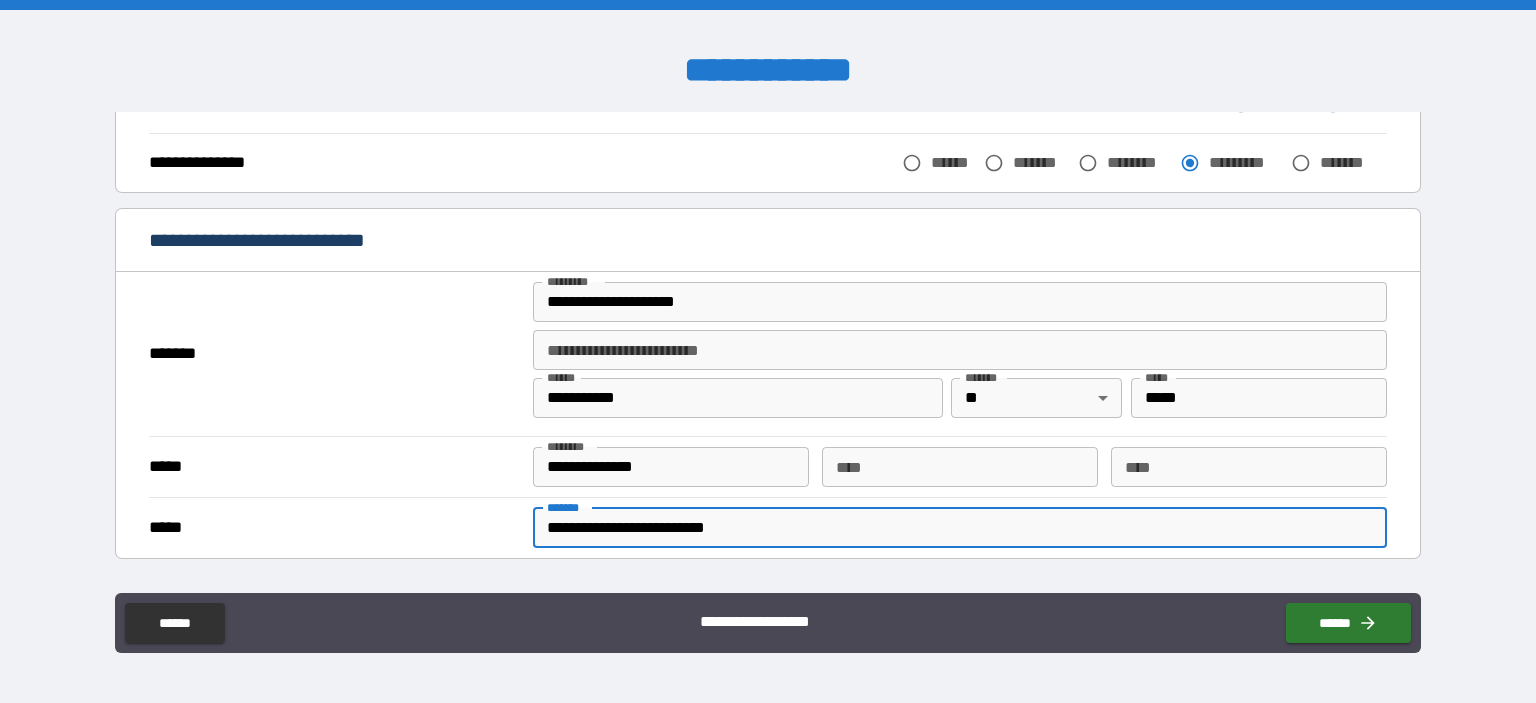 type on "****" 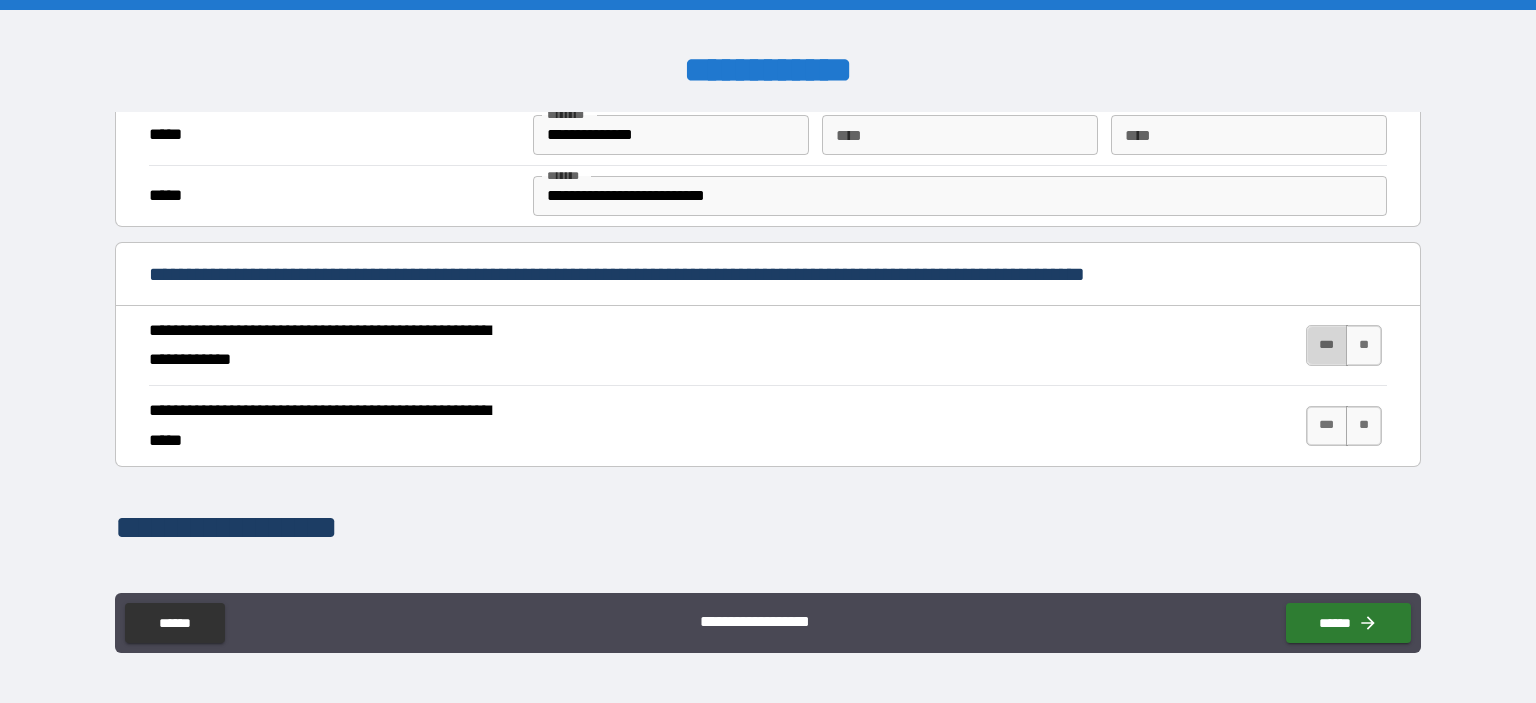 click on "***" at bounding box center (1327, 345) 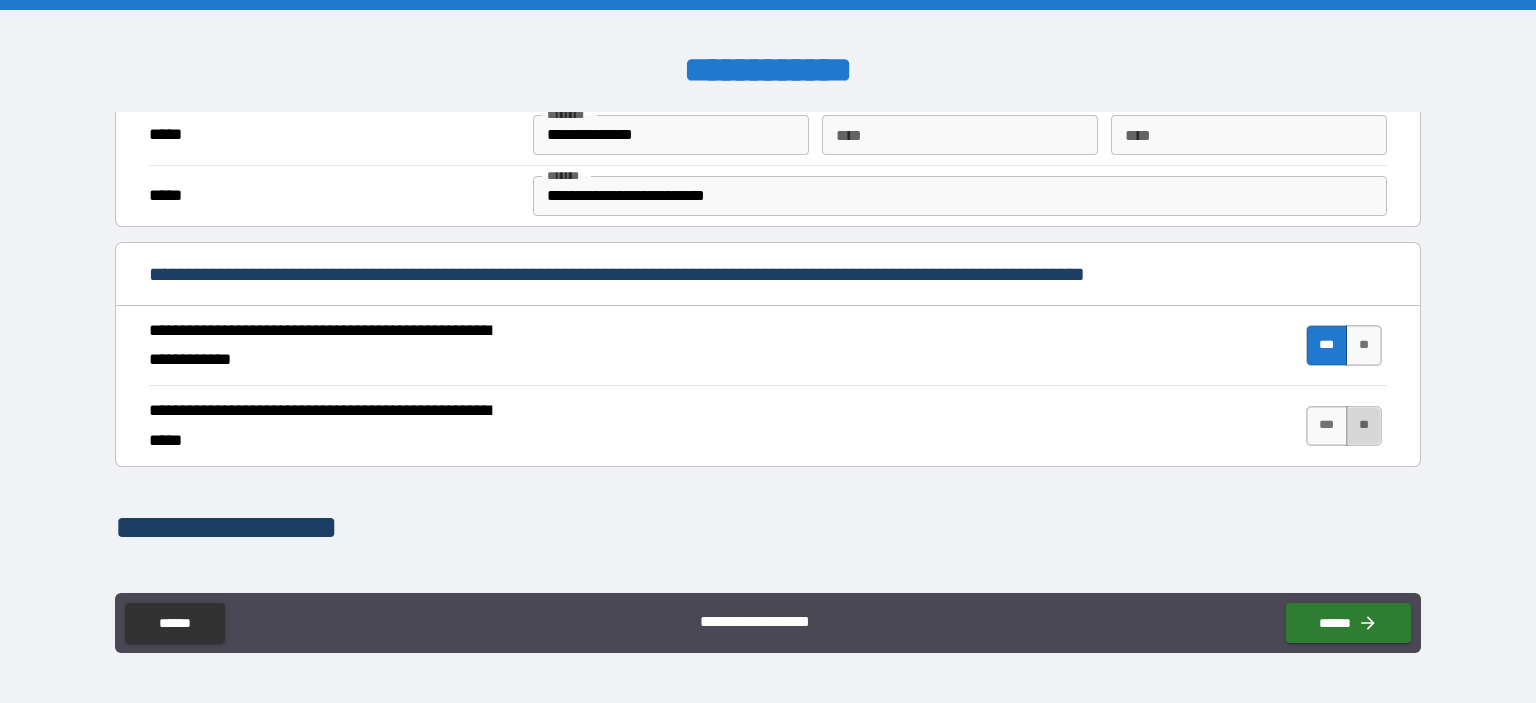 click on "**" at bounding box center (1364, 426) 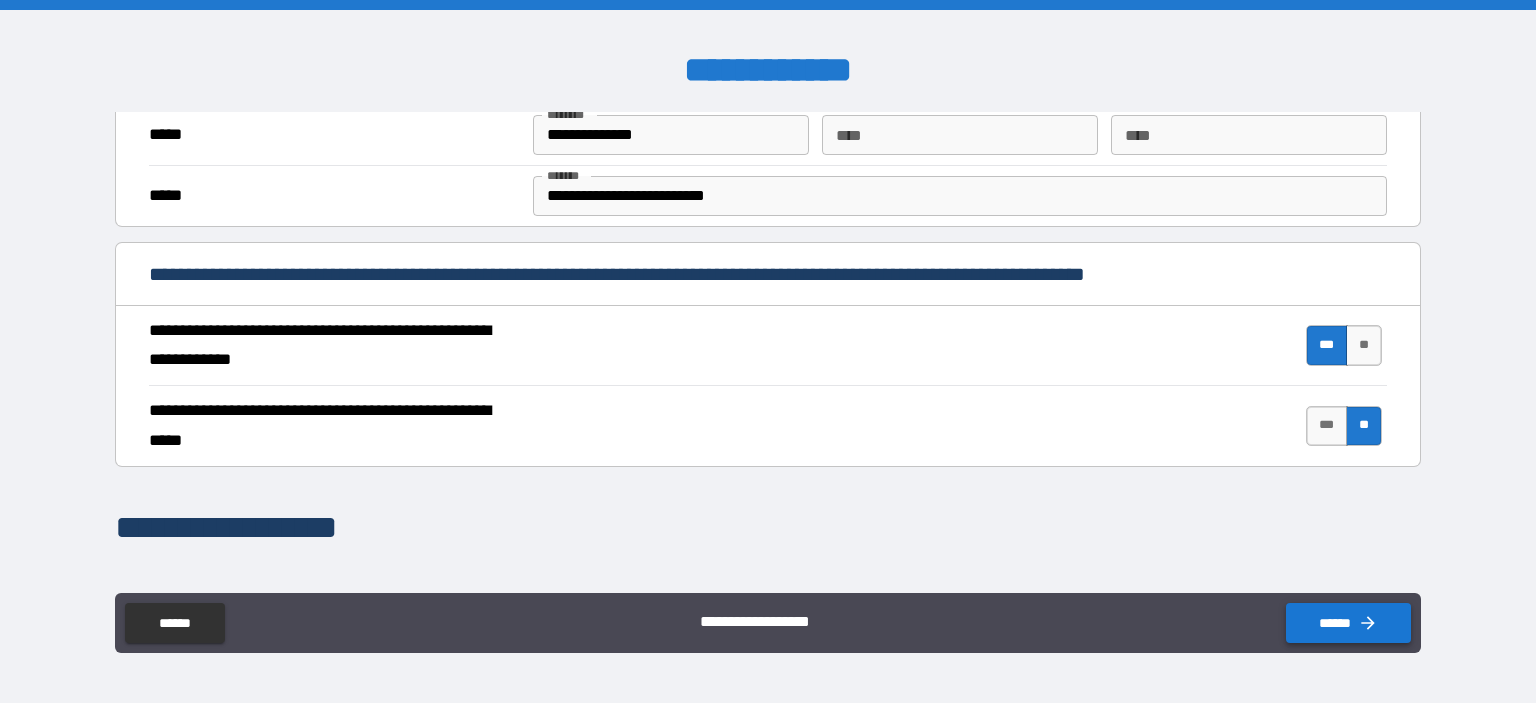 click 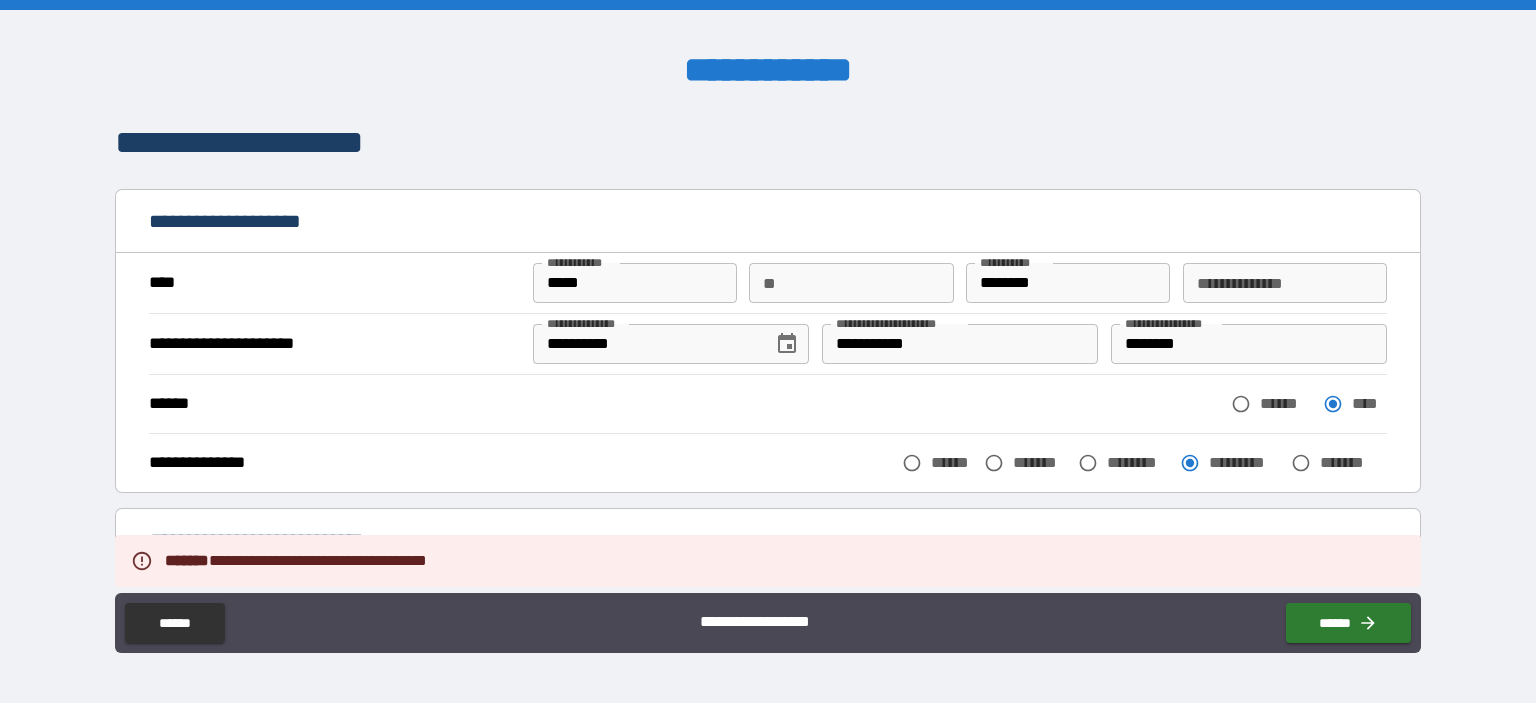 scroll, scrollTop: 0, scrollLeft: 0, axis: both 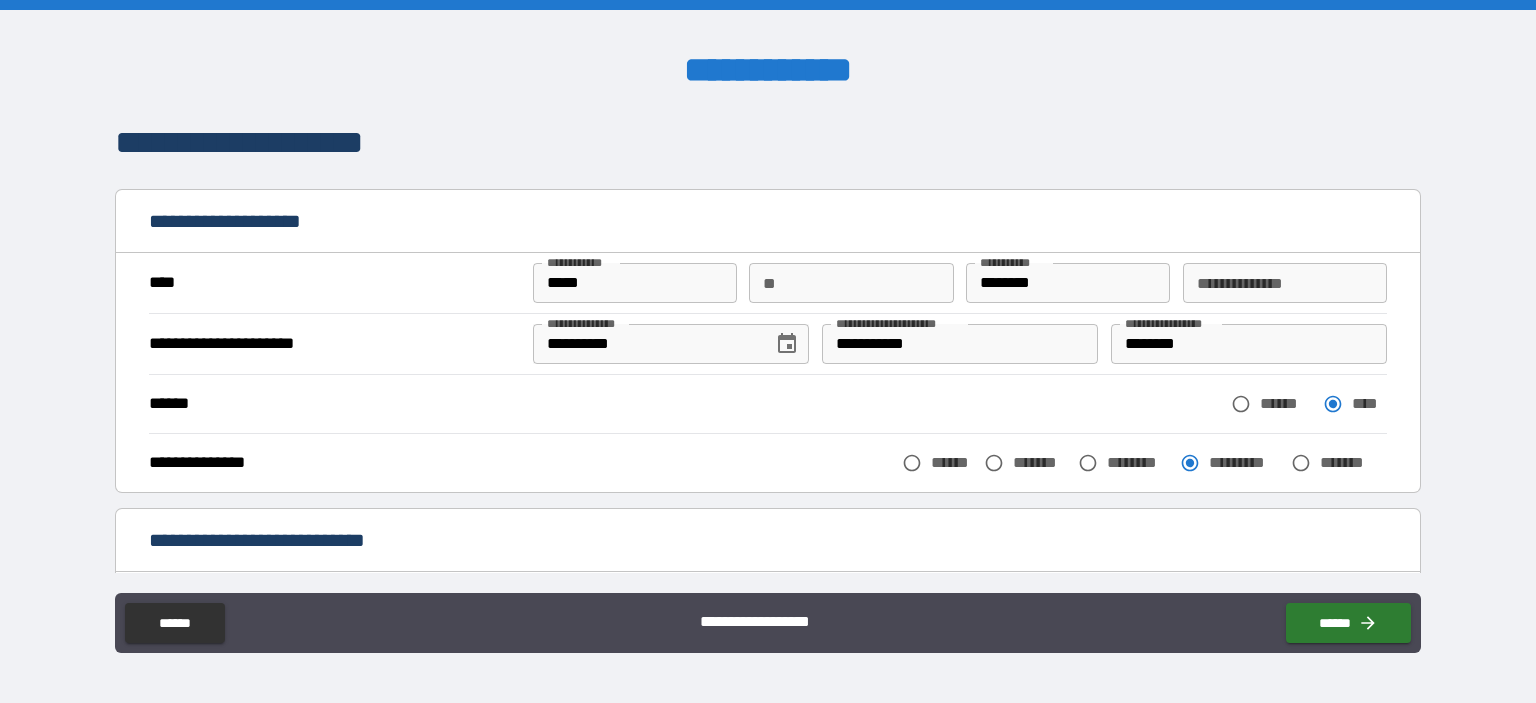 drag, startPoint x: 848, startPoint y: 315, endPoint x: 842, endPoint y: 292, distance: 23.769728 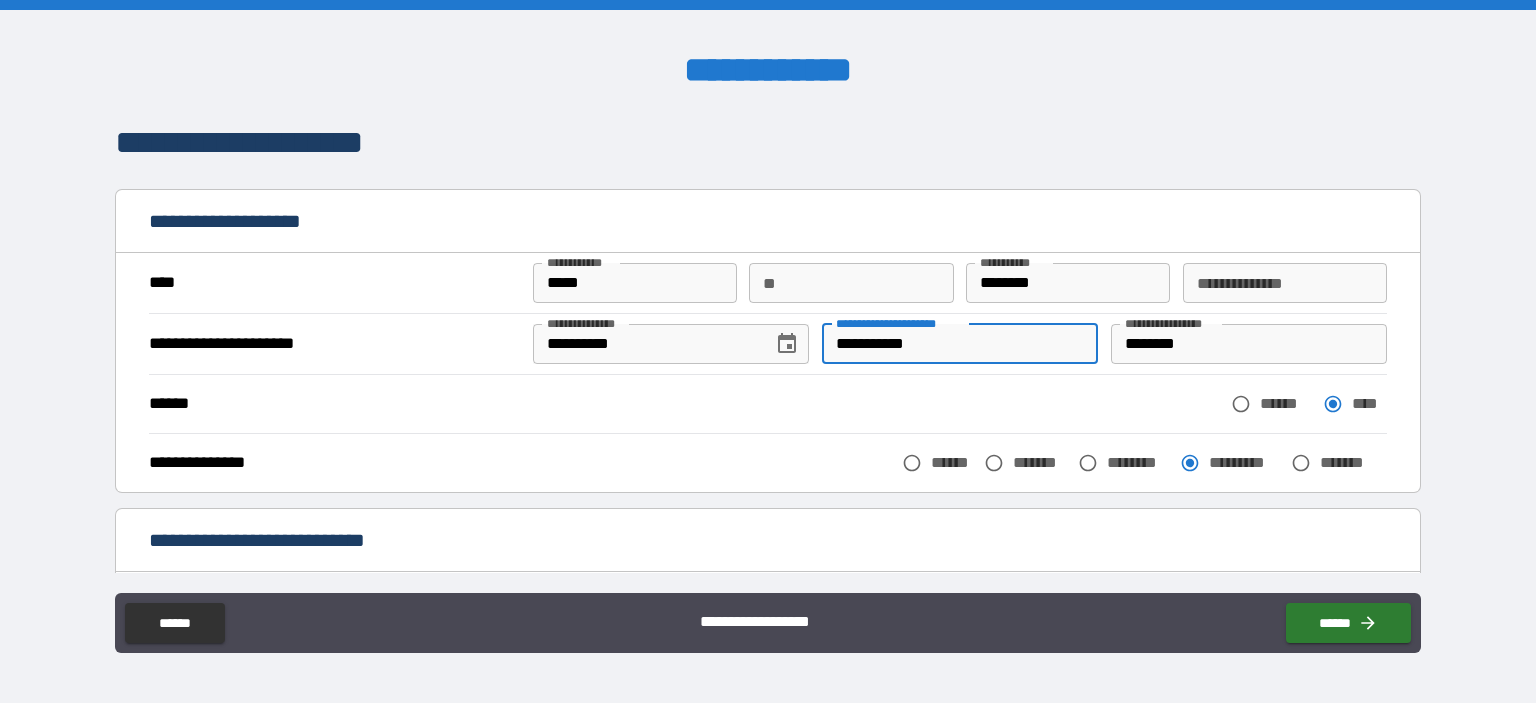 click on "**" at bounding box center [851, 283] 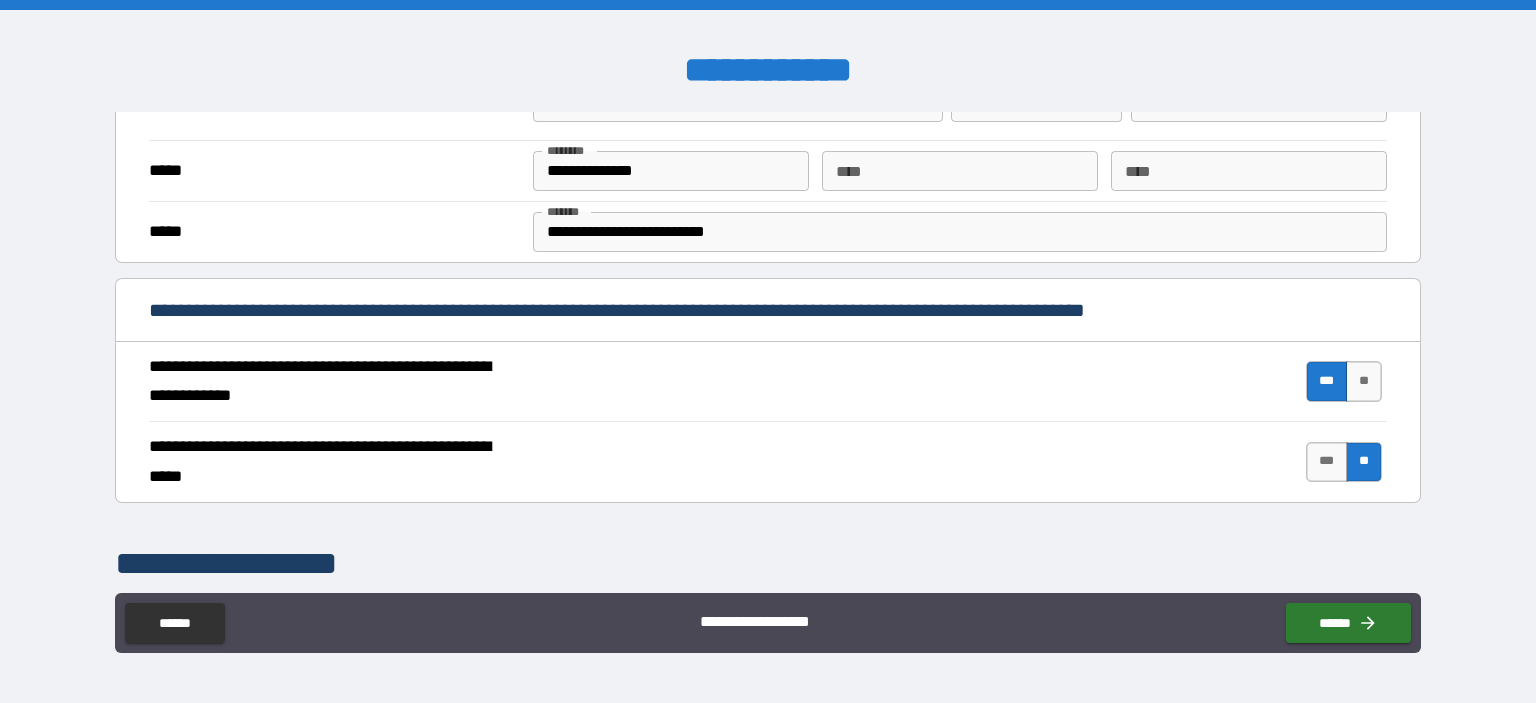 scroll, scrollTop: 600, scrollLeft: 0, axis: vertical 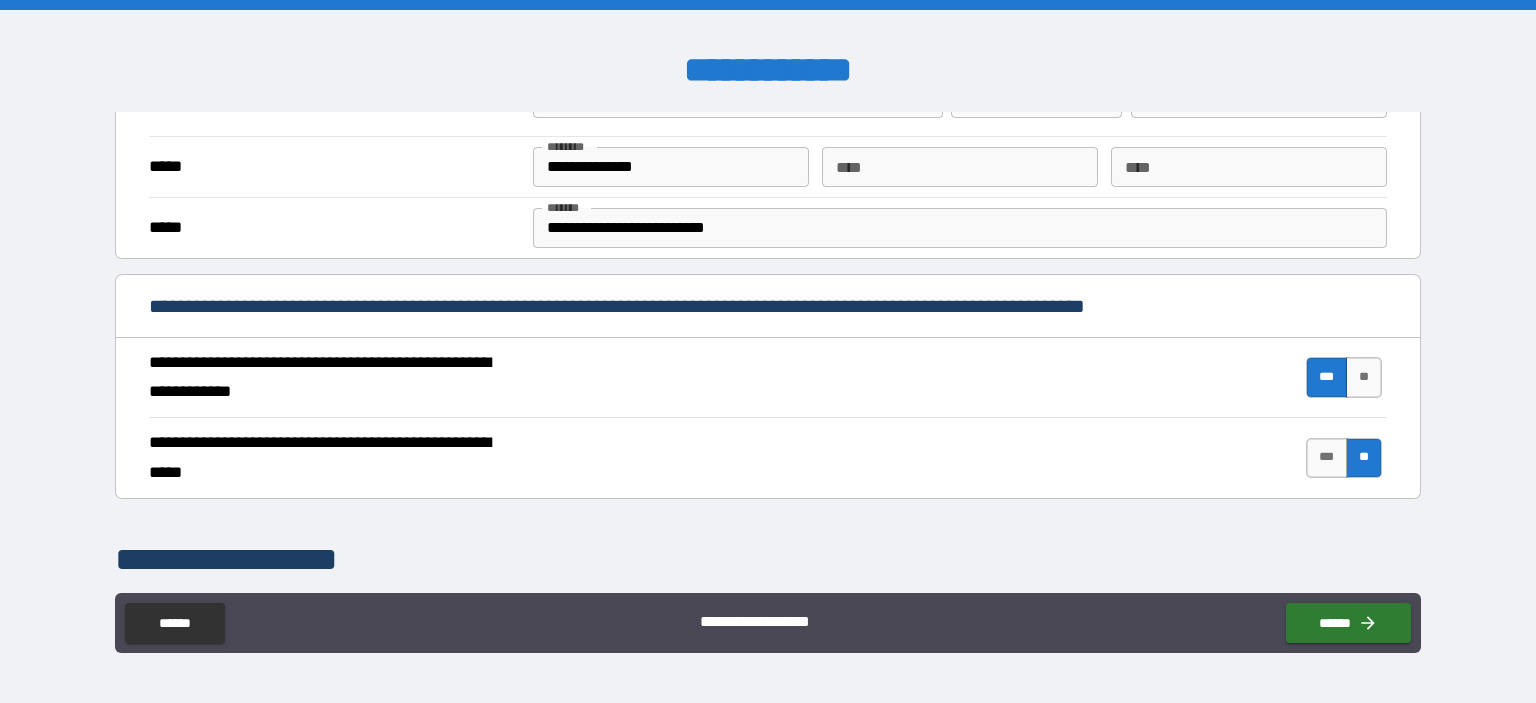 type on "*" 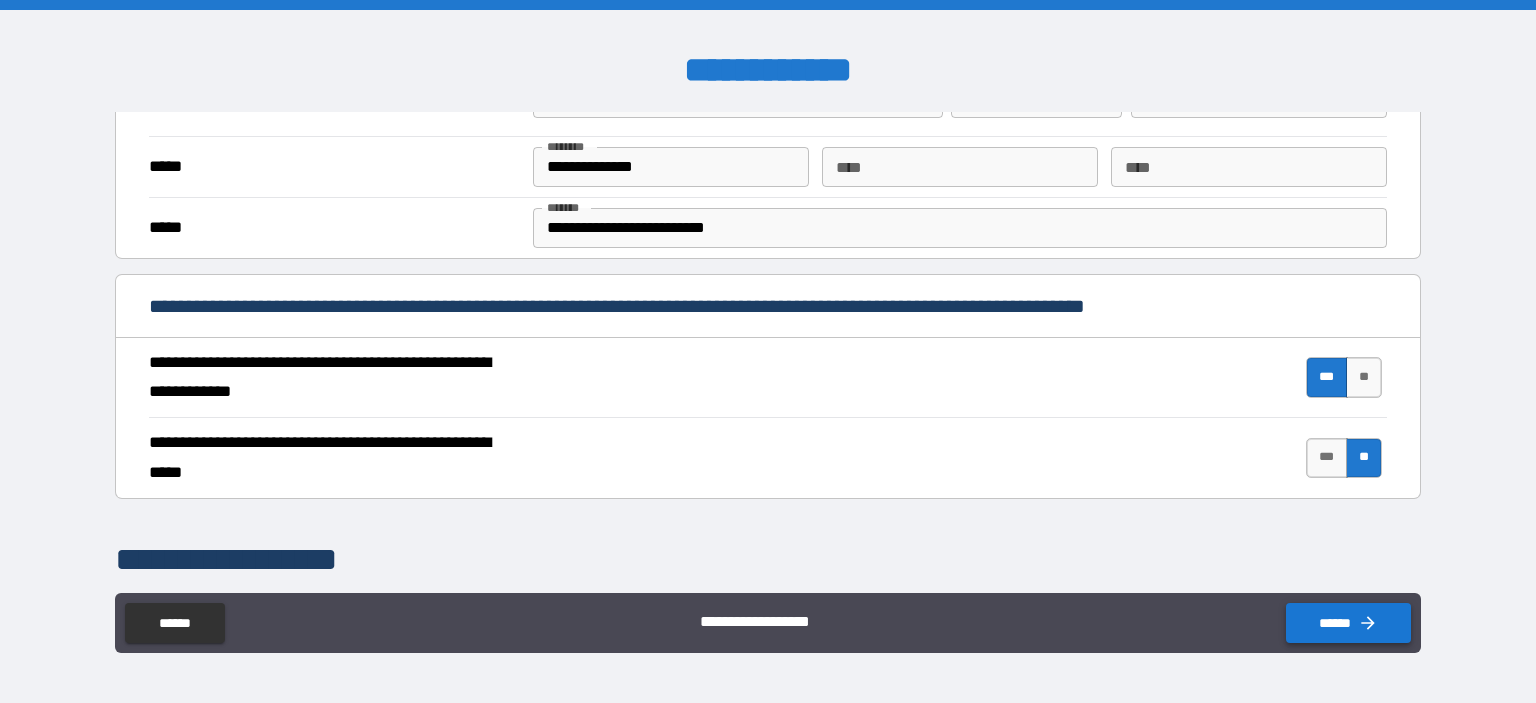 click on "******" at bounding box center [1348, 623] 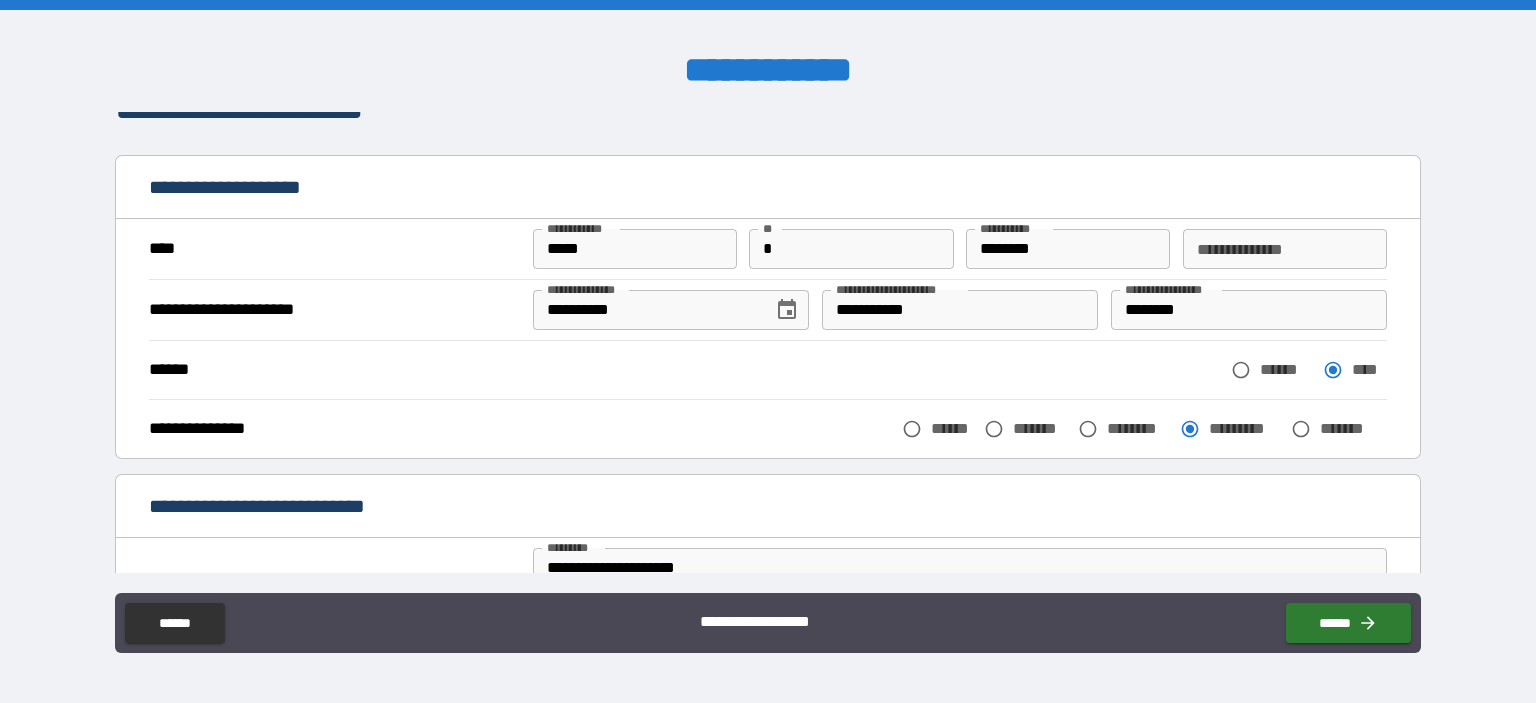 scroll, scrollTop: 0, scrollLeft: 0, axis: both 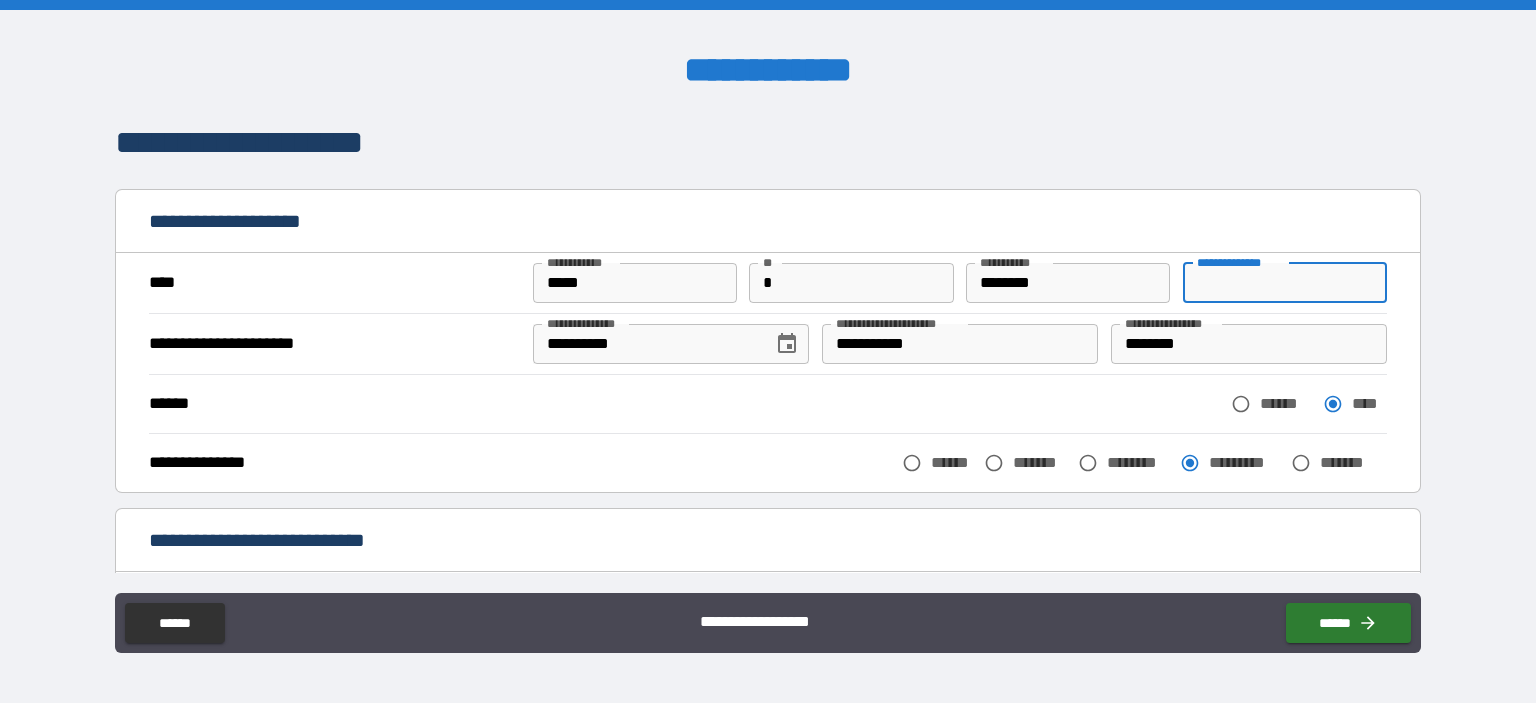 click on "**********" at bounding box center (1285, 283) 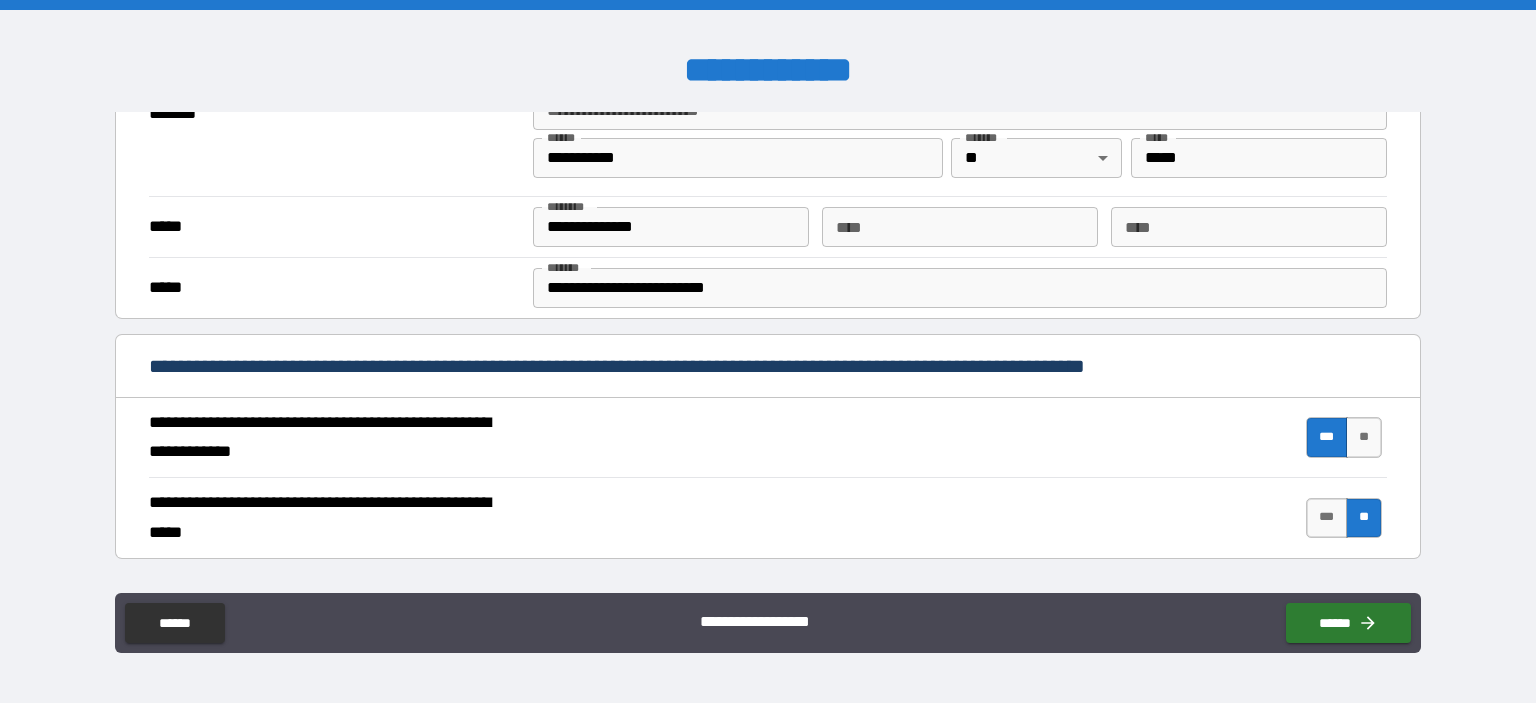 scroll, scrollTop: 600, scrollLeft: 0, axis: vertical 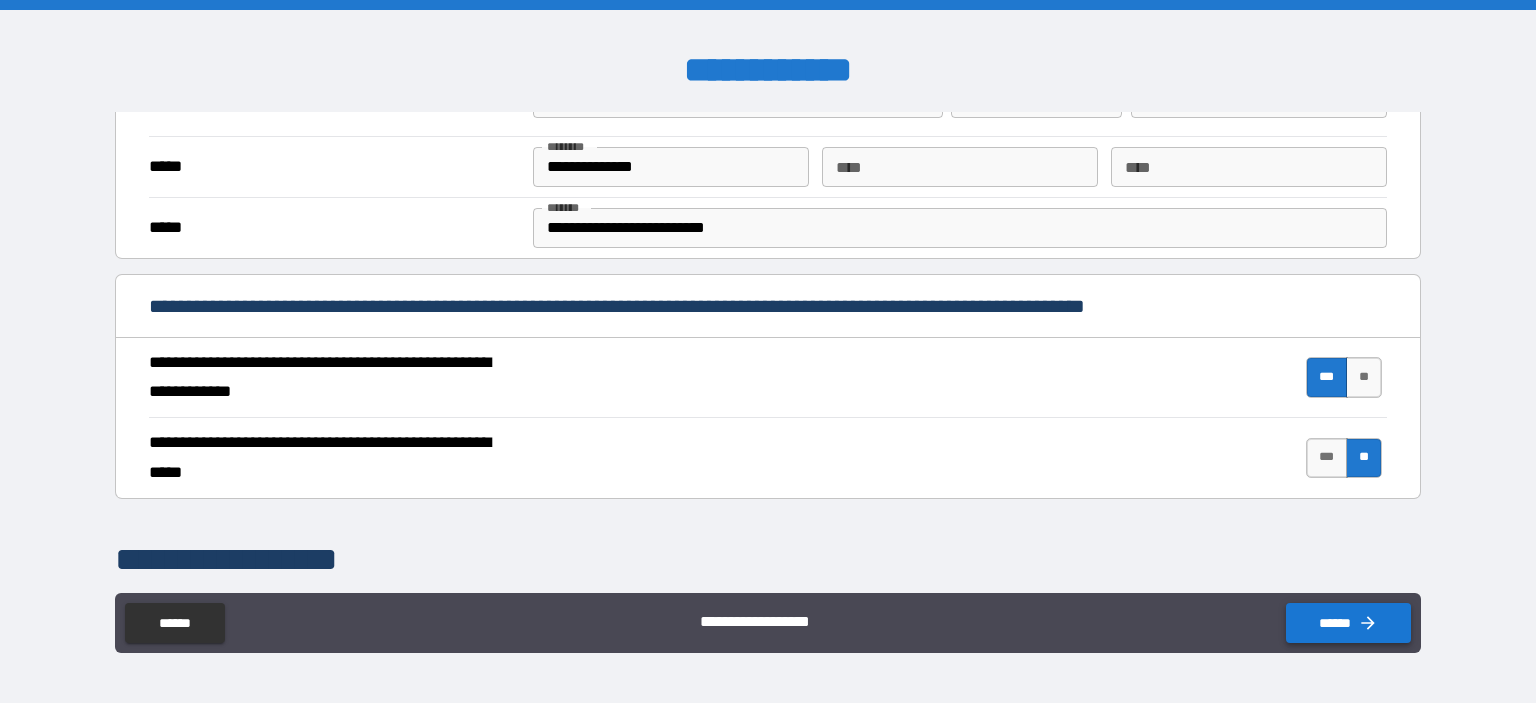 type on "*******" 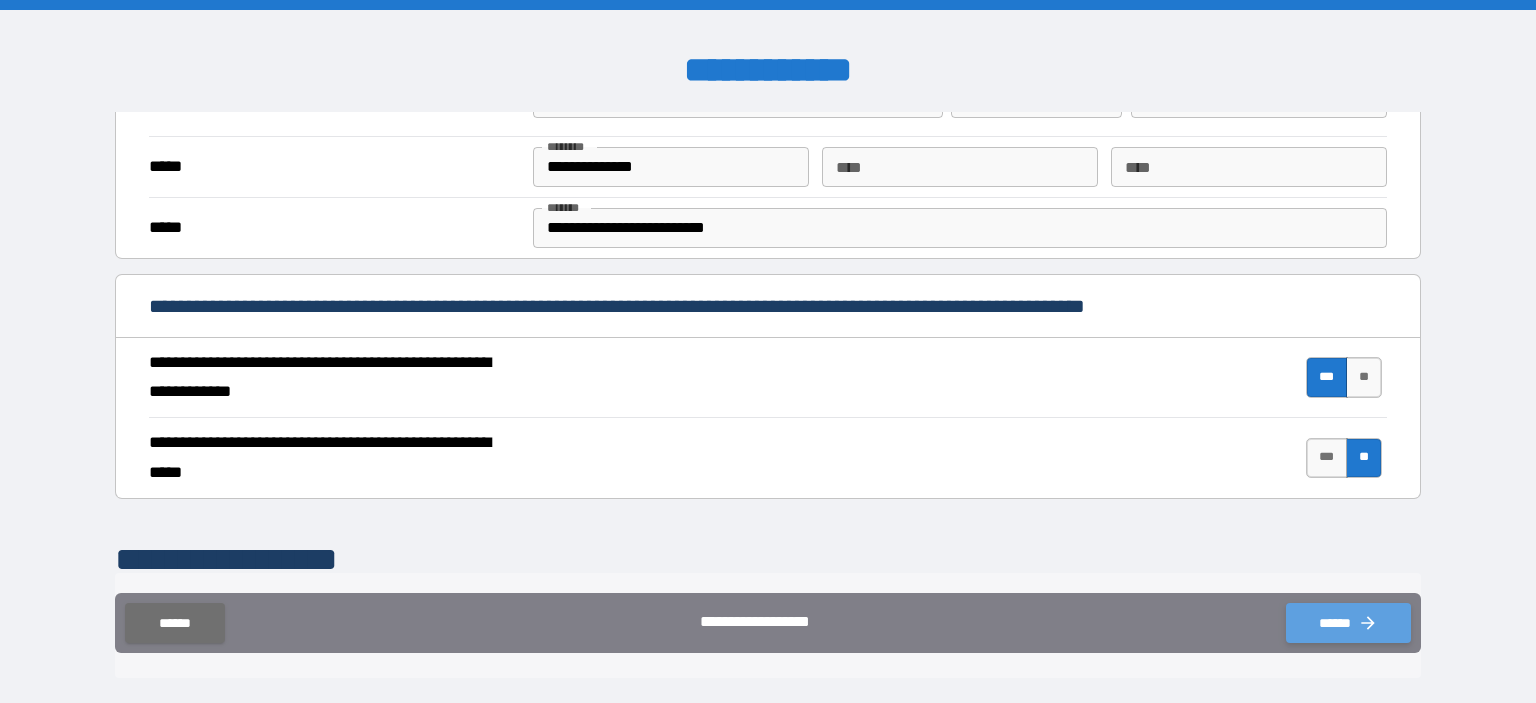 click on "******" at bounding box center [1348, 623] 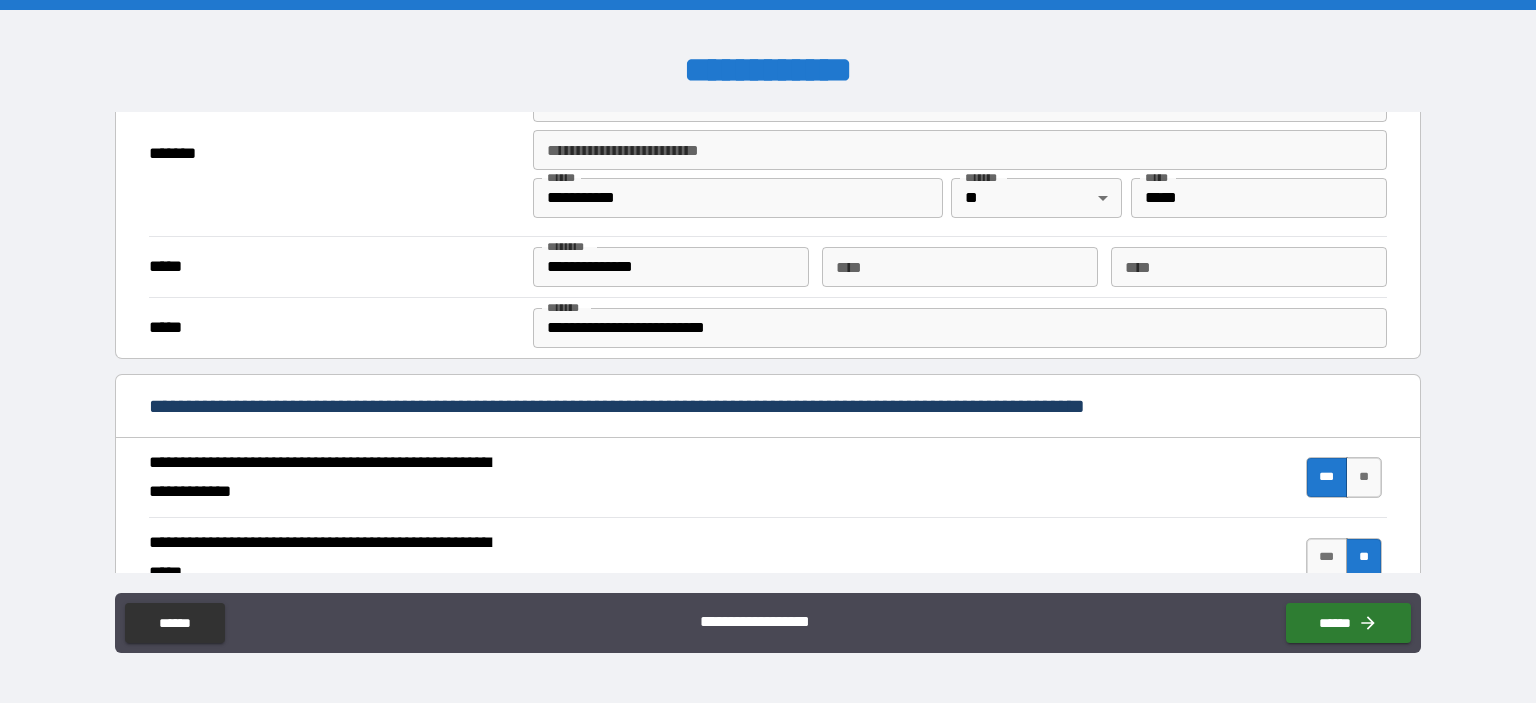 scroll, scrollTop: 400, scrollLeft: 0, axis: vertical 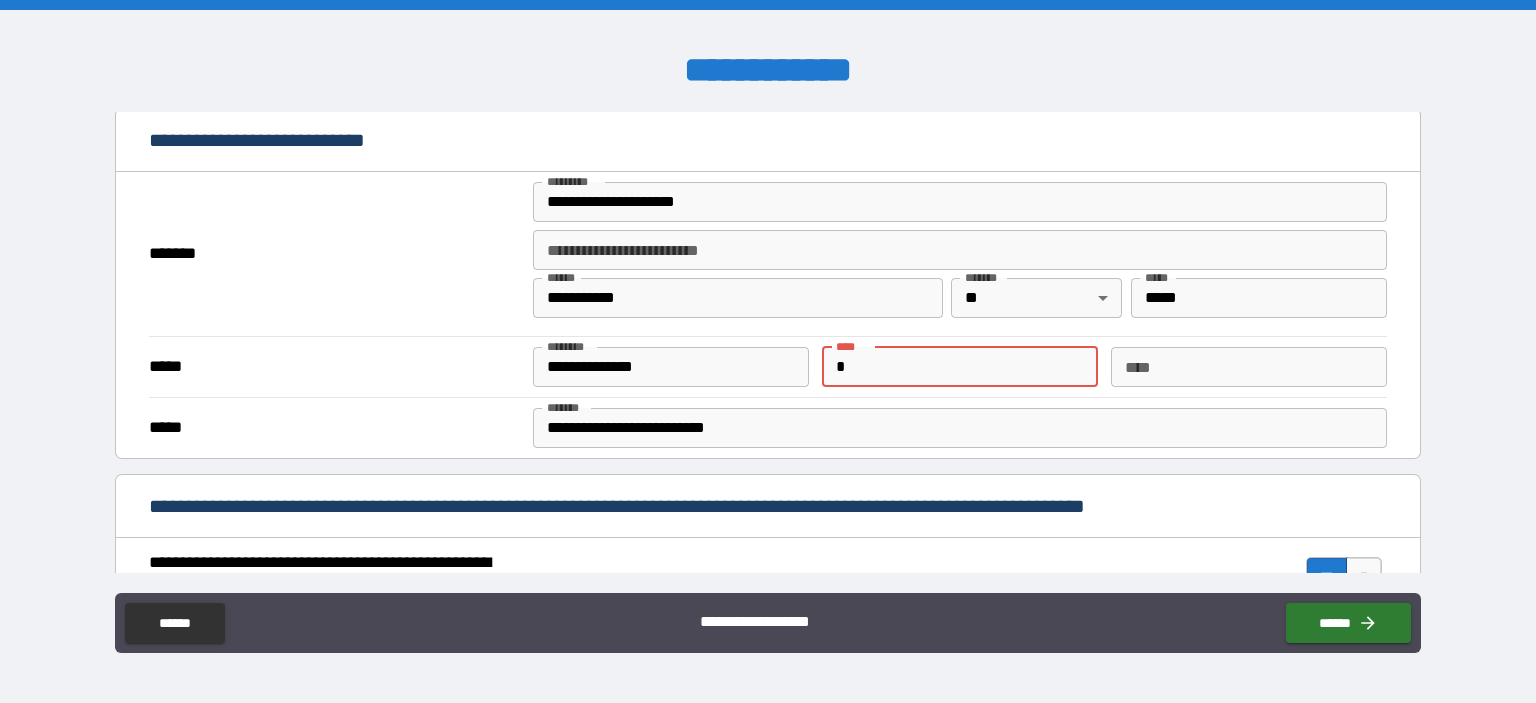 click on "*" at bounding box center (960, 367) 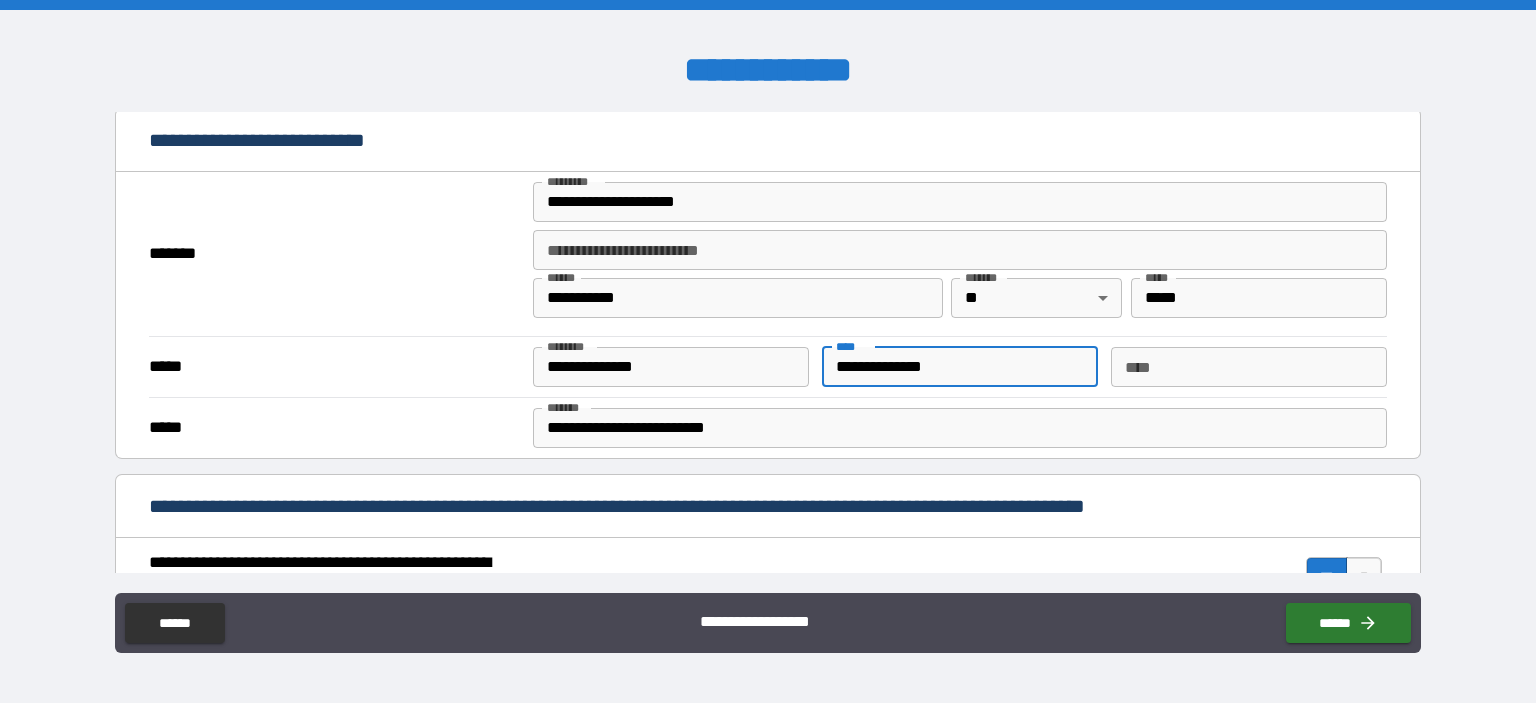 type on "**********" 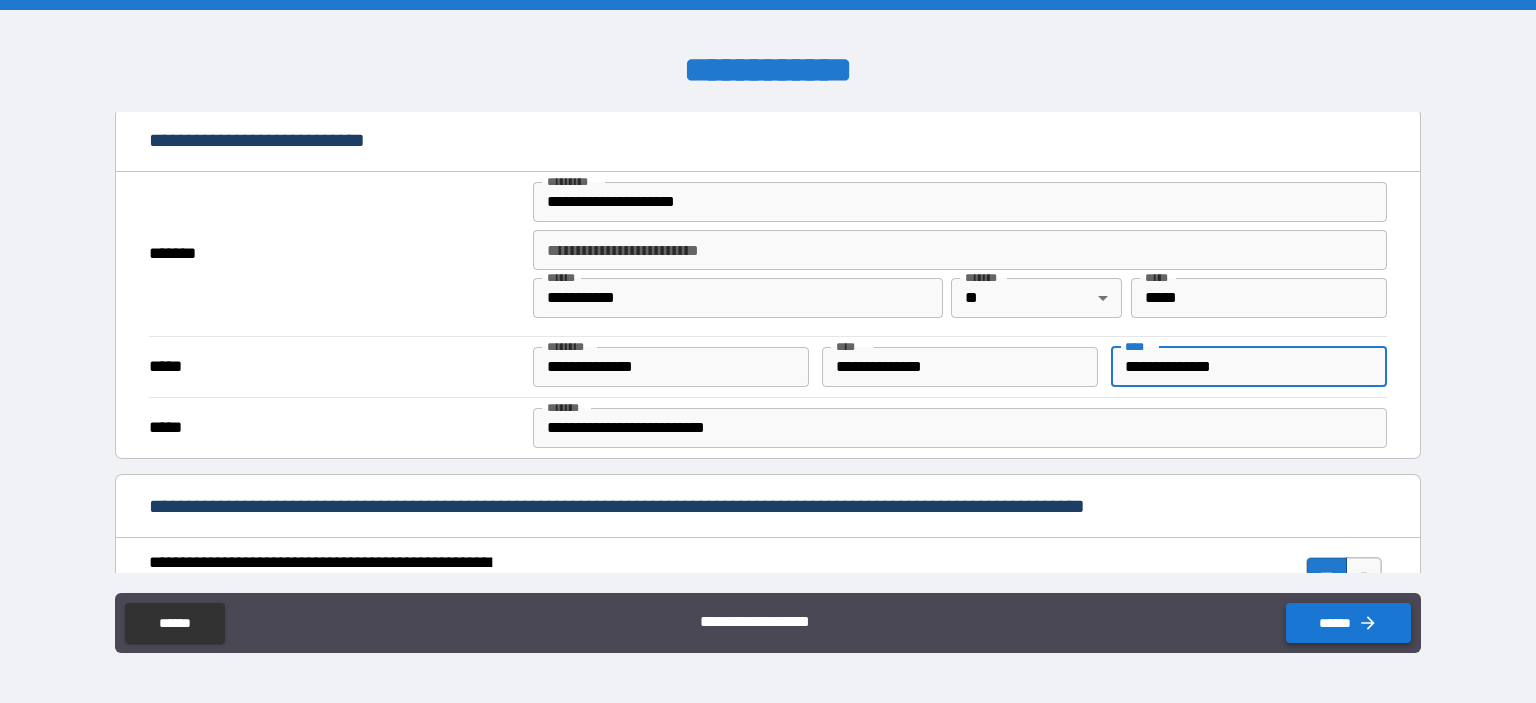 type on "**********" 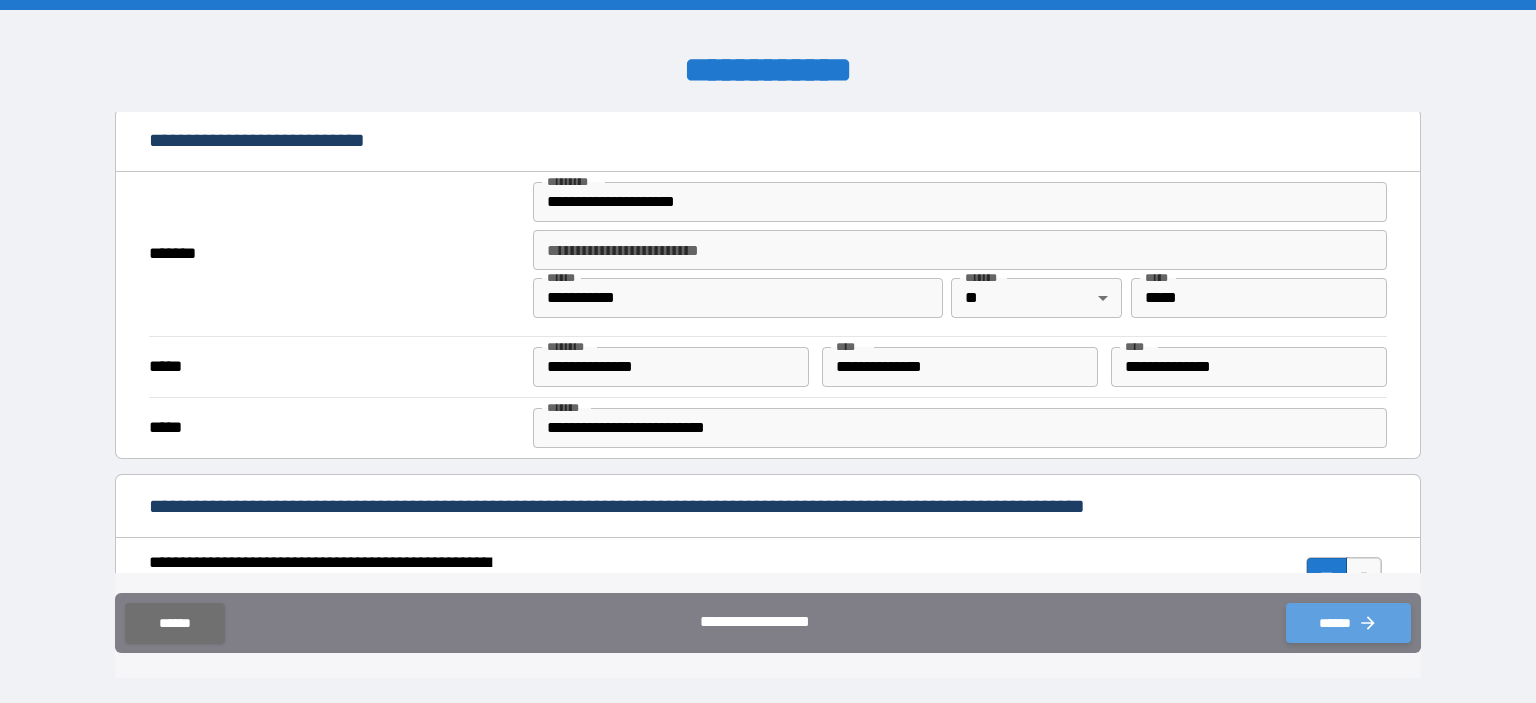 click on "******" at bounding box center (1348, 623) 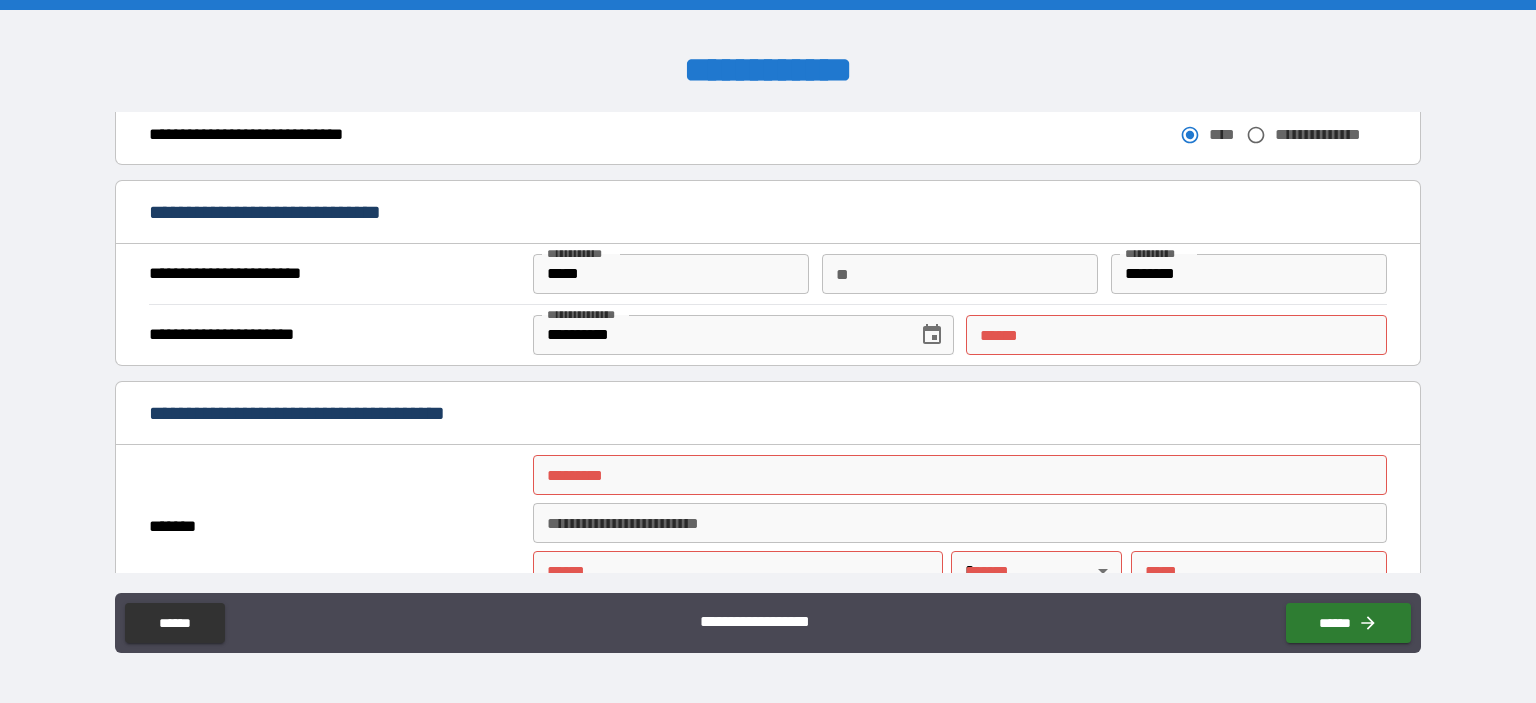 scroll, scrollTop: 1200, scrollLeft: 0, axis: vertical 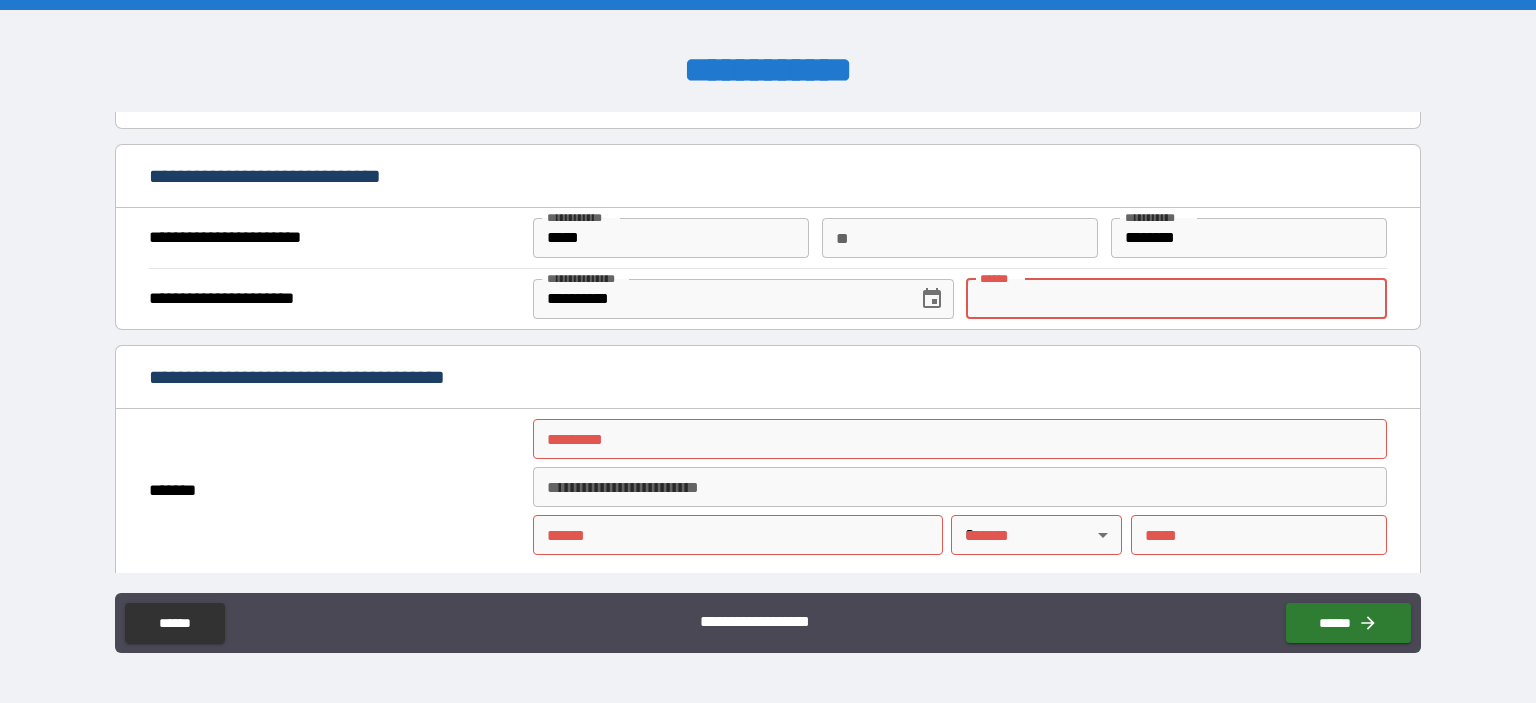 click on "****   *" at bounding box center (1176, 299) 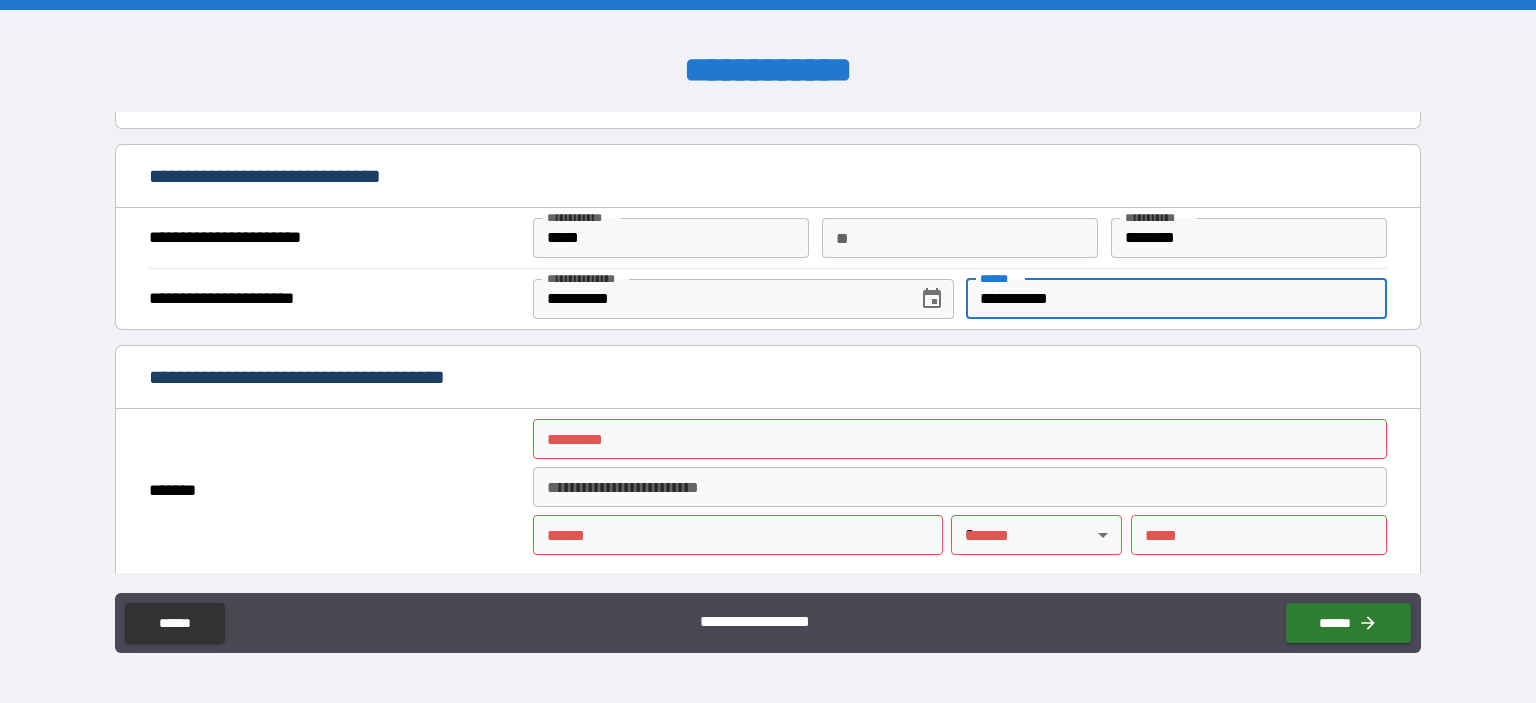 type on "**********" 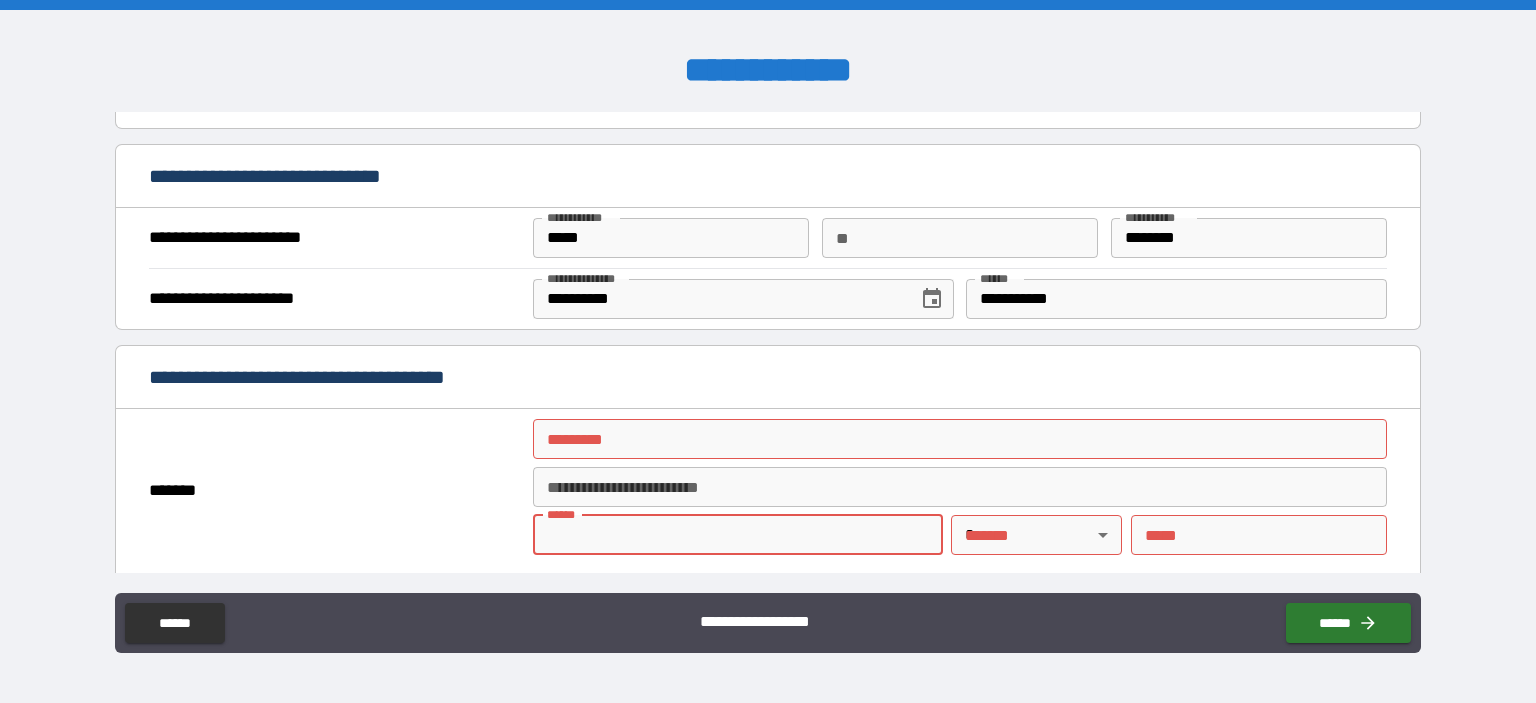 click on "*******   *" at bounding box center (960, 439) 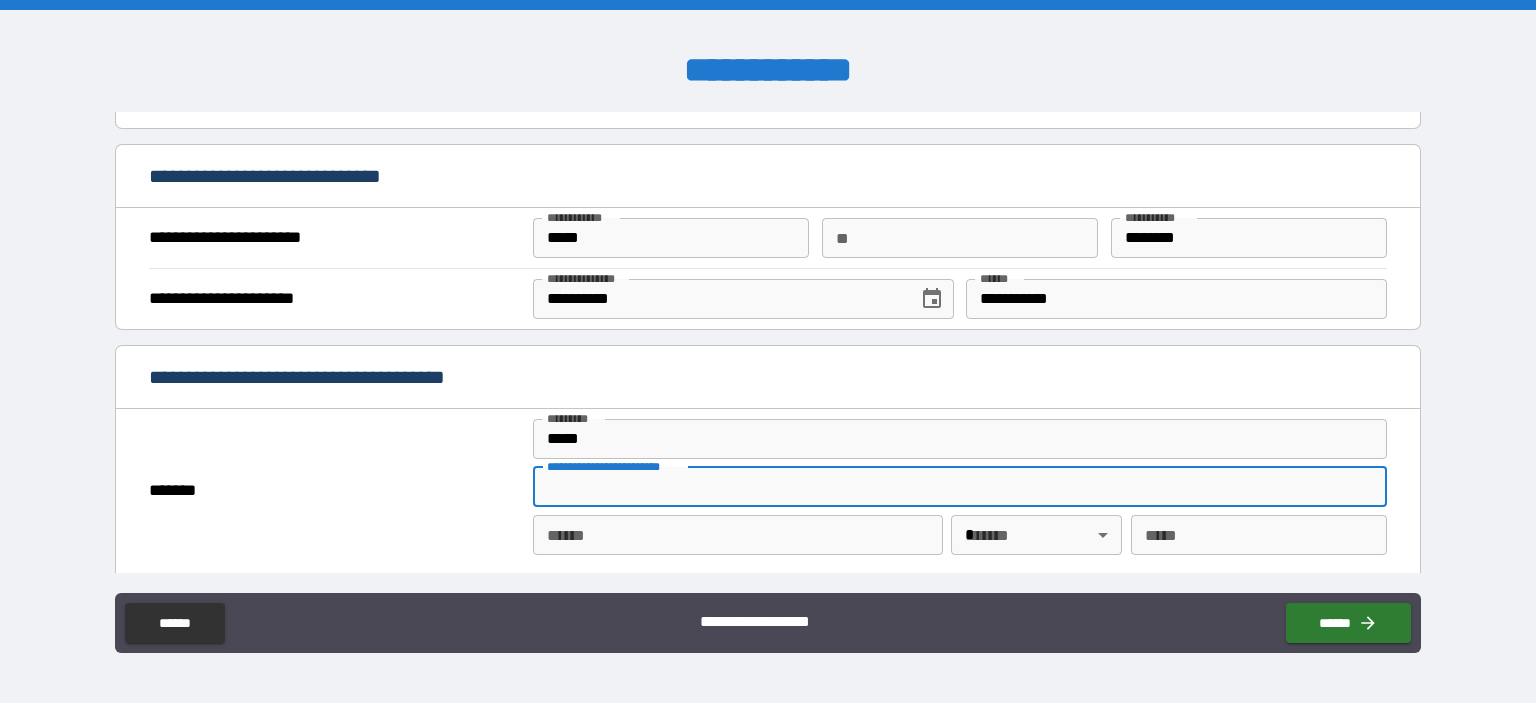 type on "**********" 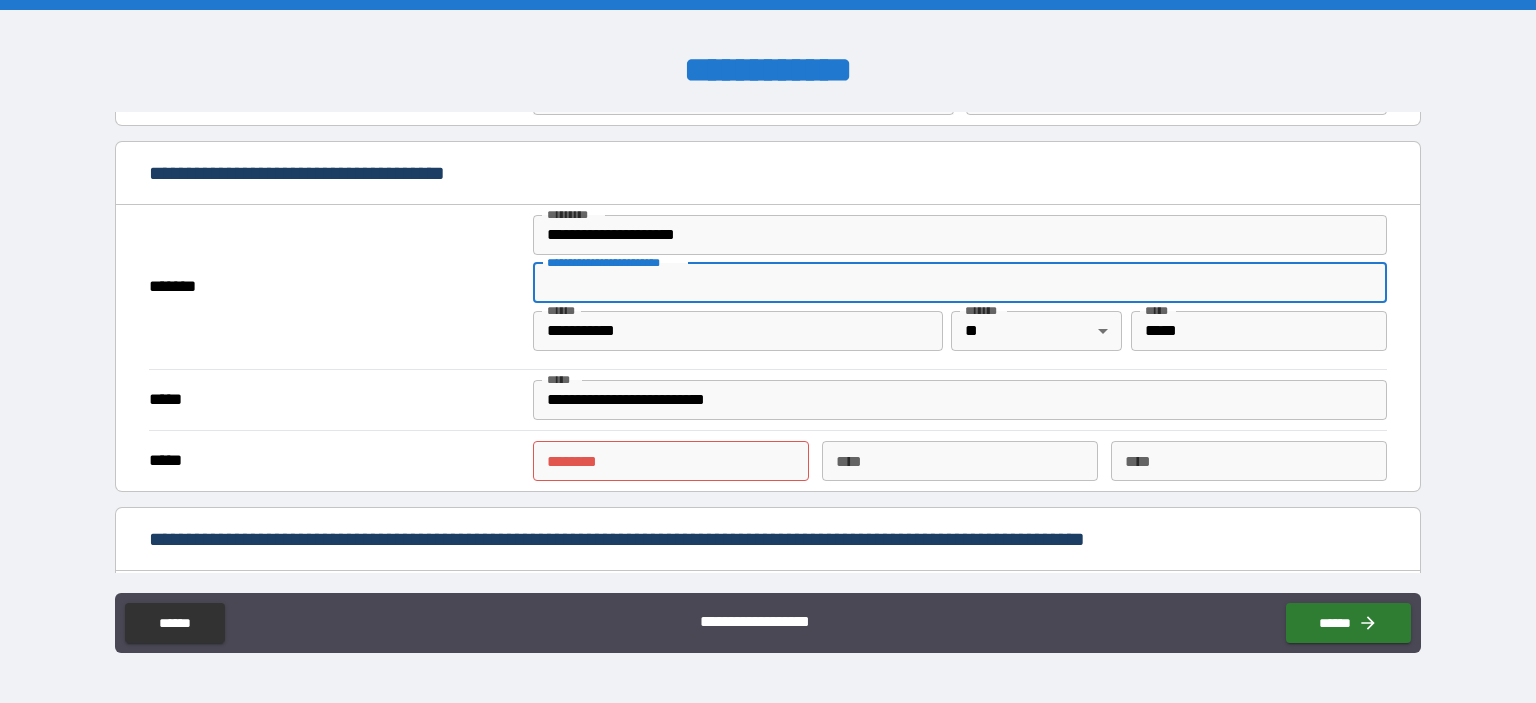 scroll, scrollTop: 1600, scrollLeft: 0, axis: vertical 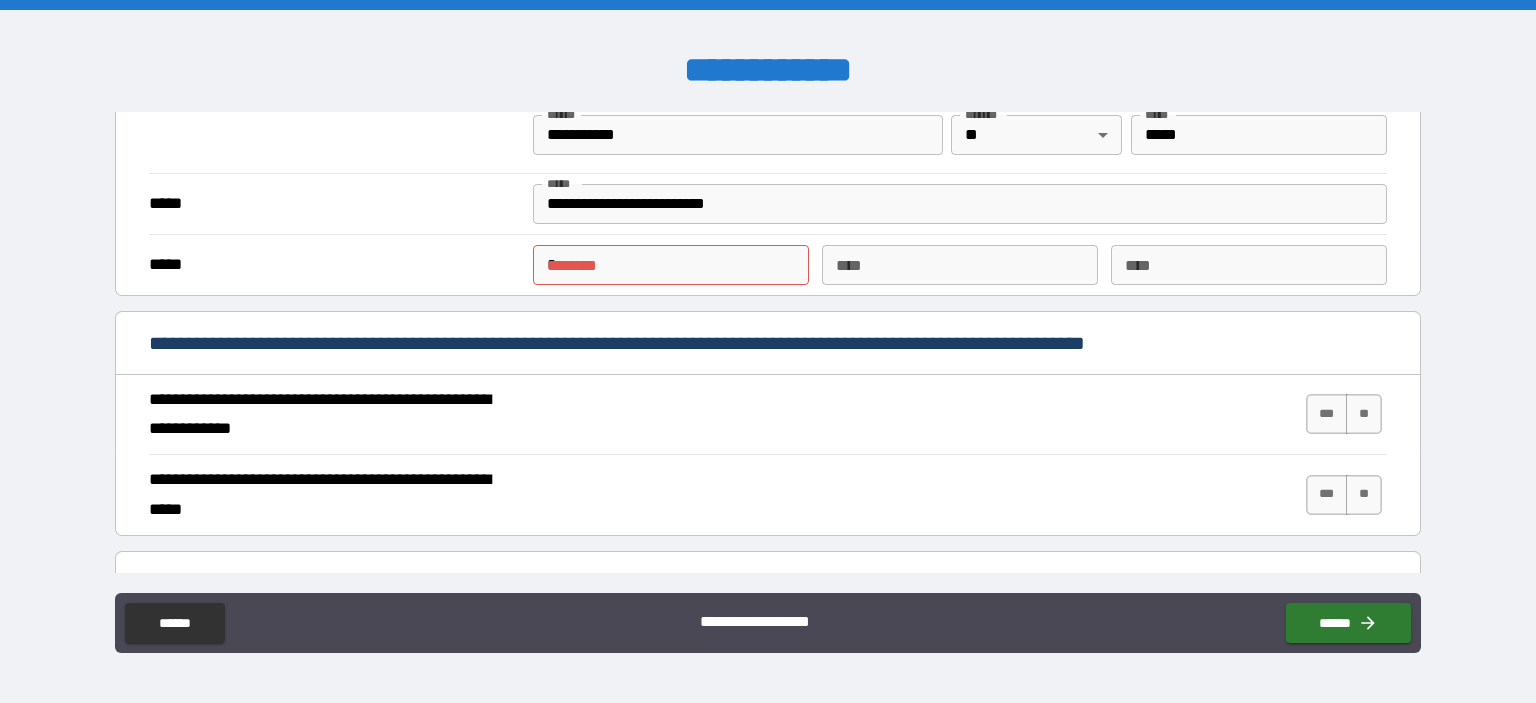 click on "*" at bounding box center [671, 265] 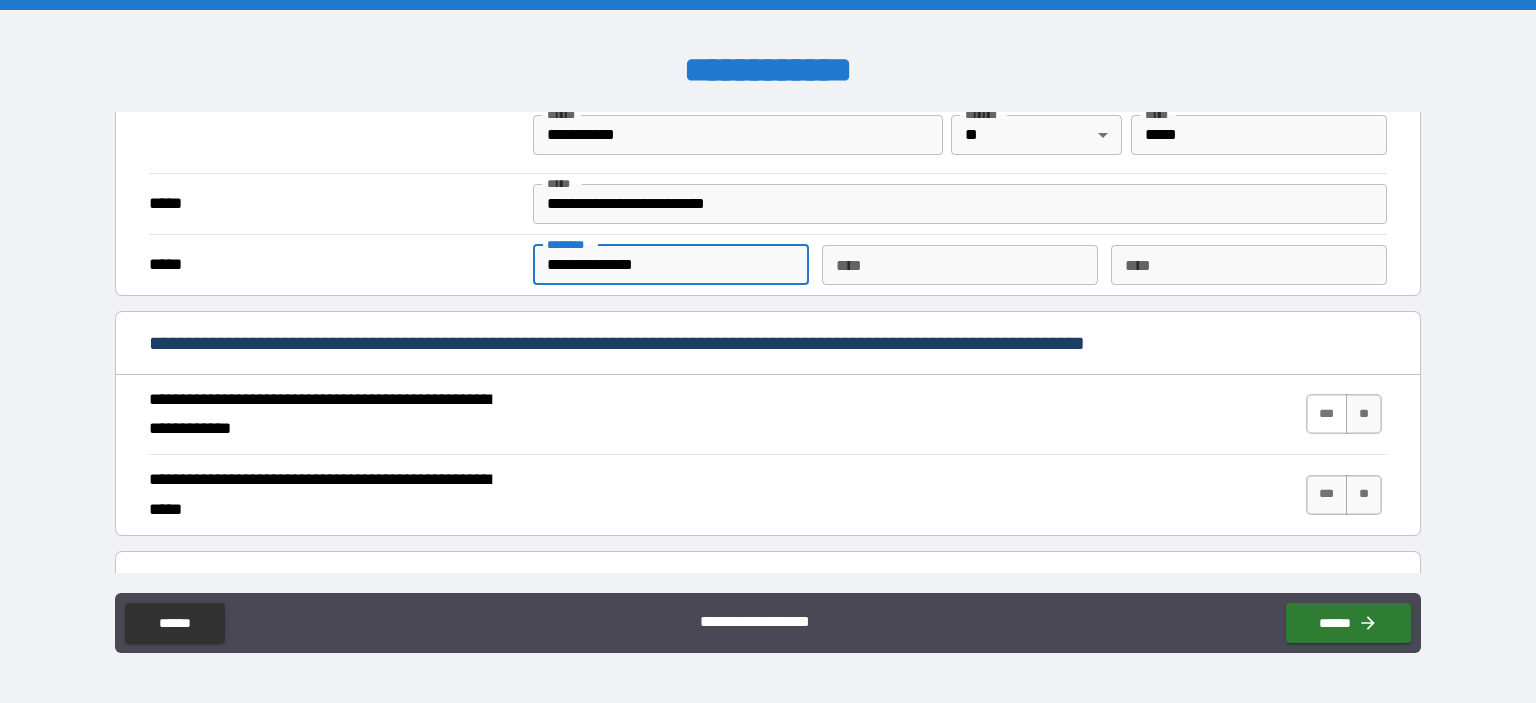 type on "**********" 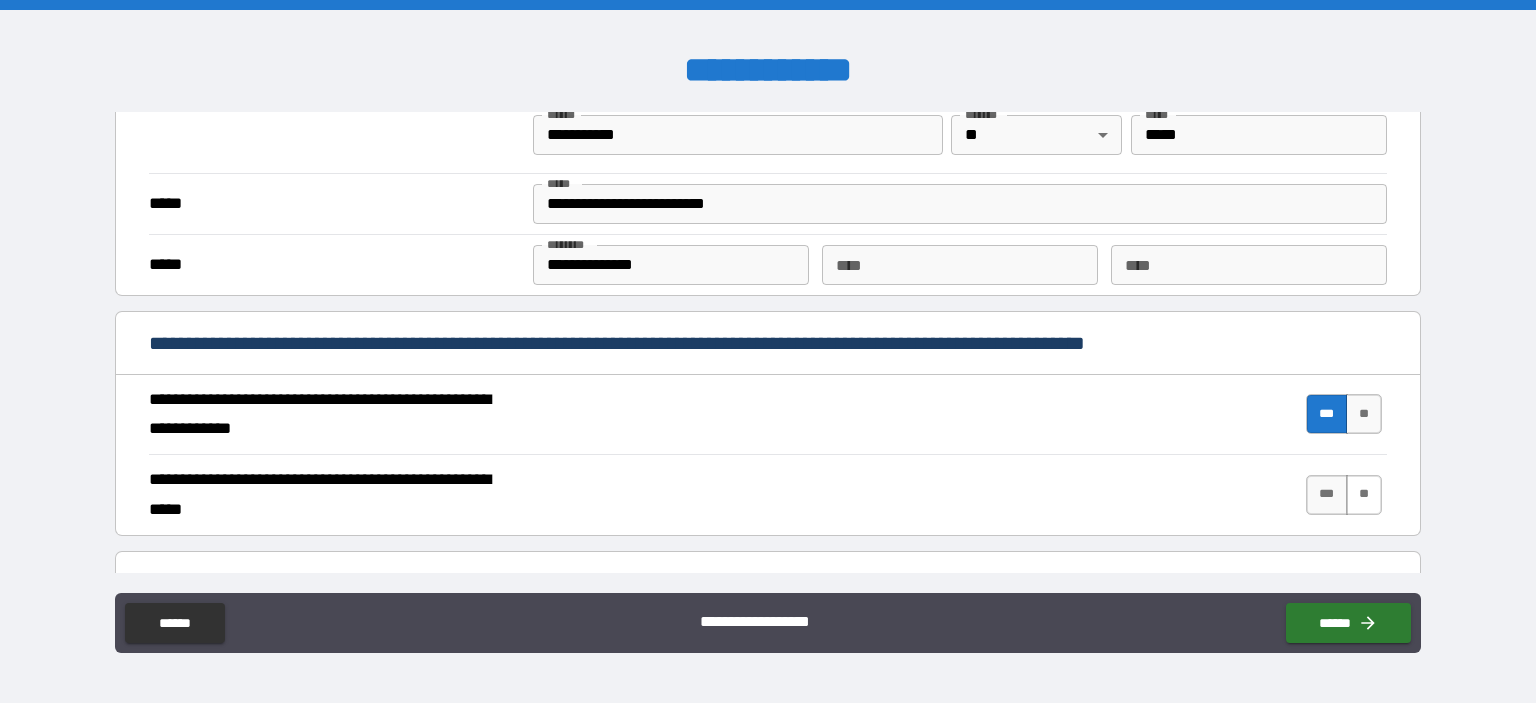 click on "**" at bounding box center (1364, 495) 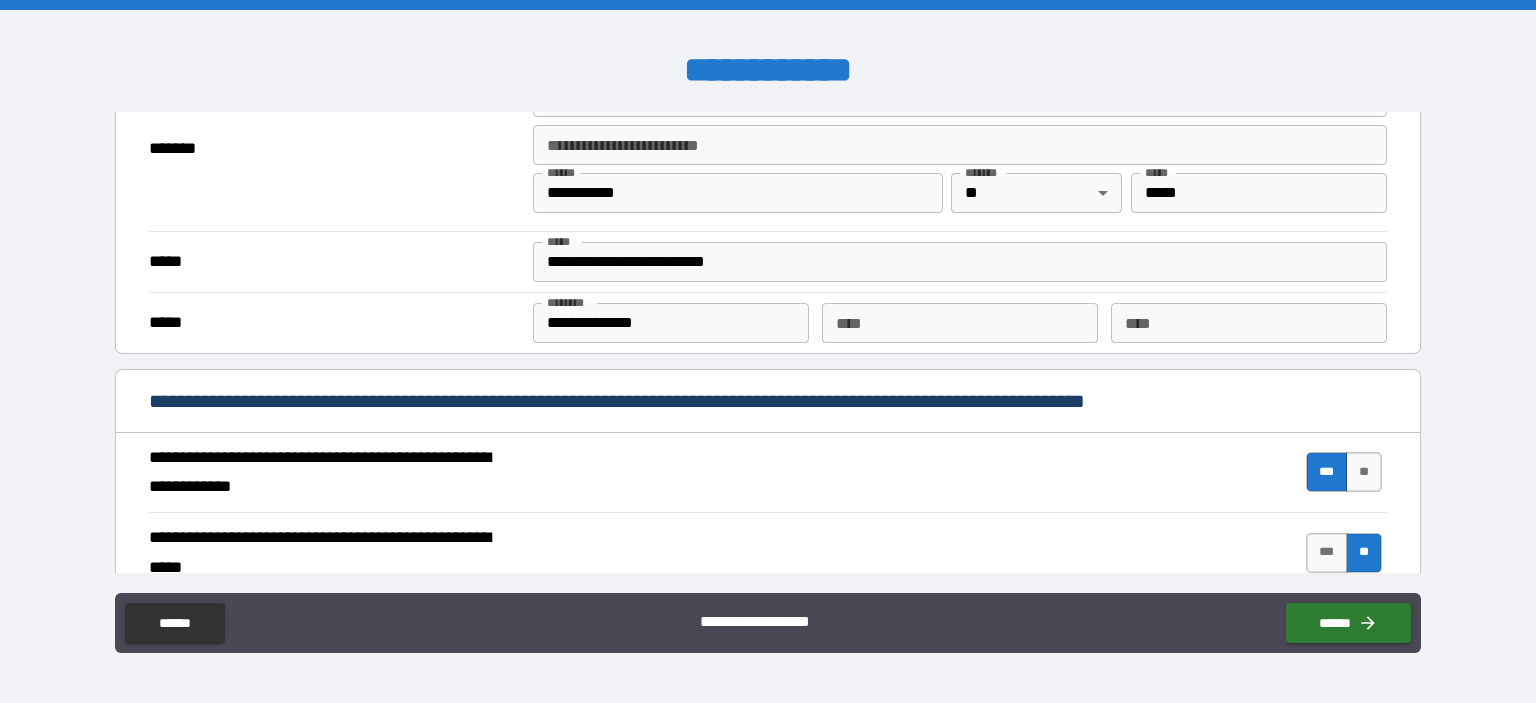 scroll, scrollTop: 1891, scrollLeft: 0, axis: vertical 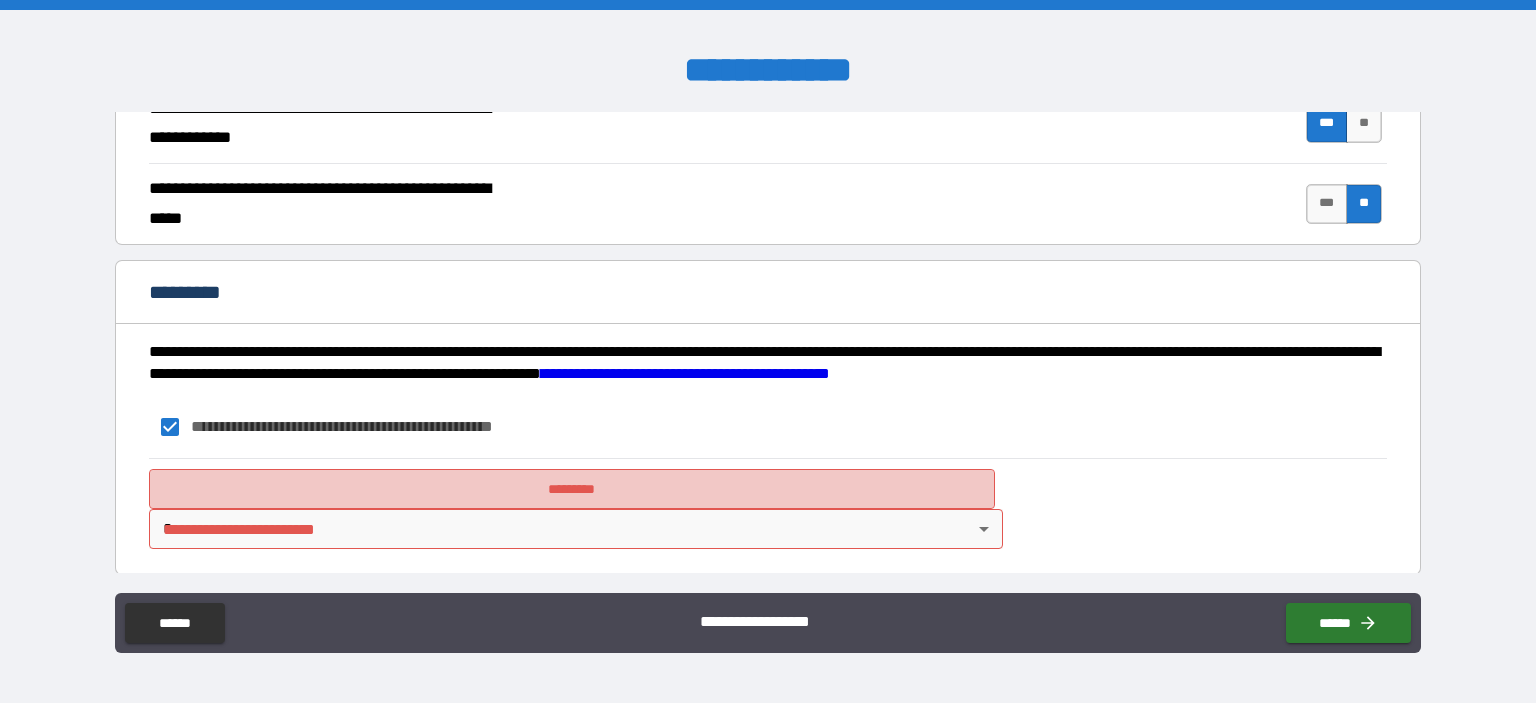 click on "*********" at bounding box center [572, 489] 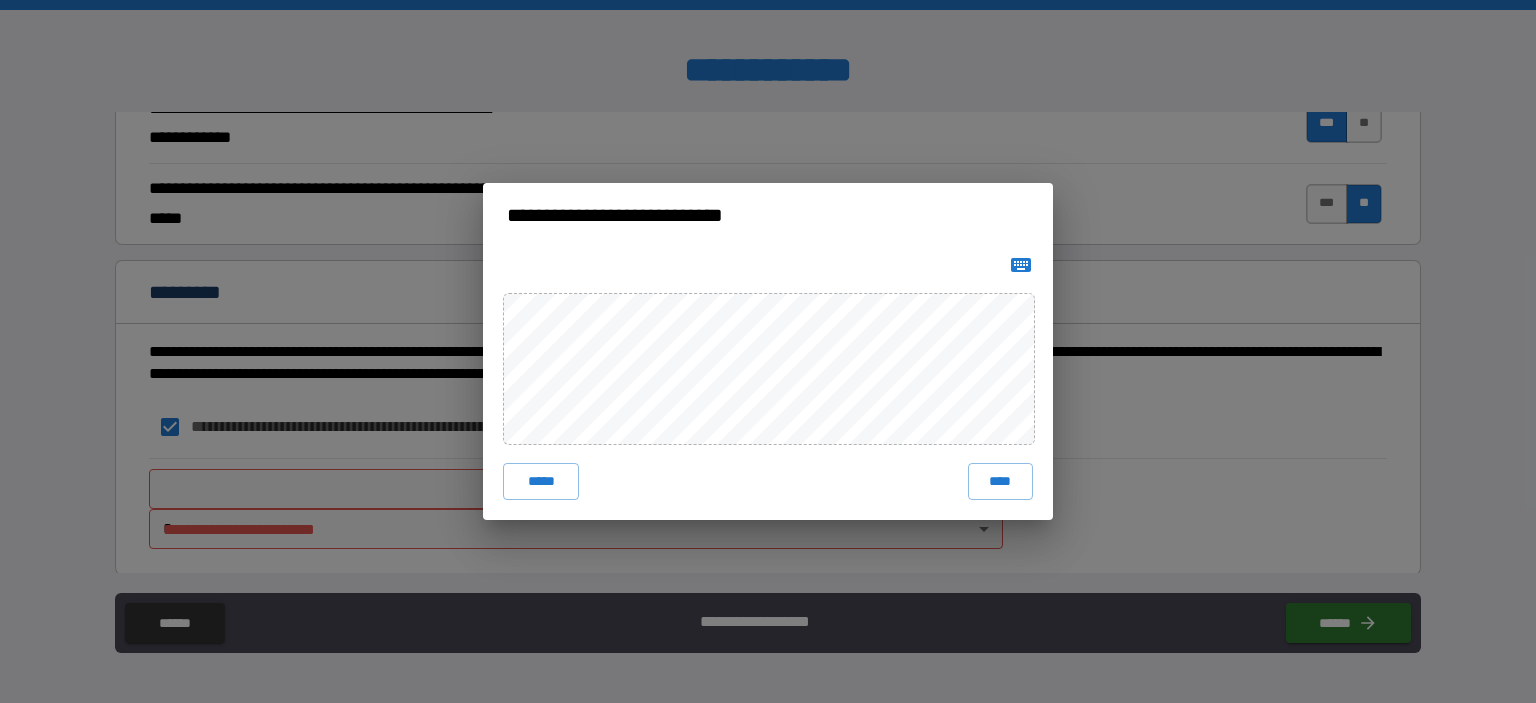 click on "**********" at bounding box center [768, 351] 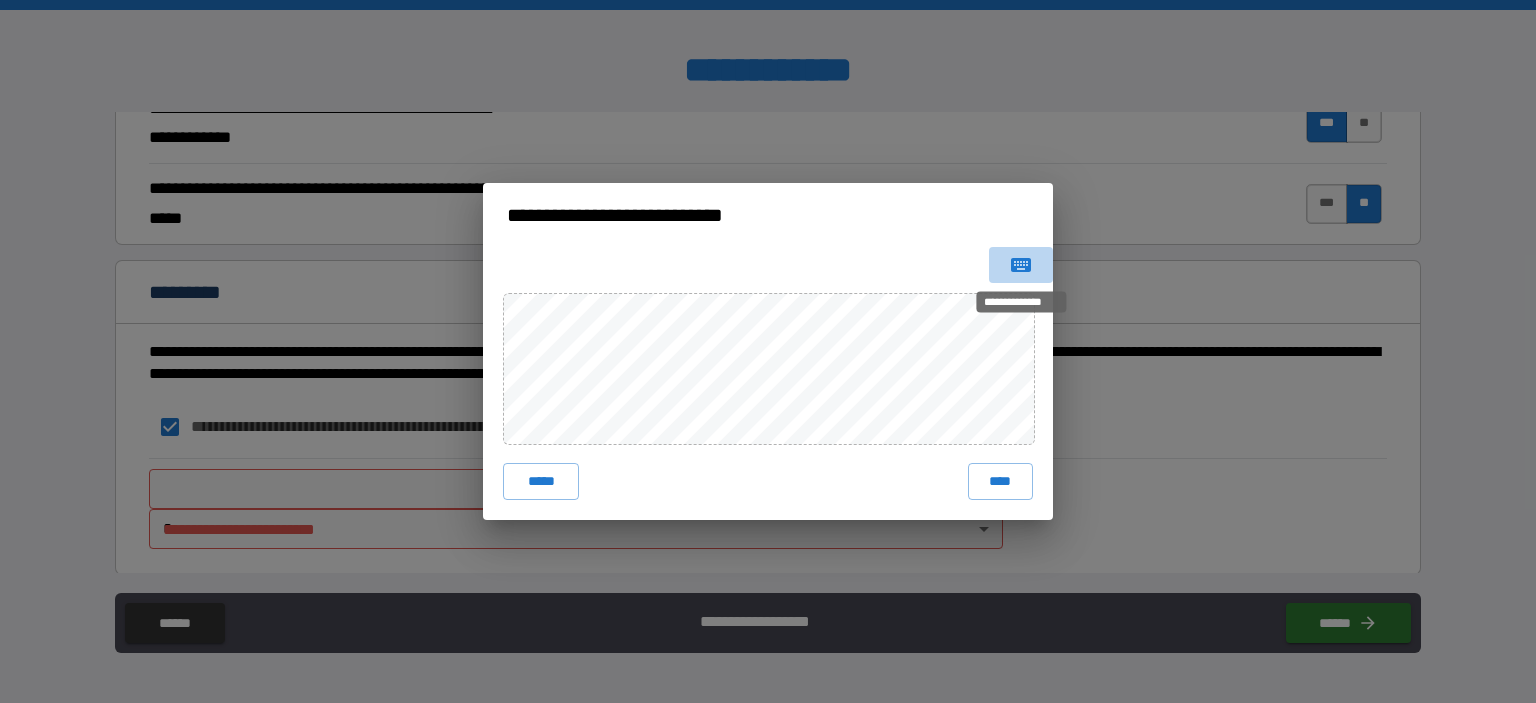 click 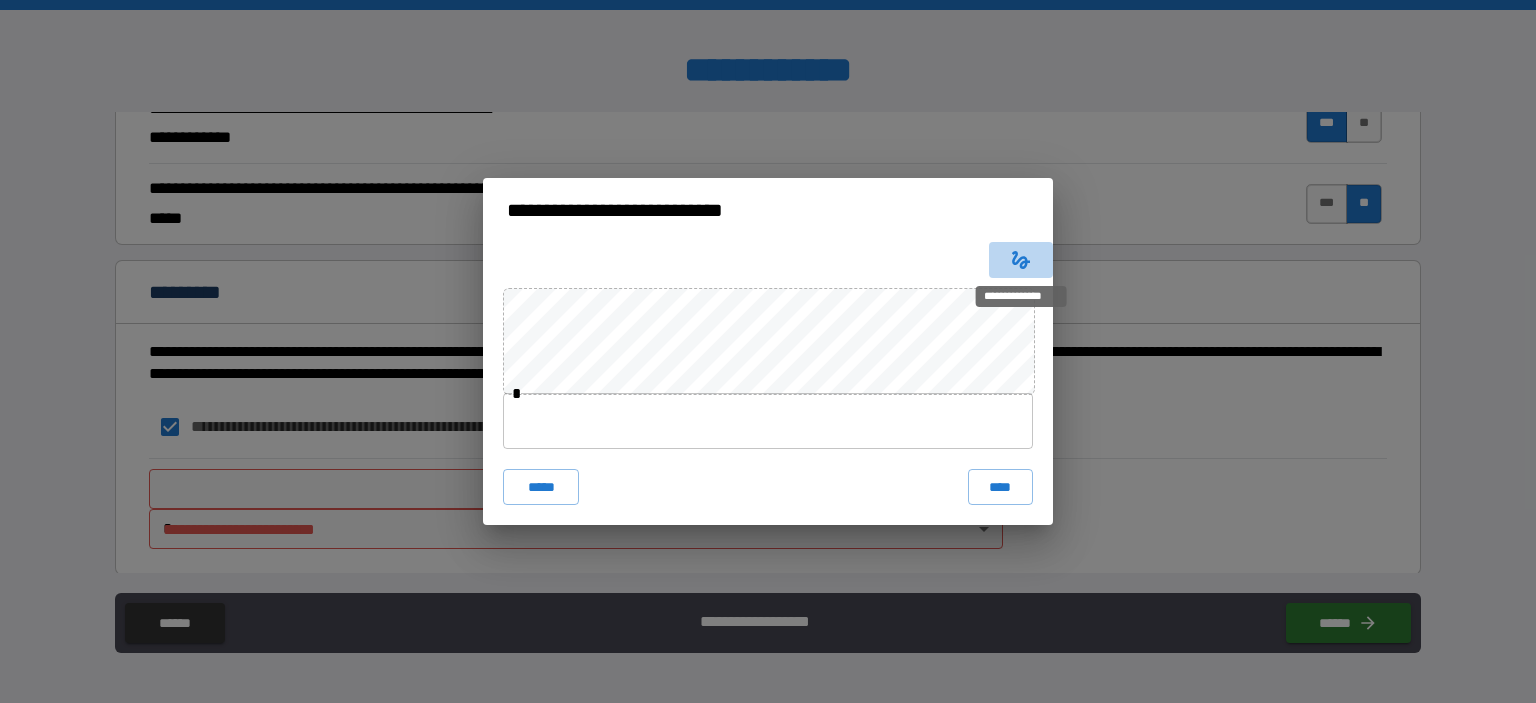 click 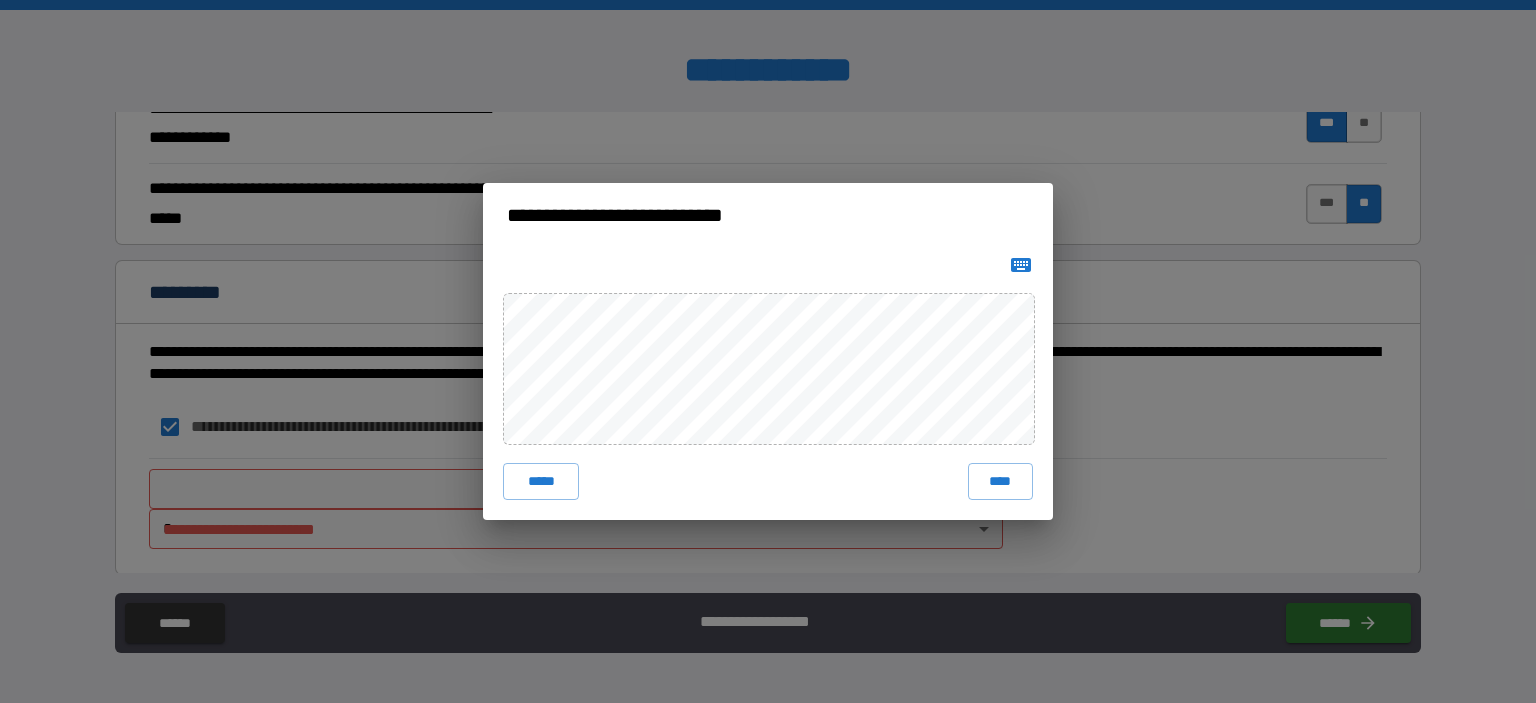 click on "****" at bounding box center (1000, 481) 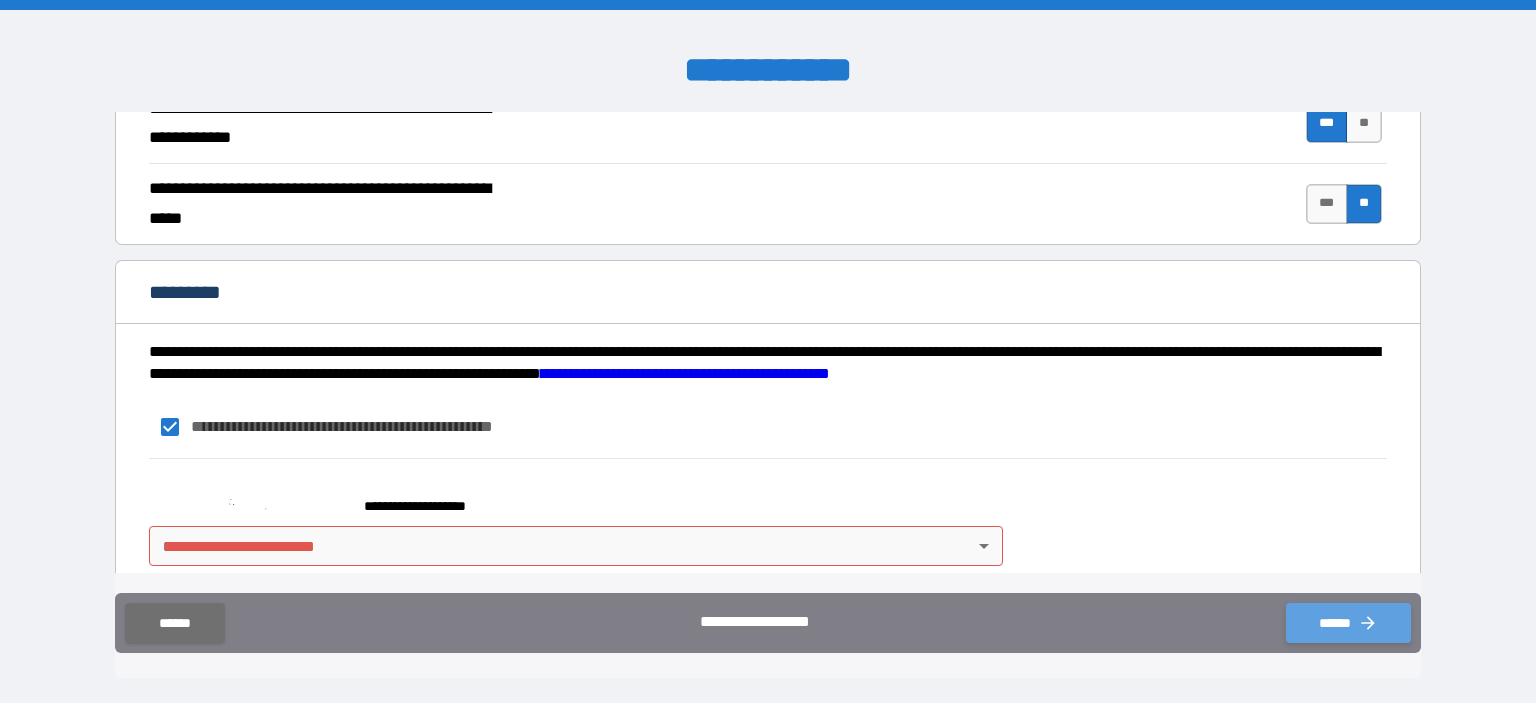 click on "******" at bounding box center (1348, 623) 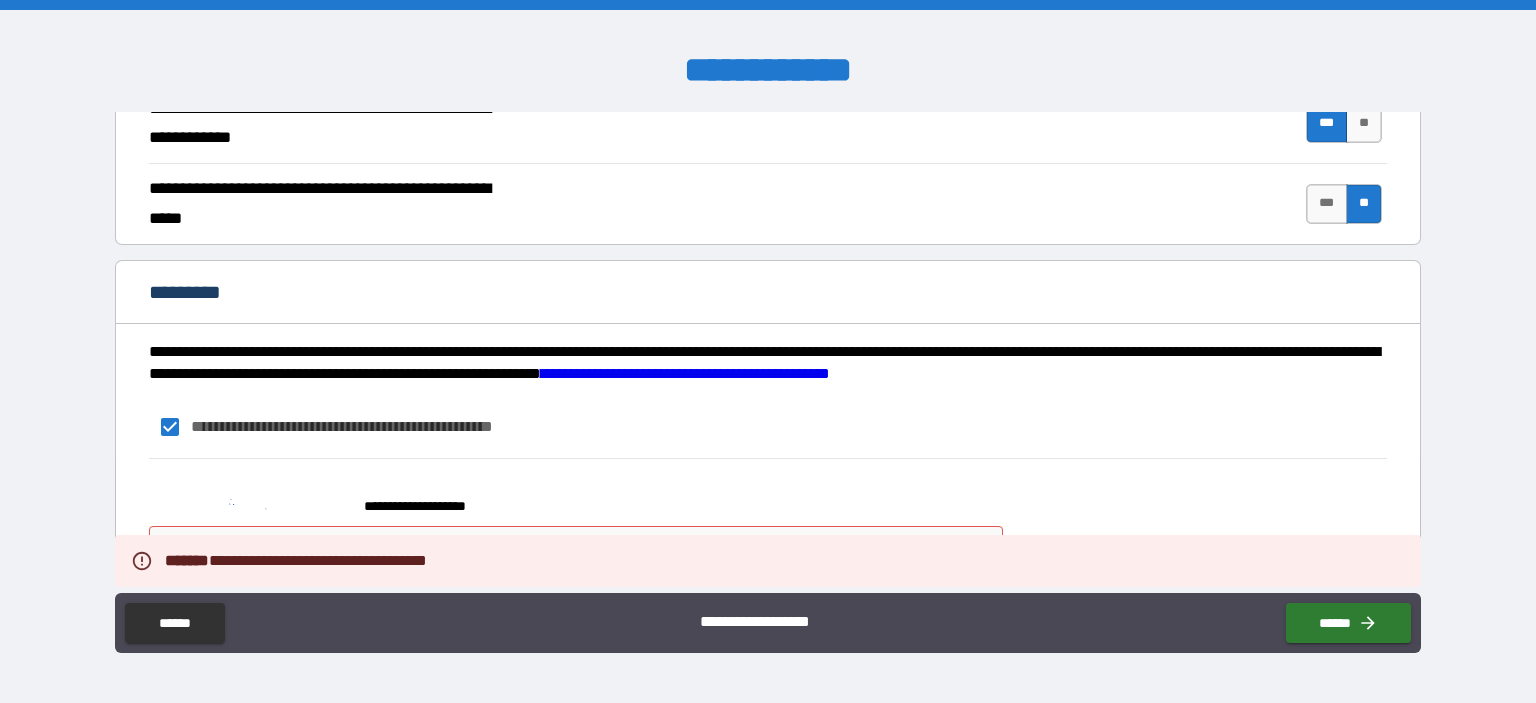 scroll, scrollTop: 1908, scrollLeft: 0, axis: vertical 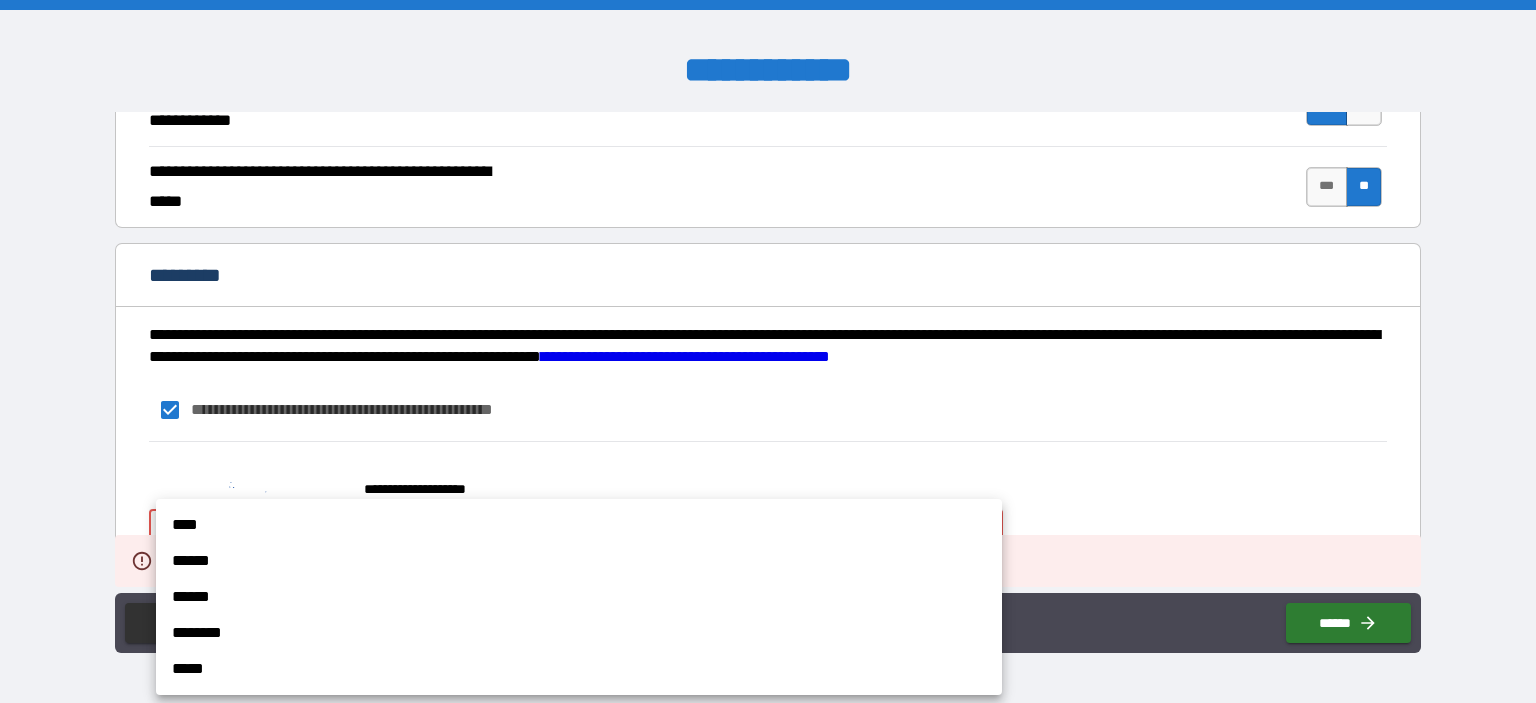 click on "**********" at bounding box center [768, 351] 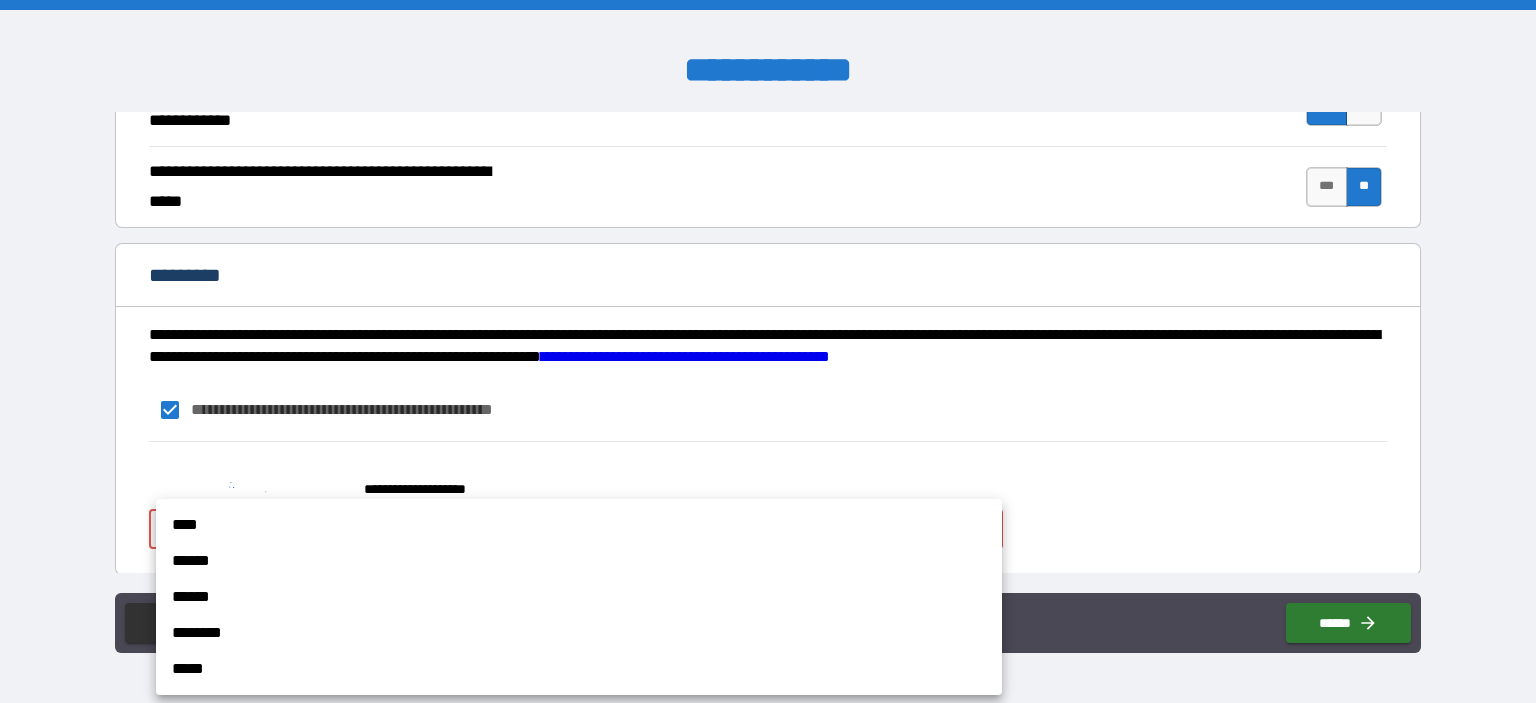 click on "****" at bounding box center [579, 525] 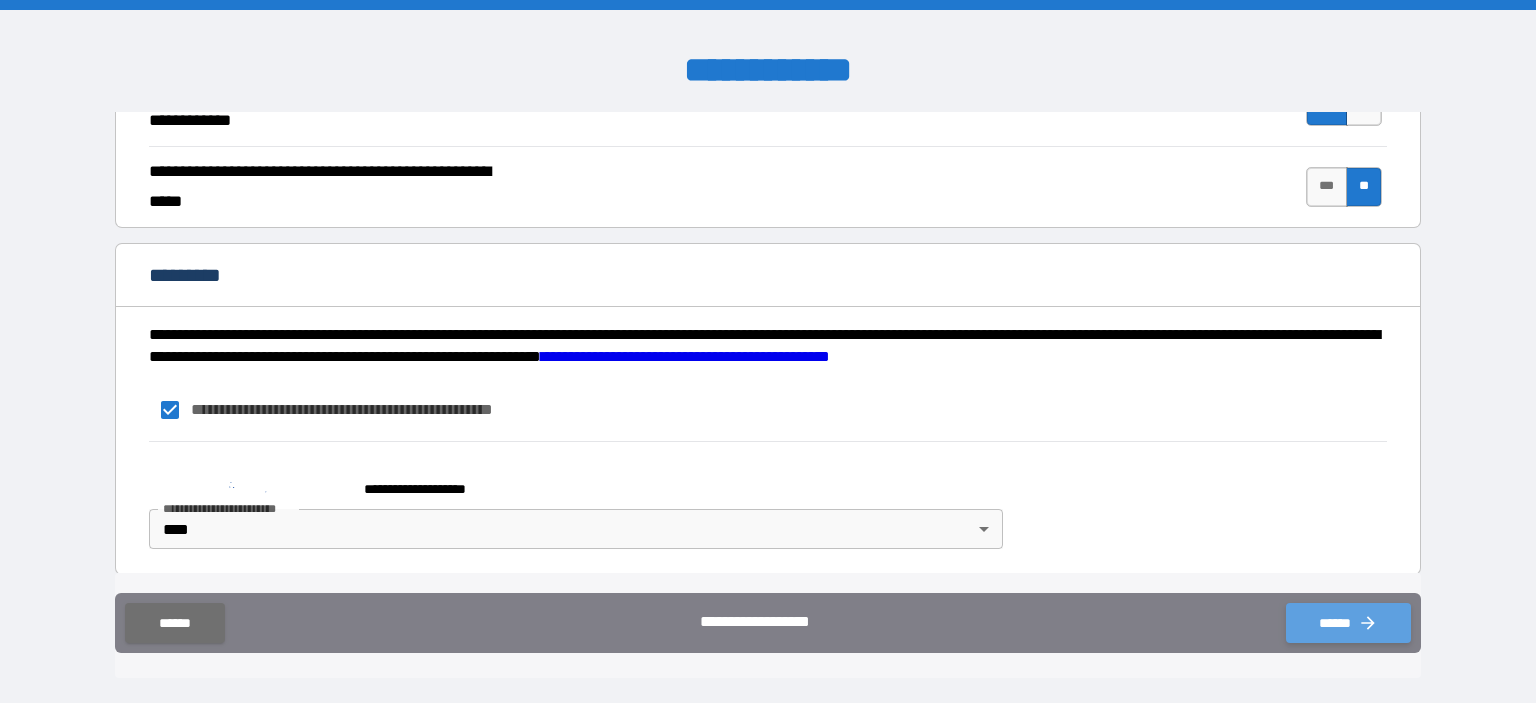 click on "******" at bounding box center [1348, 623] 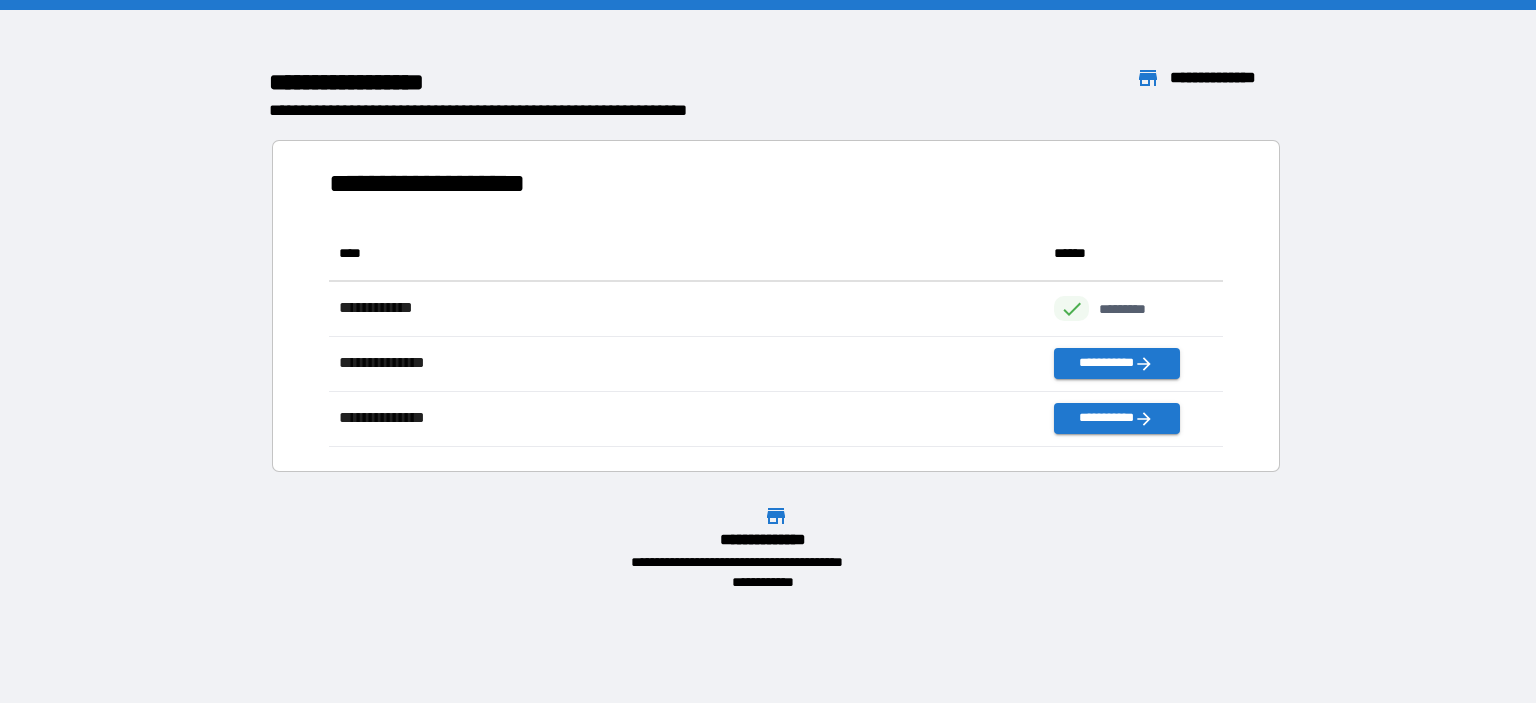 scroll, scrollTop: 16, scrollLeft: 16, axis: both 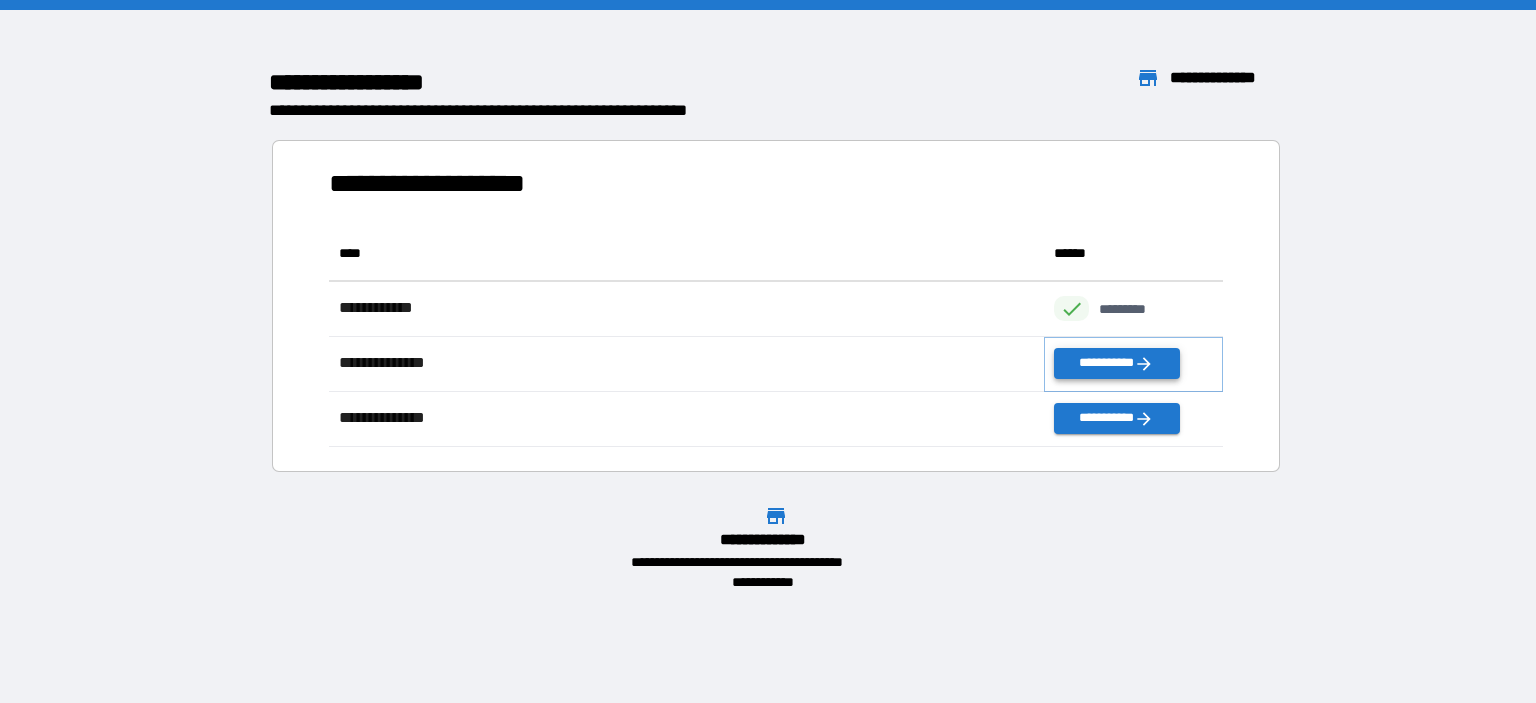 click on "**********" at bounding box center [1116, 363] 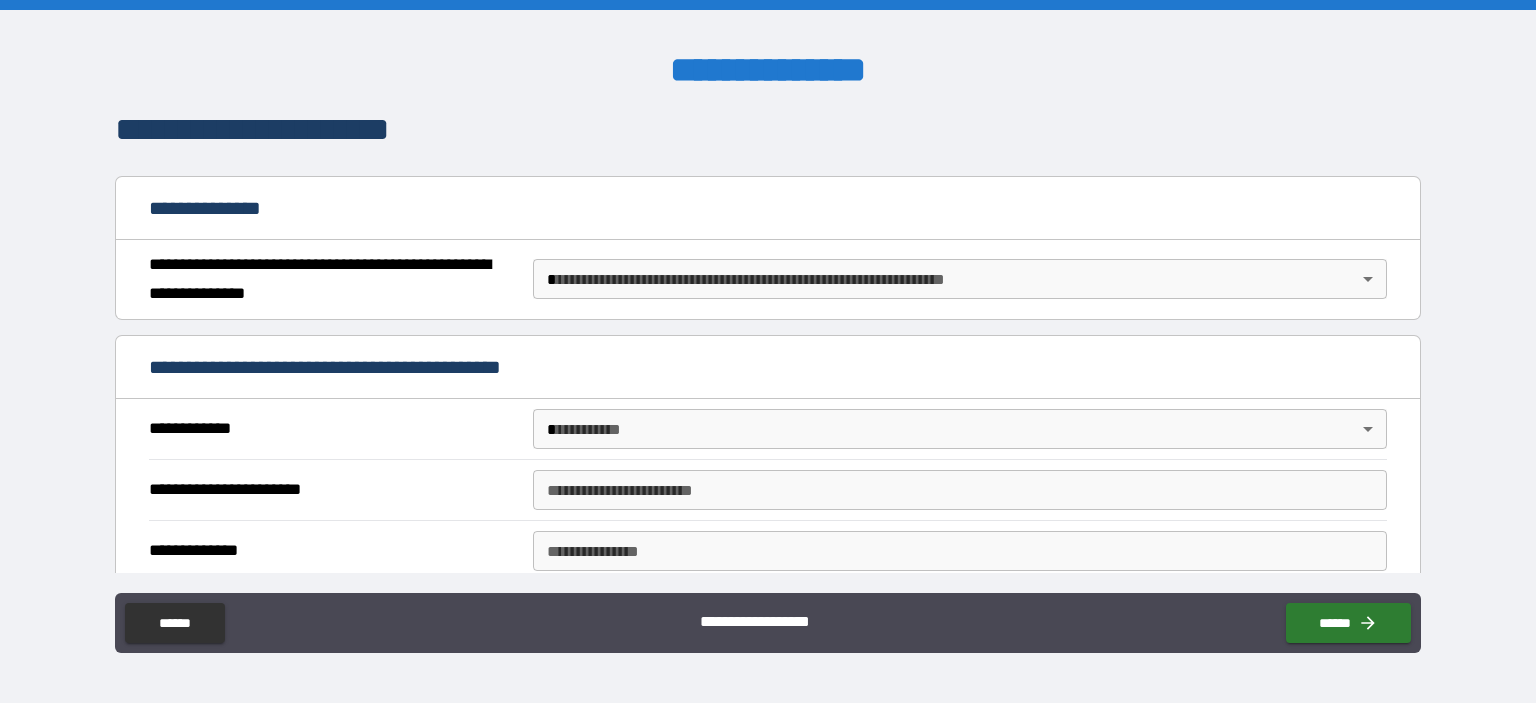 scroll, scrollTop: 300, scrollLeft: 0, axis: vertical 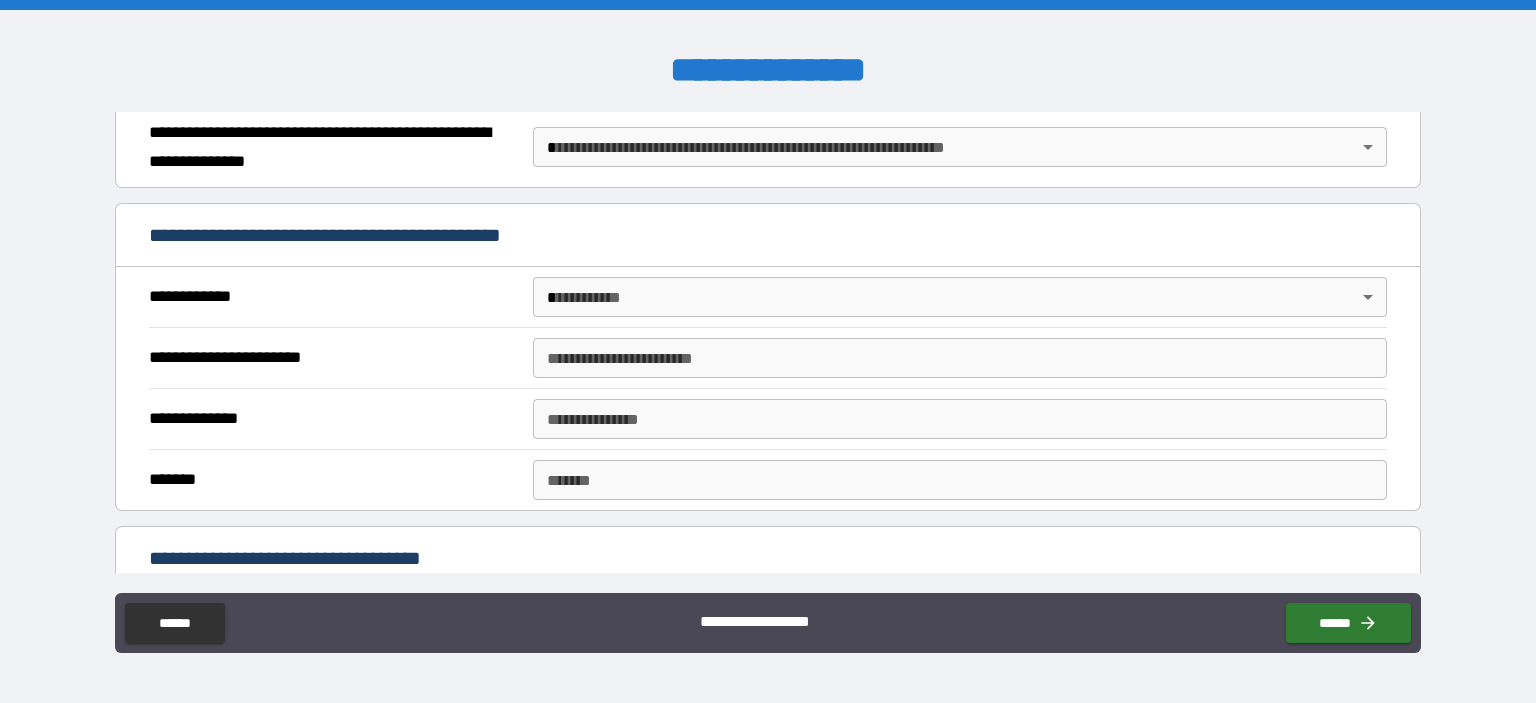 click on "**********" at bounding box center (768, 351) 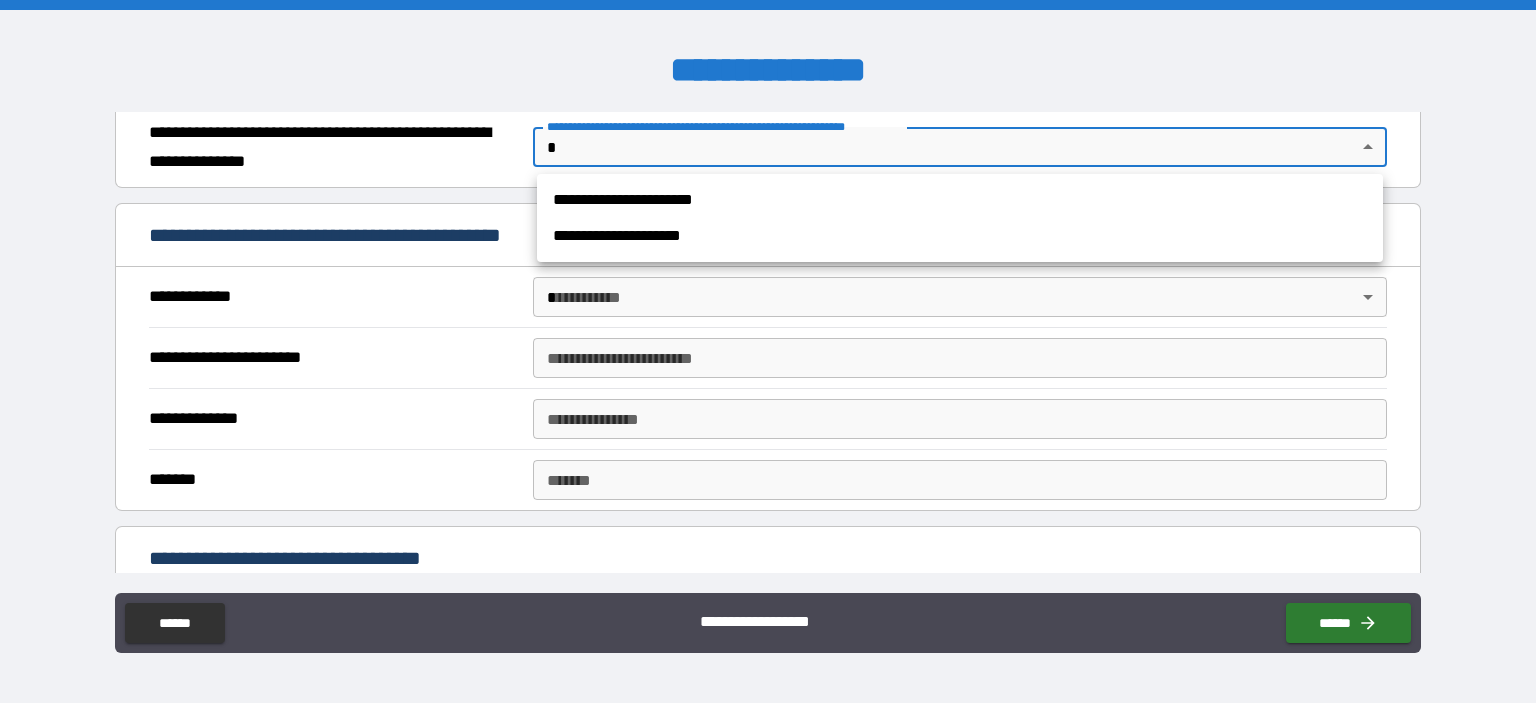 click on "**********" at bounding box center (960, 200) 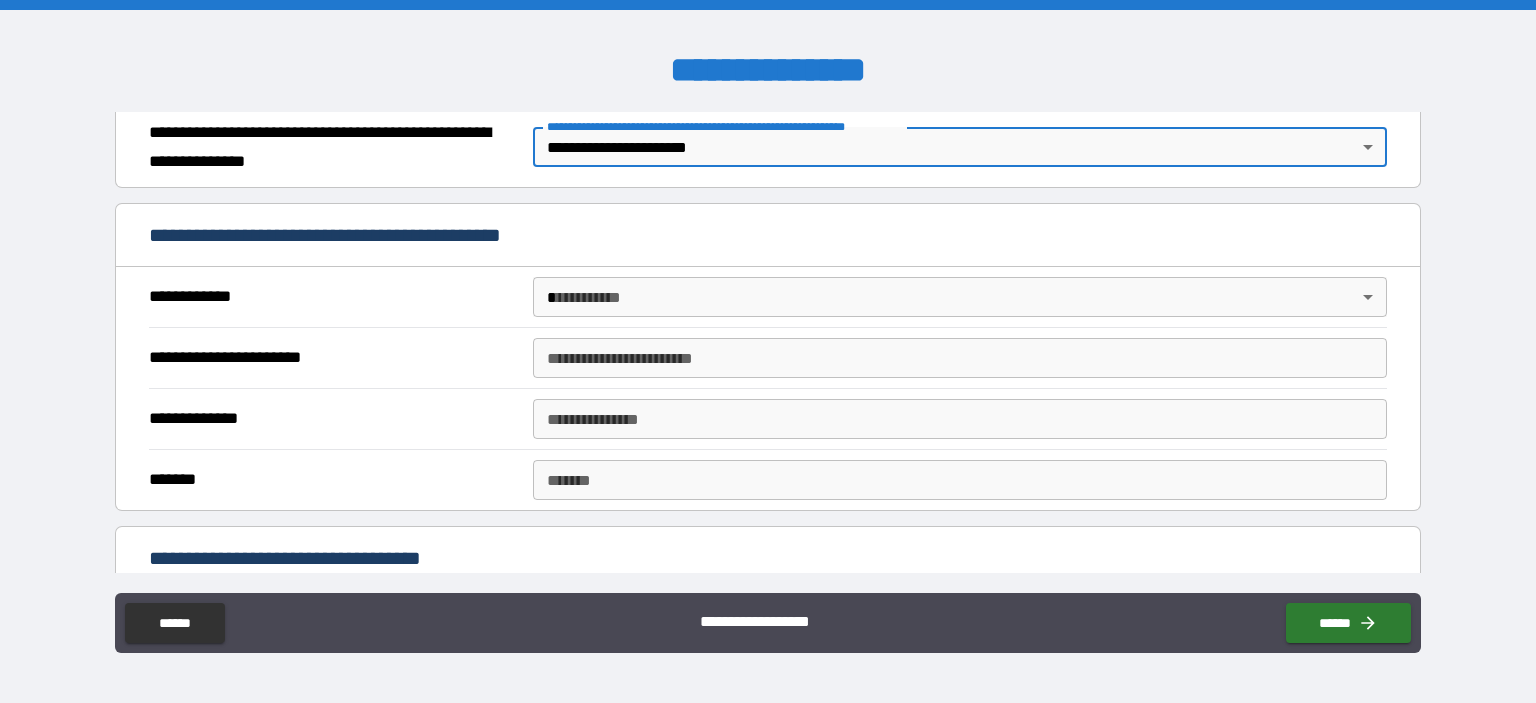 click on "**********" at bounding box center (768, 351) 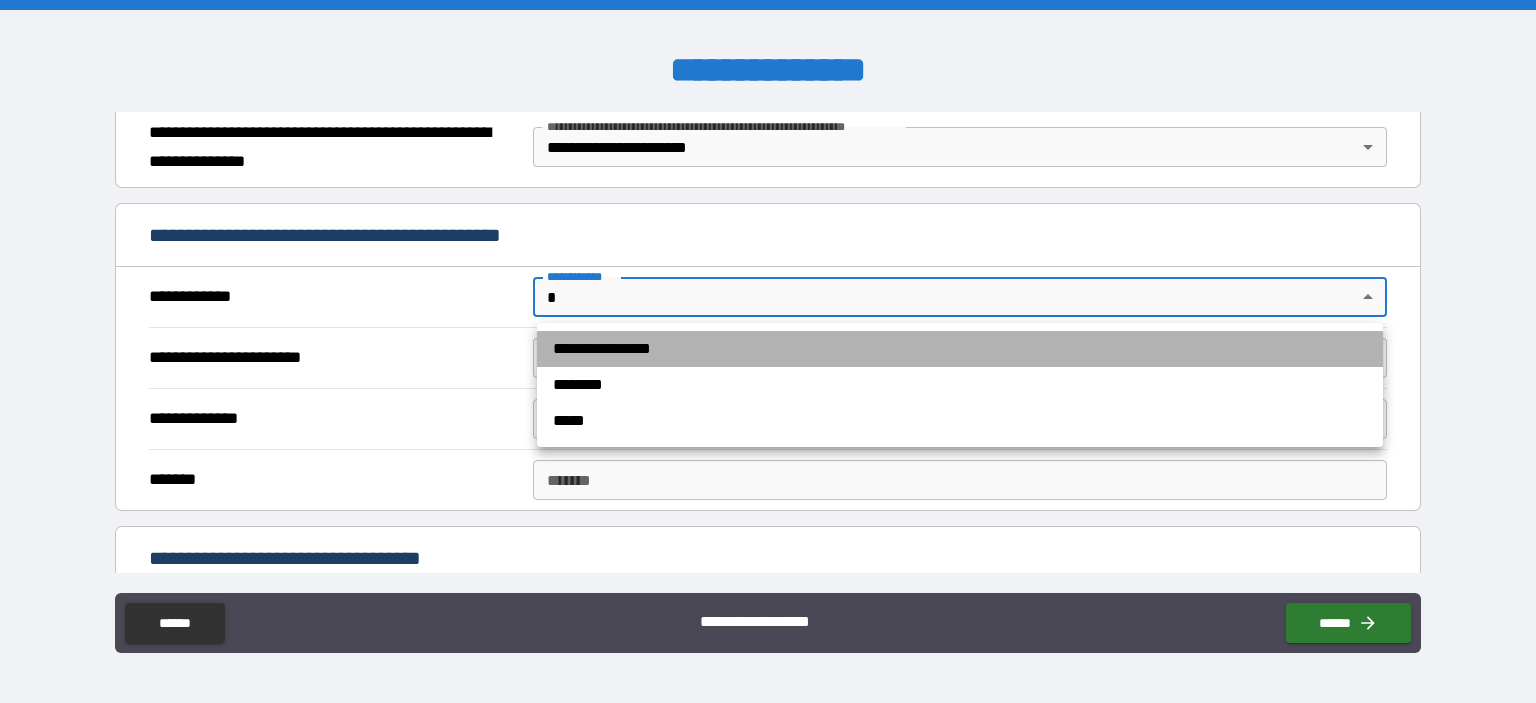 click on "**********" at bounding box center (960, 349) 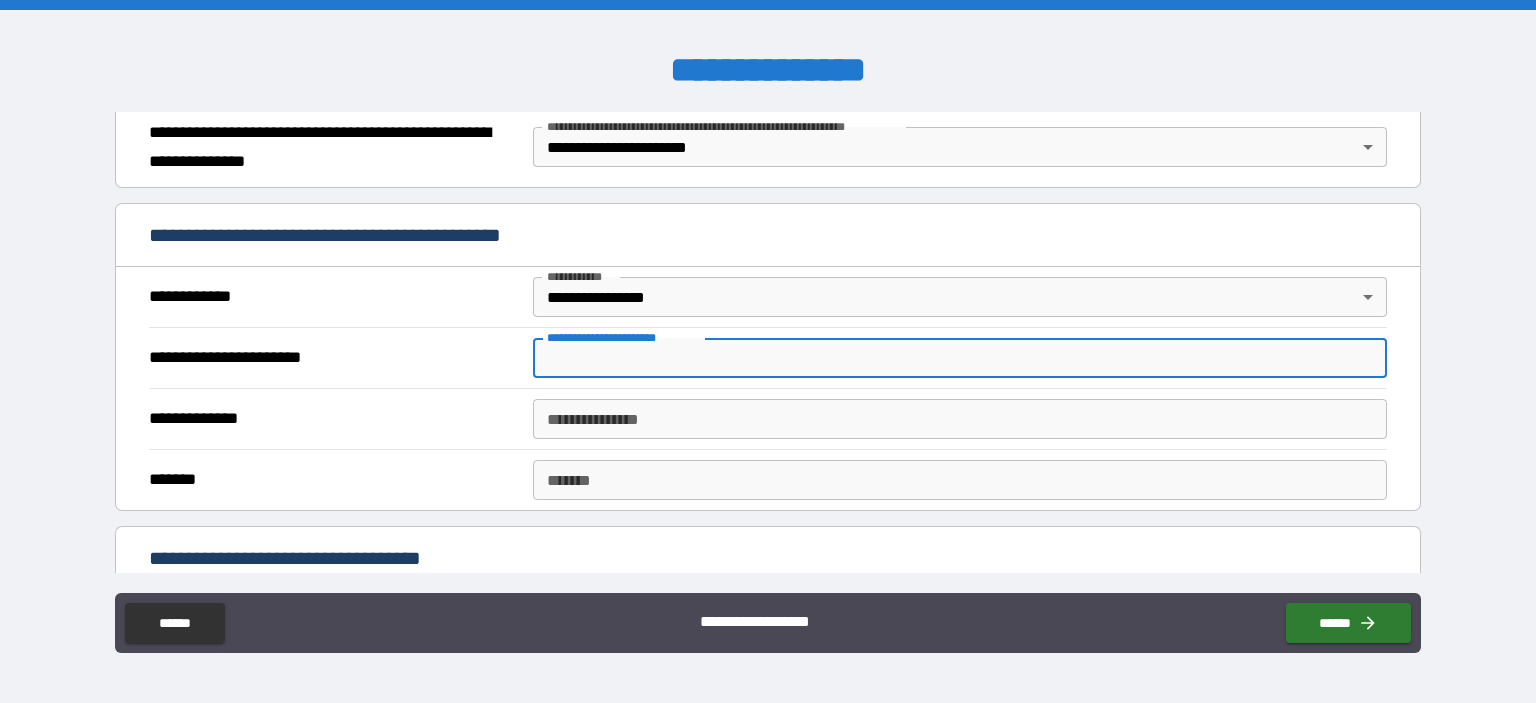 click on "**********" at bounding box center (960, 358) 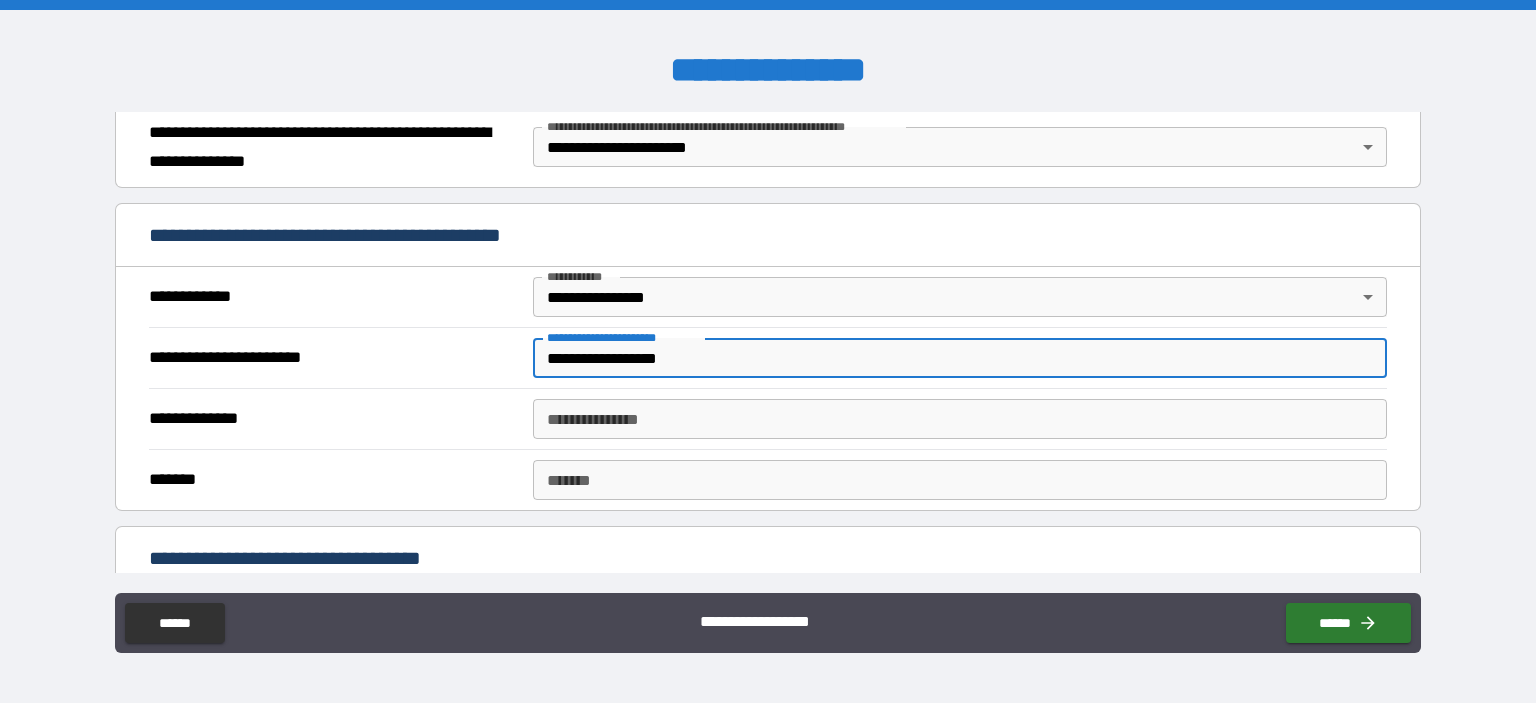 type on "**********" 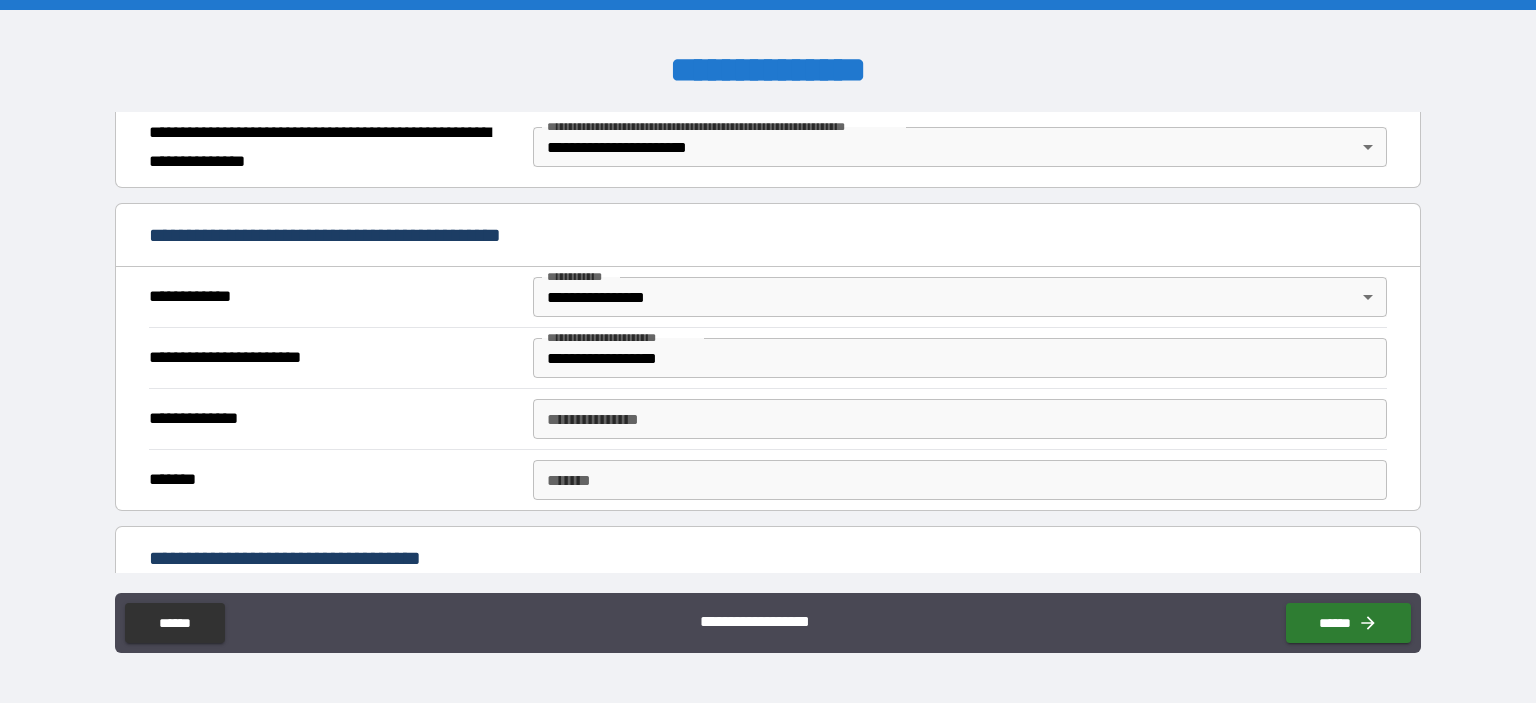 drag, startPoint x: 614, startPoint y: 343, endPoint x: 1076, endPoint y: 82, distance: 530.627 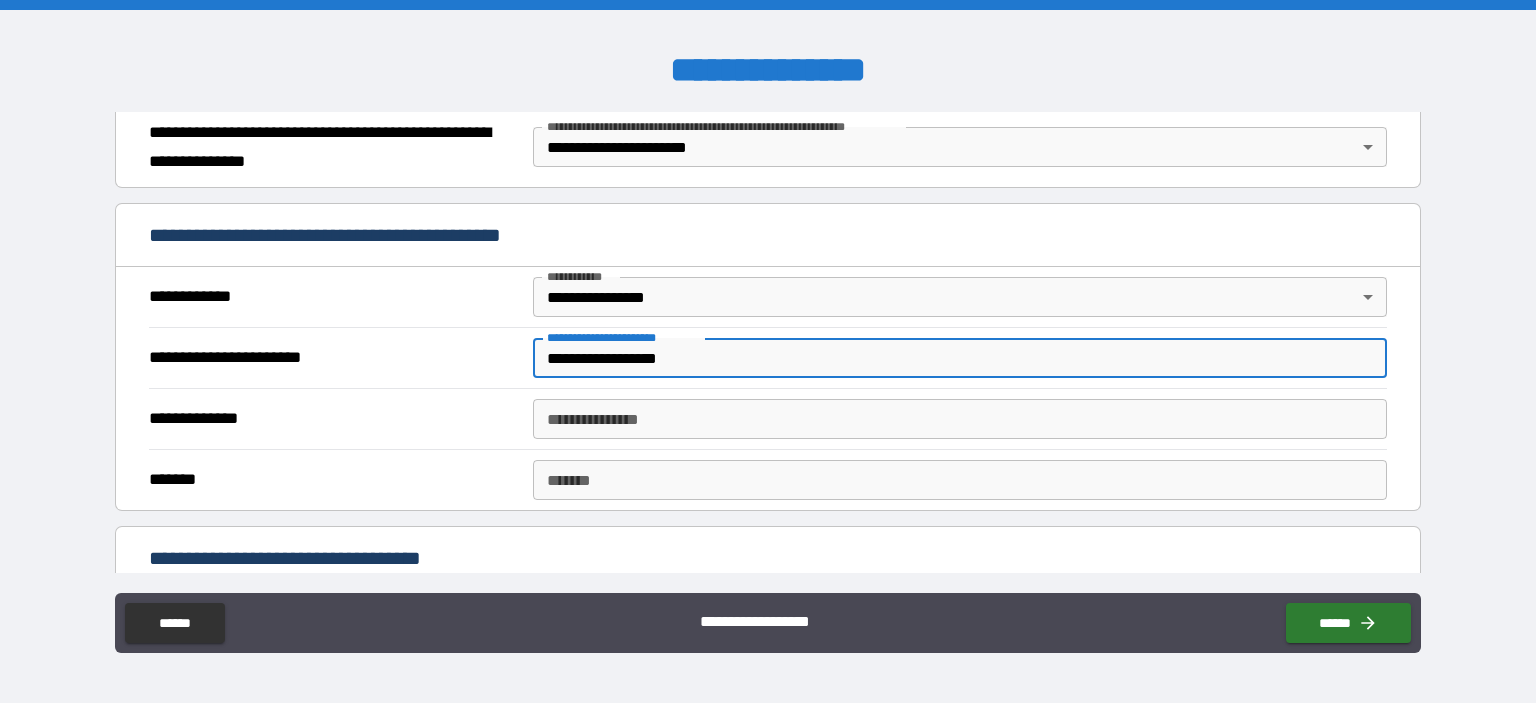 drag, startPoint x: 595, startPoint y: 359, endPoint x: 703, endPoint y: 369, distance: 108.461975 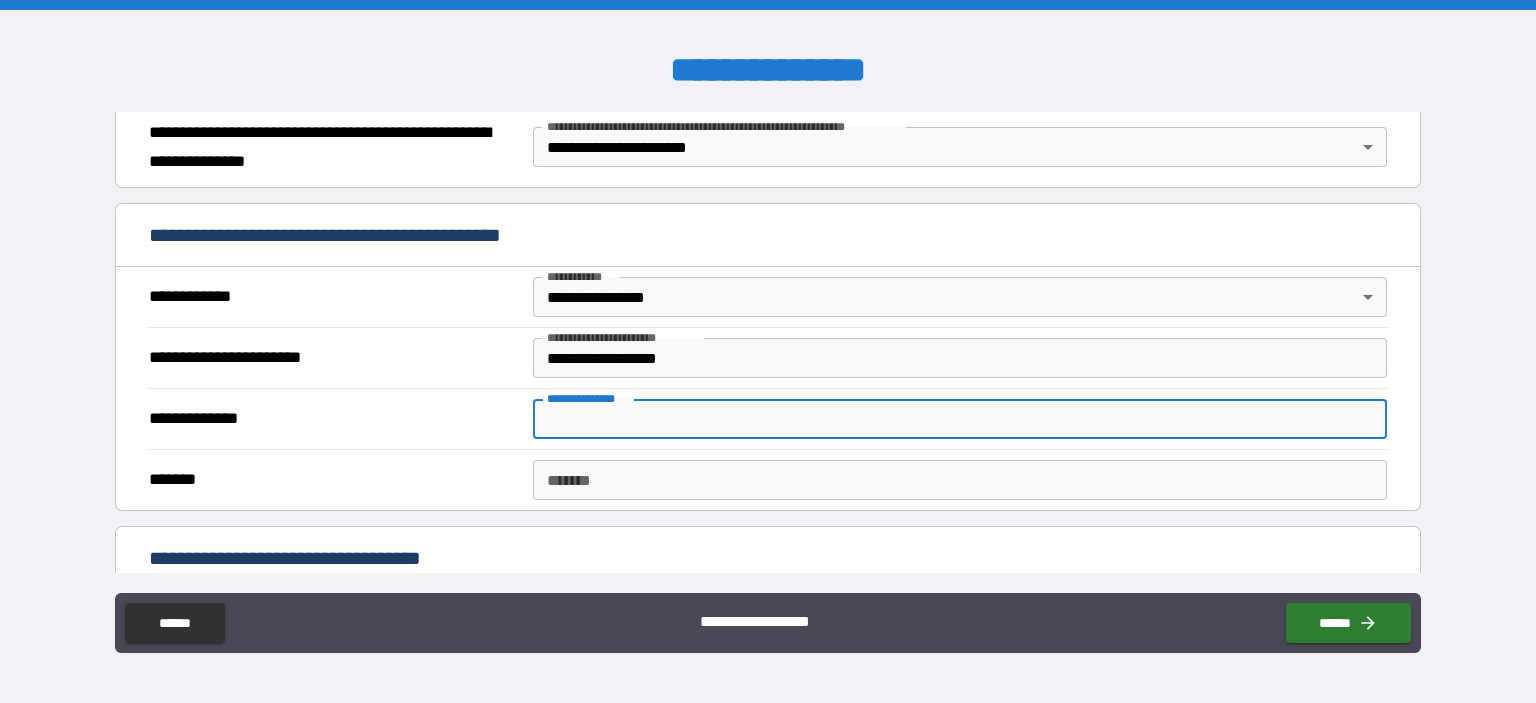 paste on "**********" 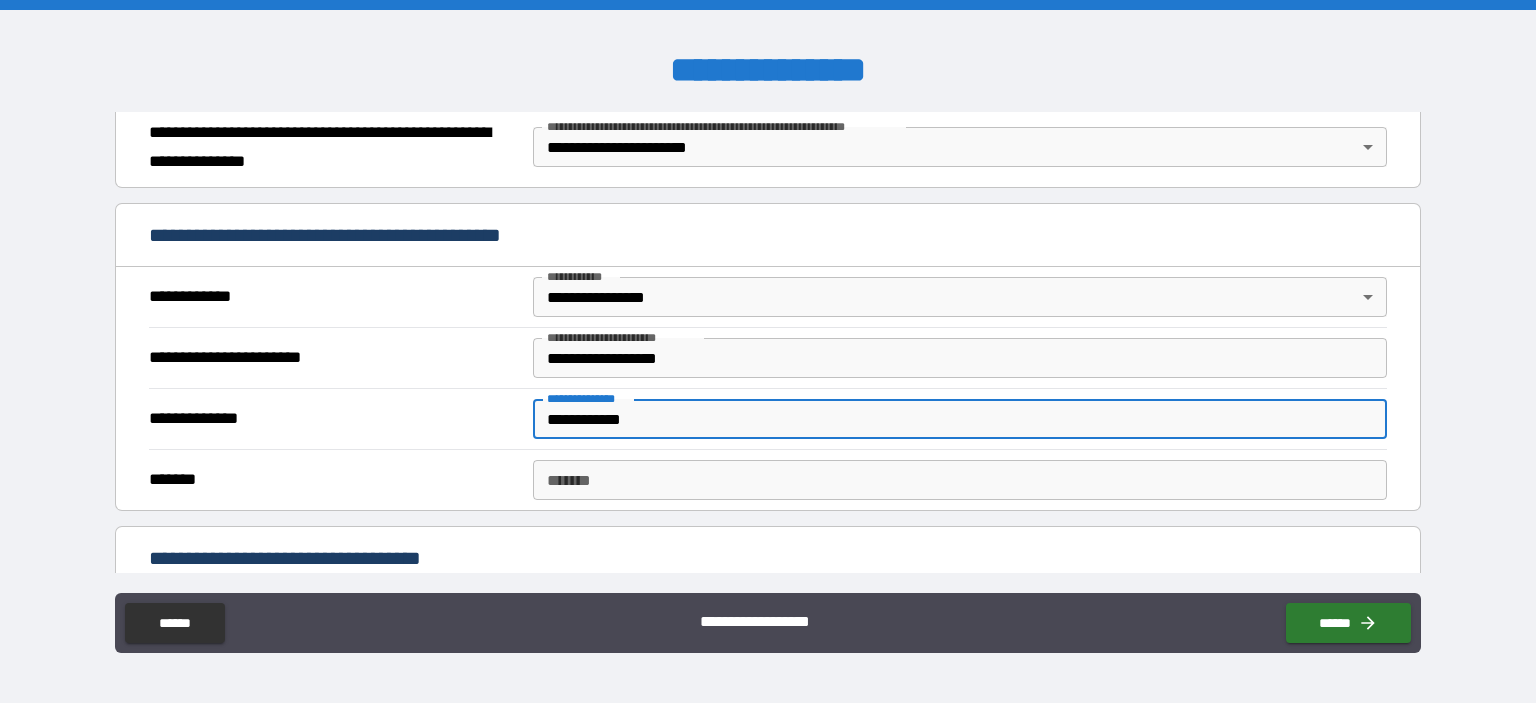 type on "**********" 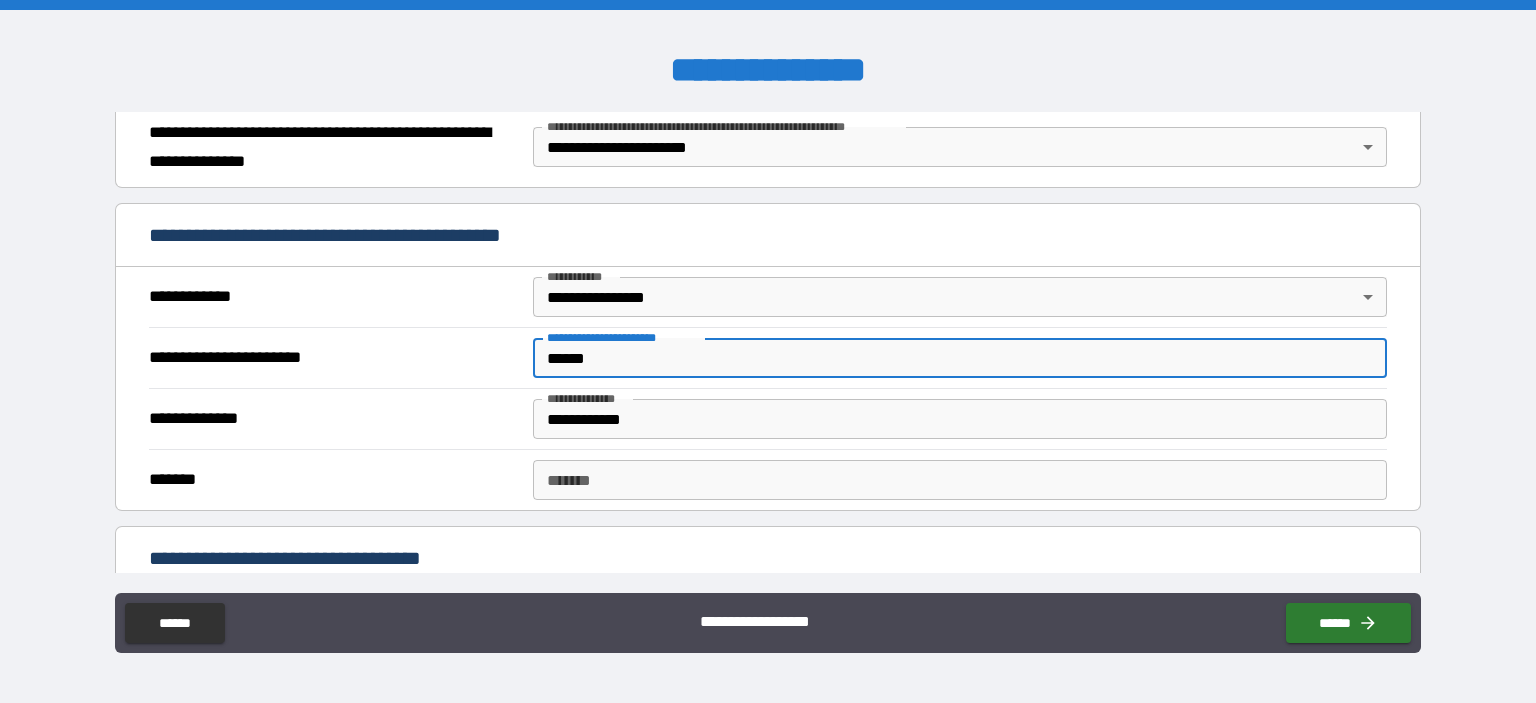 type on "******" 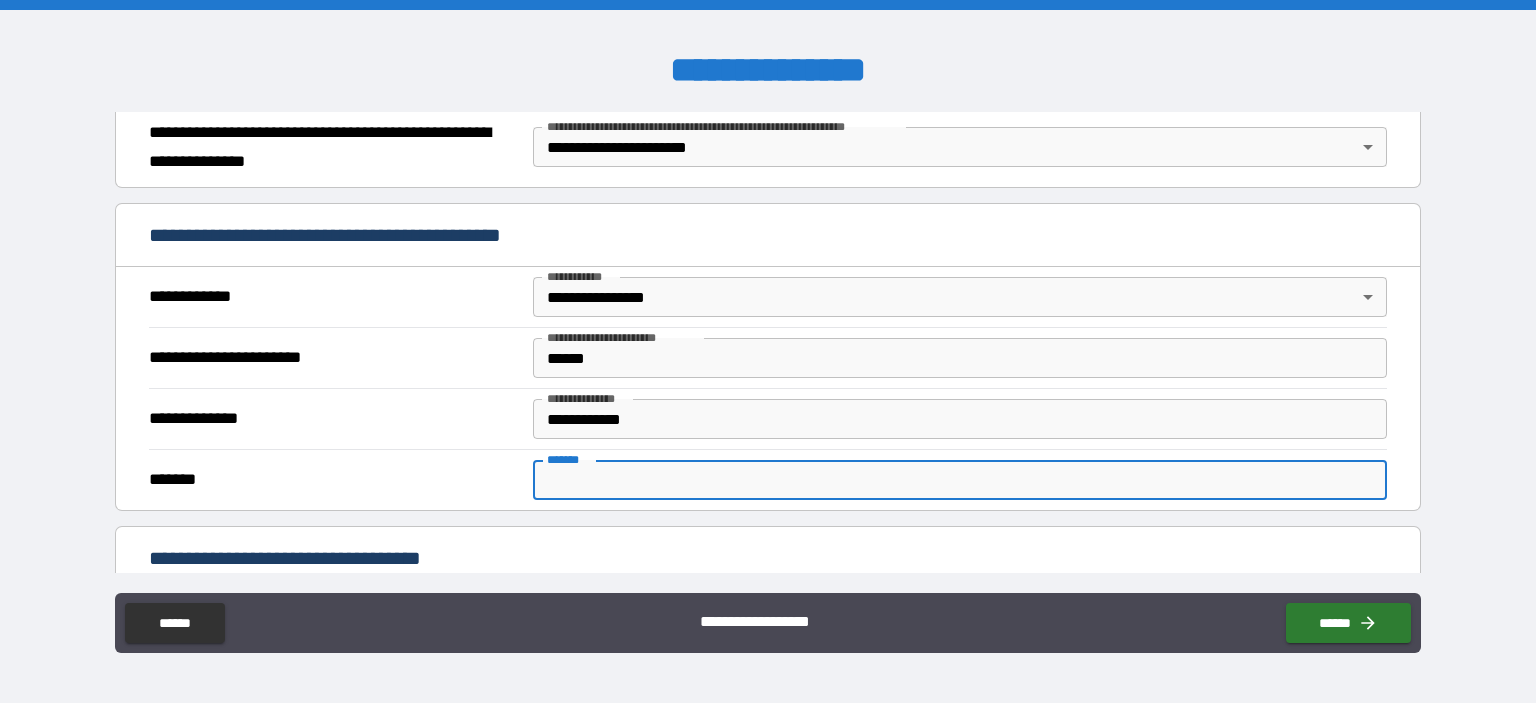 click on "*******" at bounding box center [960, 480] 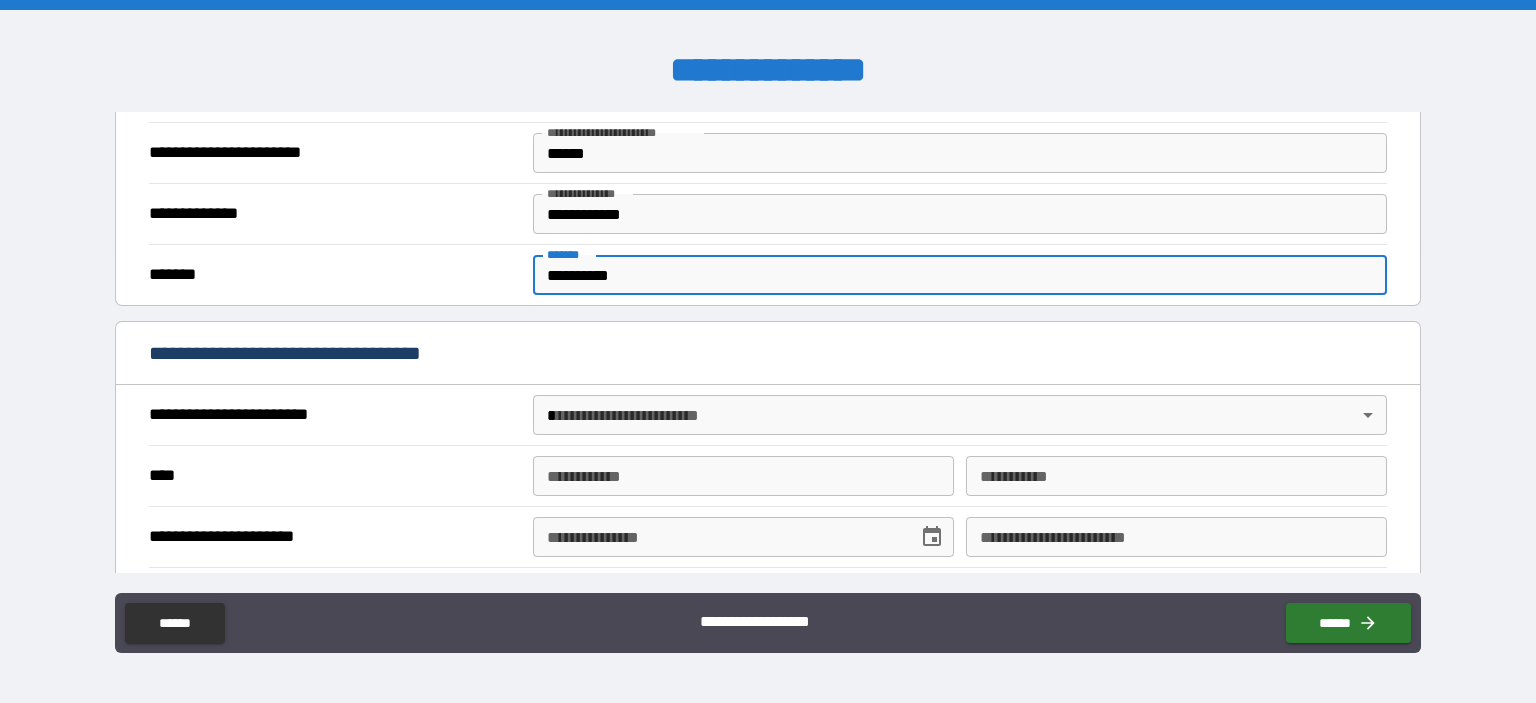 scroll, scrollTop: 600, scrollLeft: 0, axis: vertical 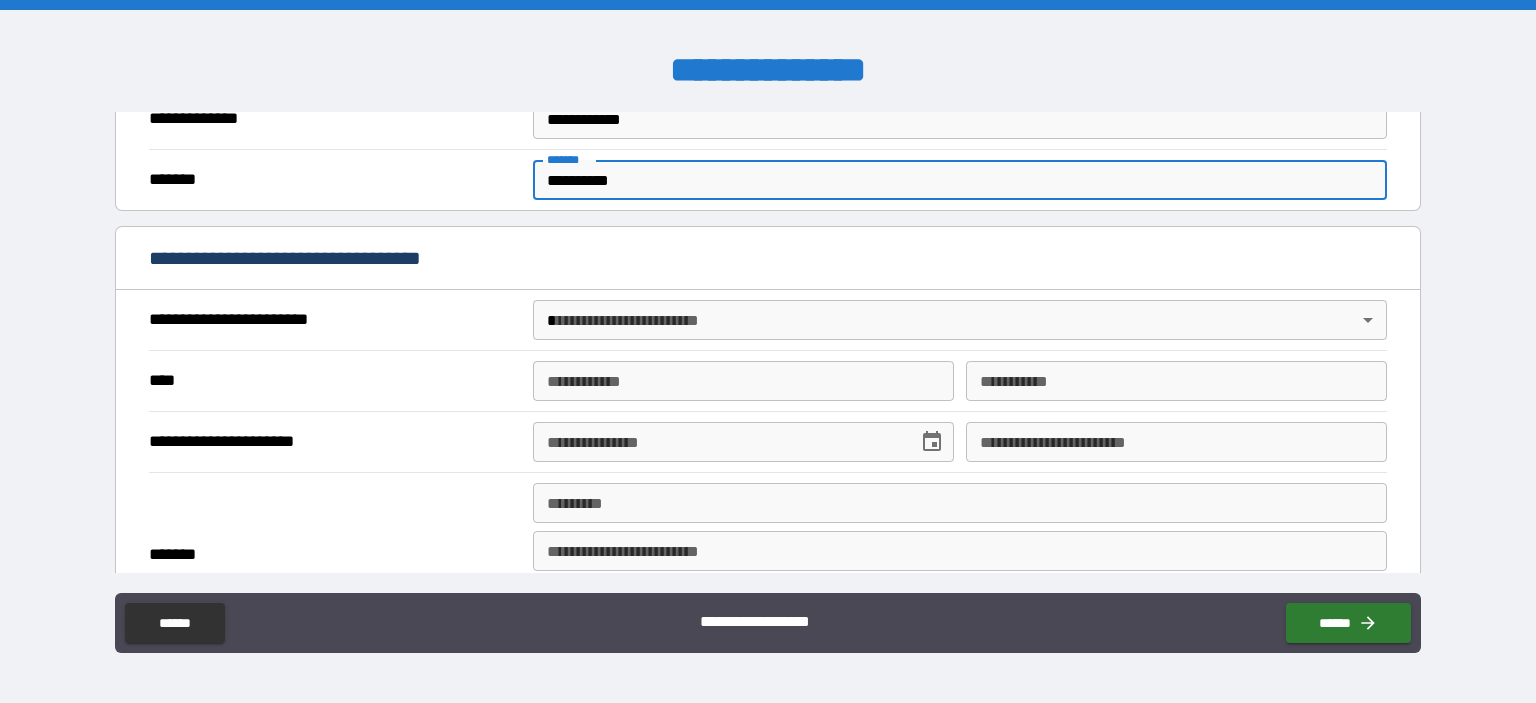 type on "**********" 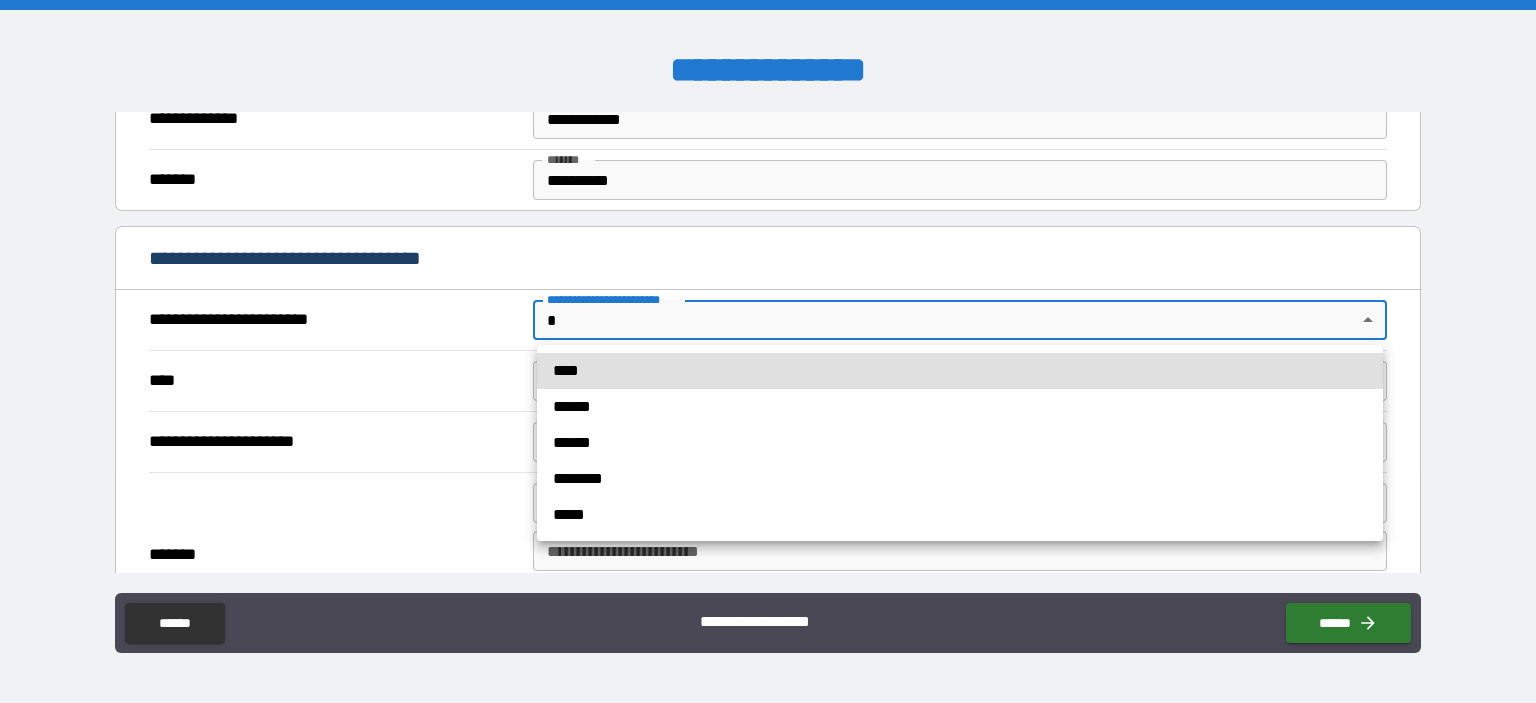click on "**********" at bounding box center [768, 351] 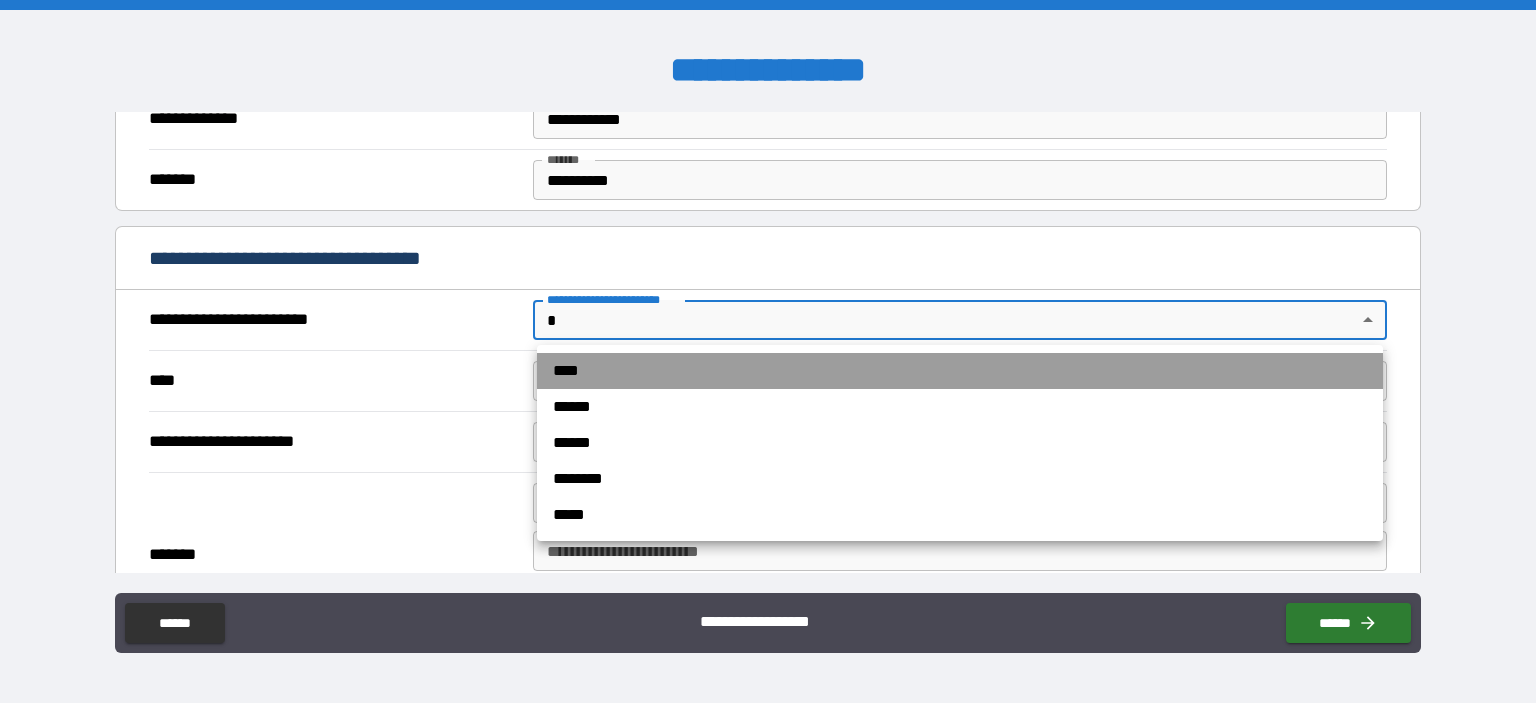 click on "****" at bounding box center [960, 371] 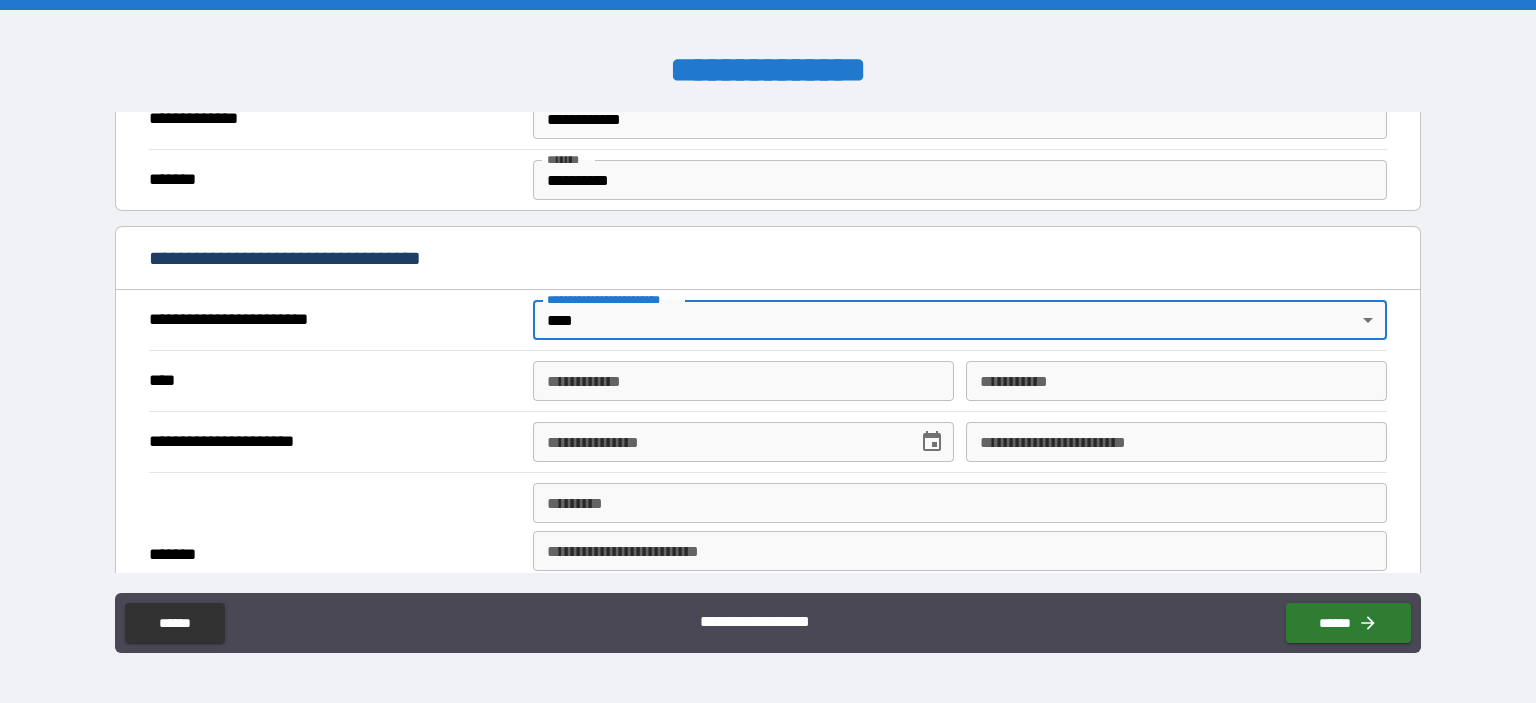 click on "**********" at bounding box center [743, 381] 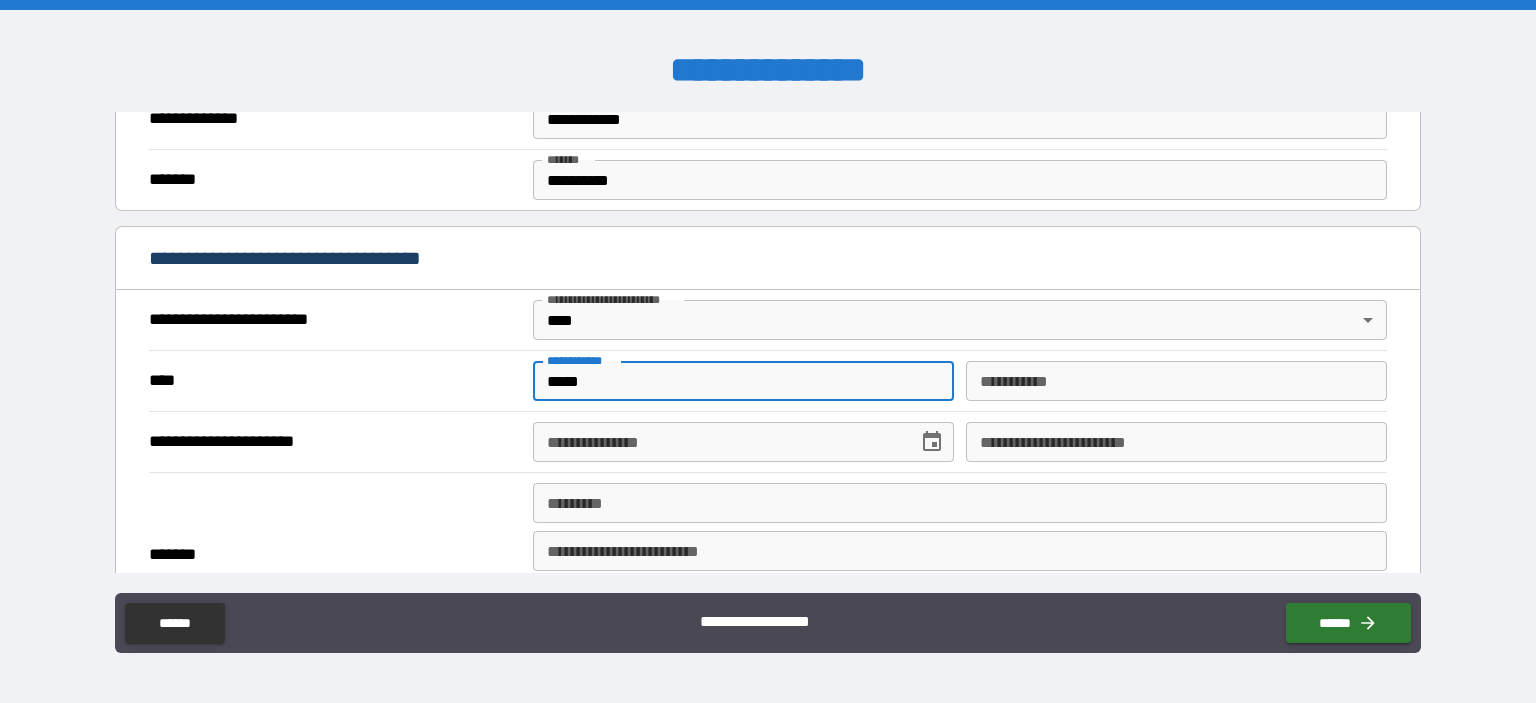 type on "*****" 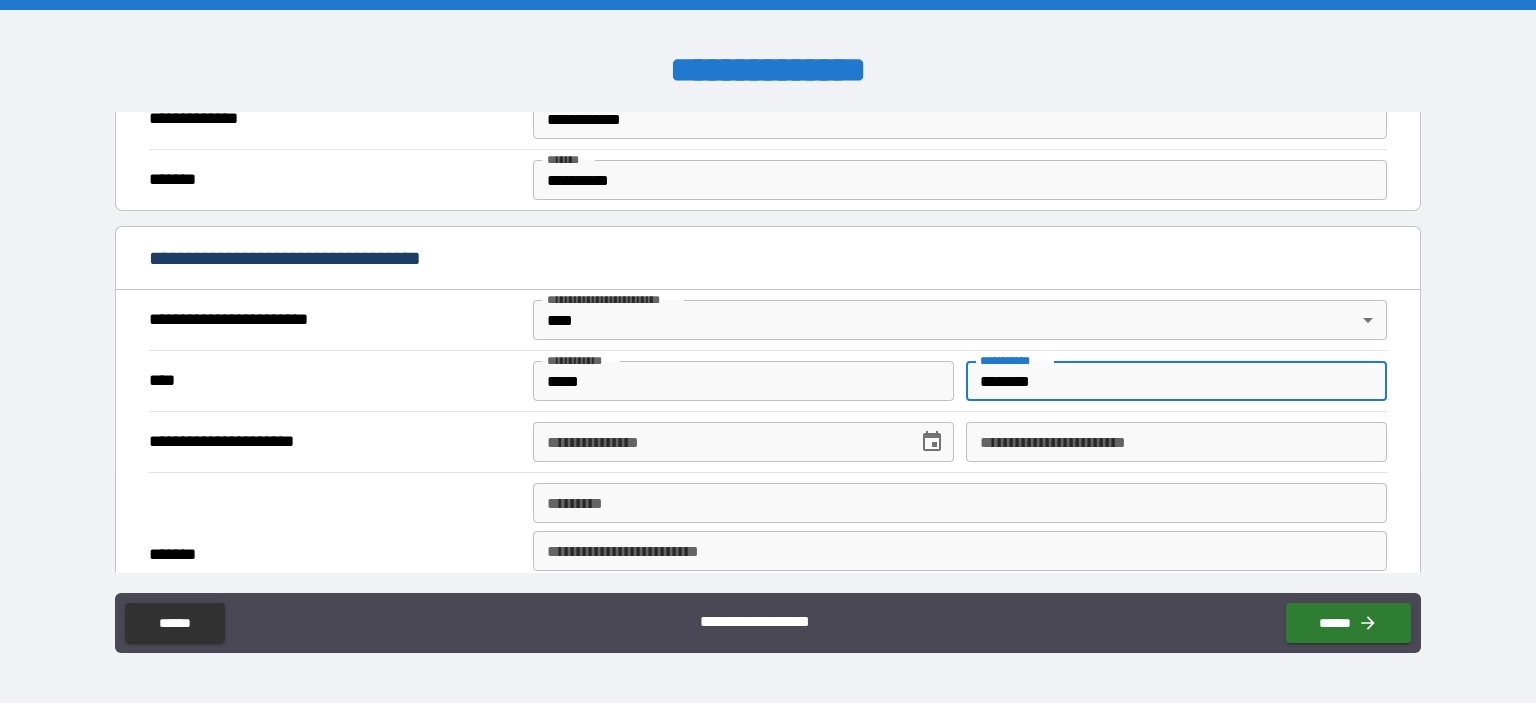 type on "********" 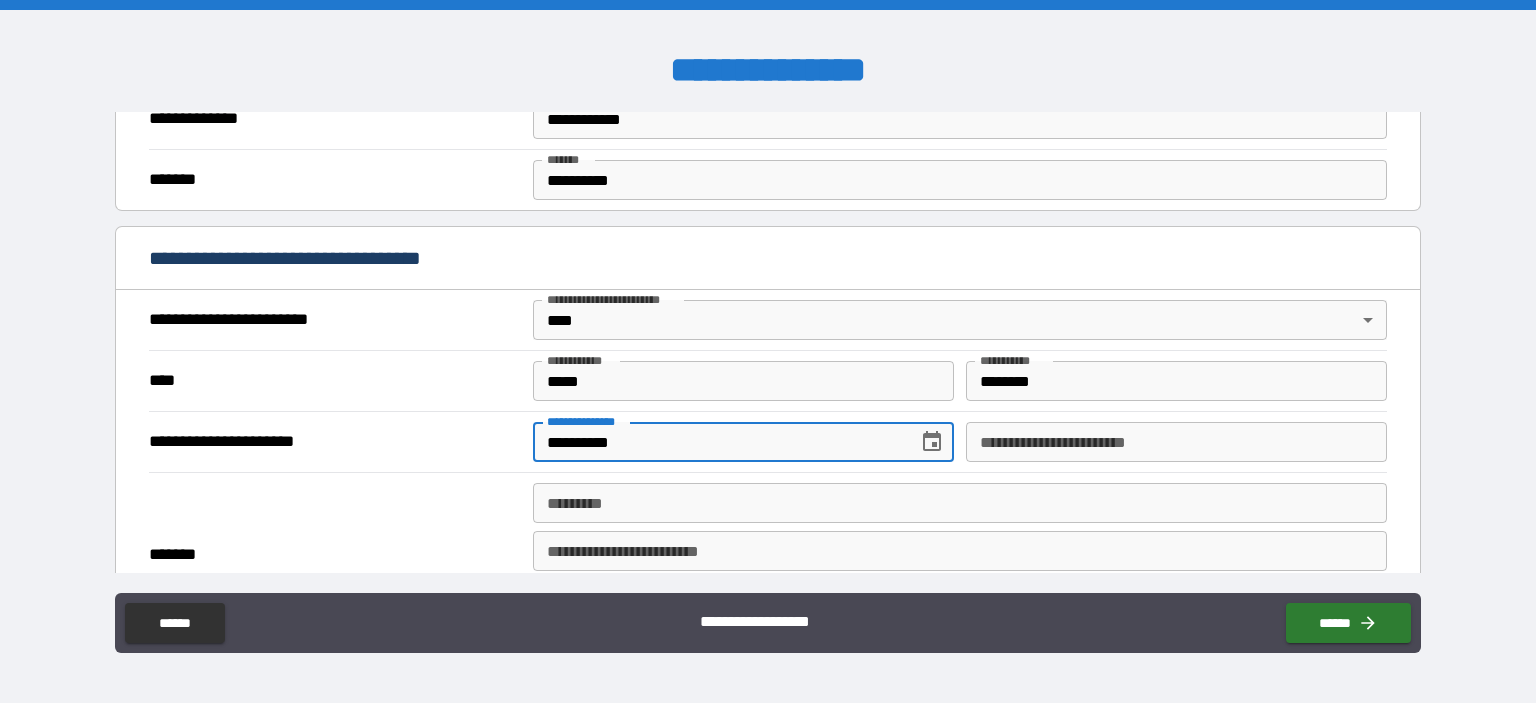 type on "**********" 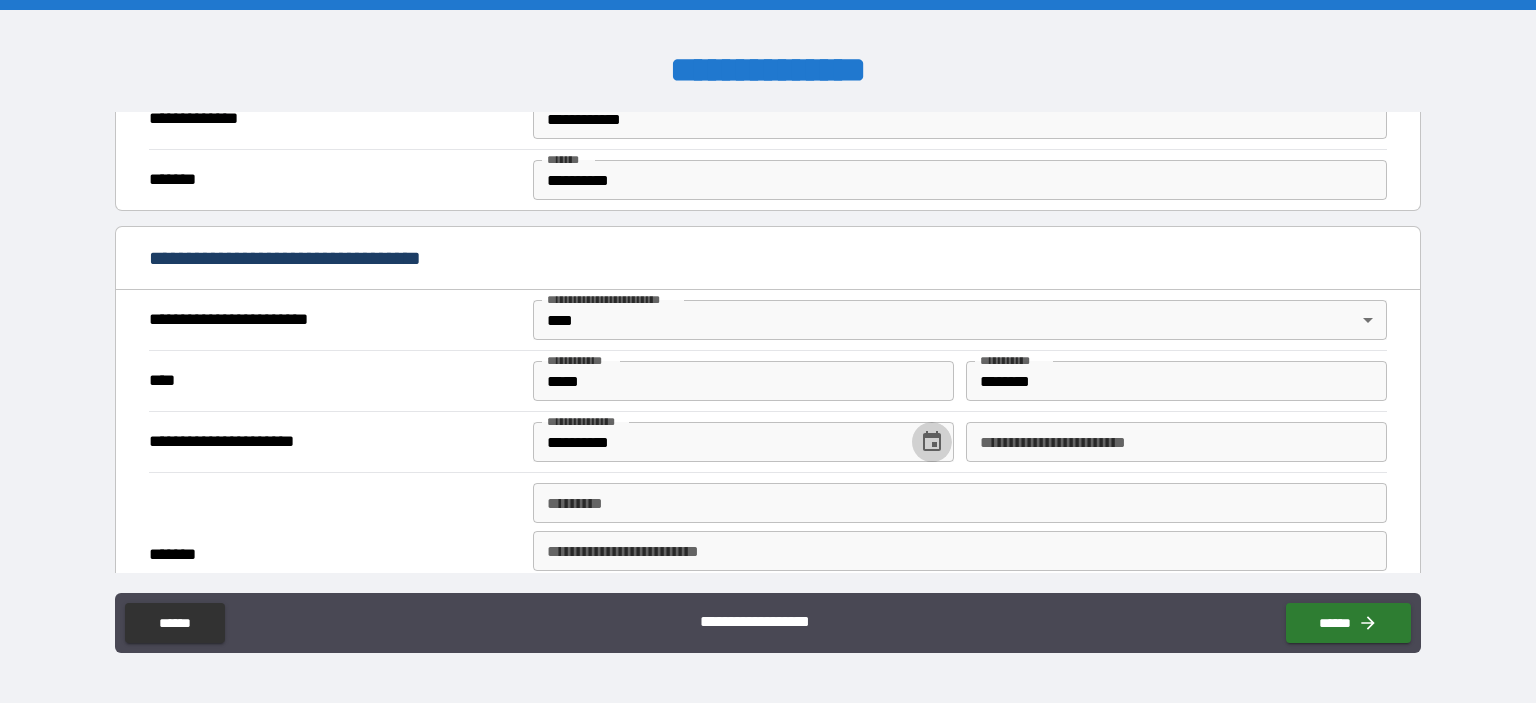type 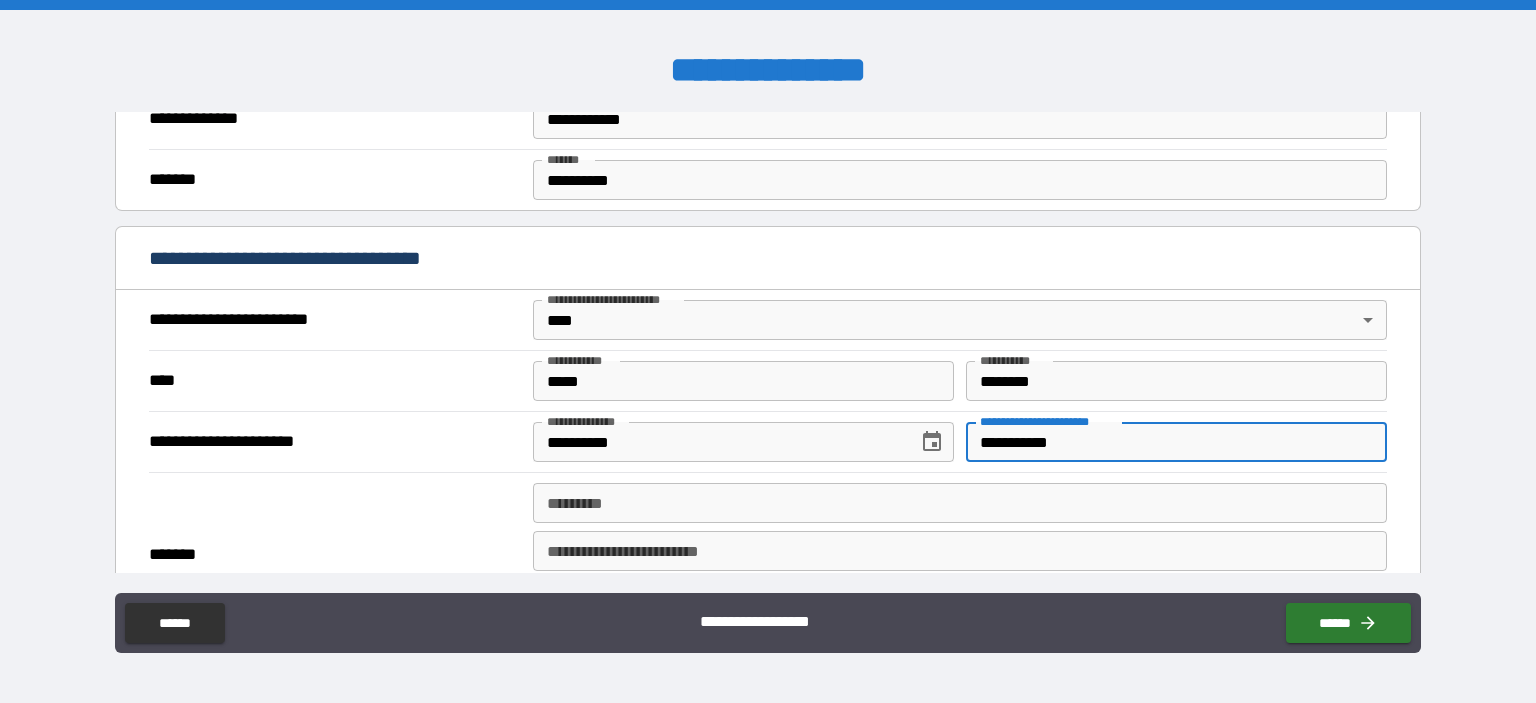 type on "**********" 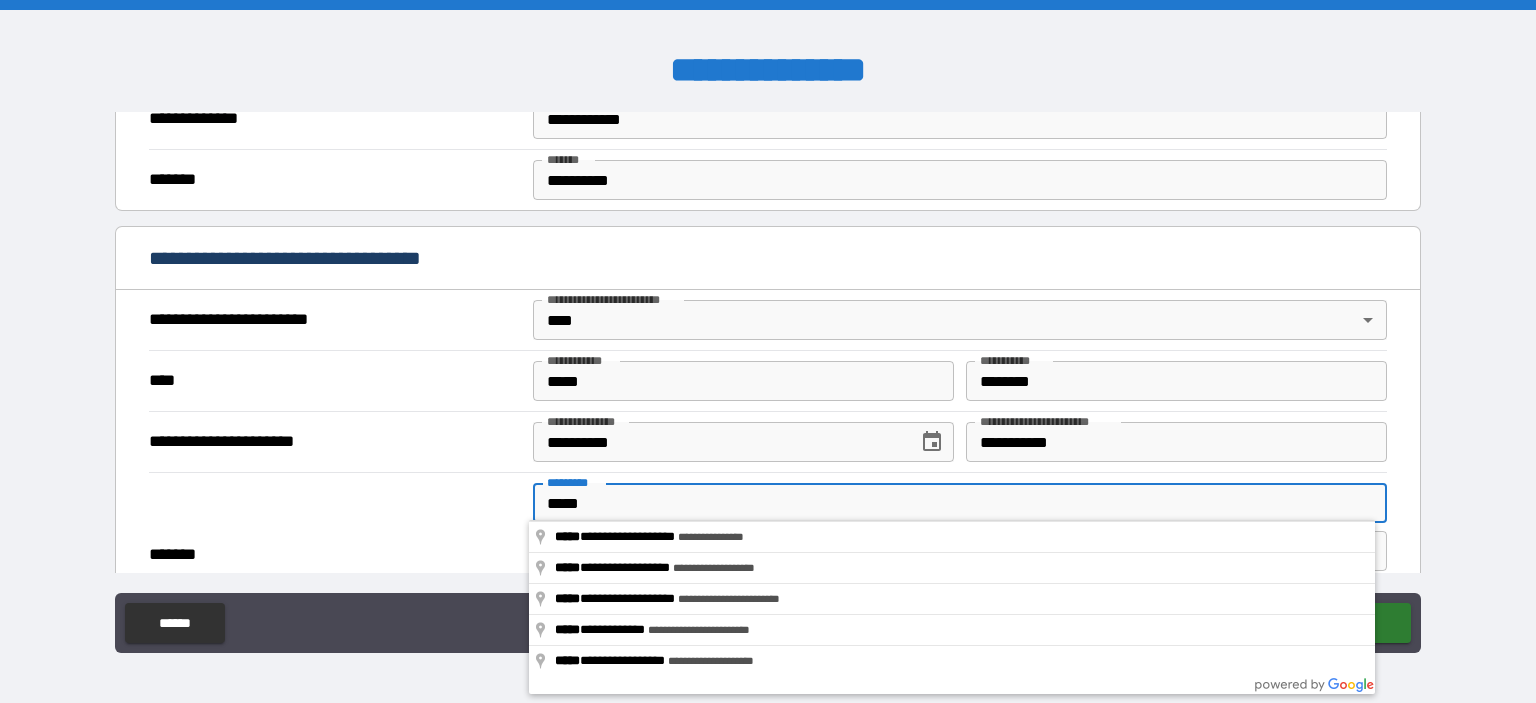 type on "**********" 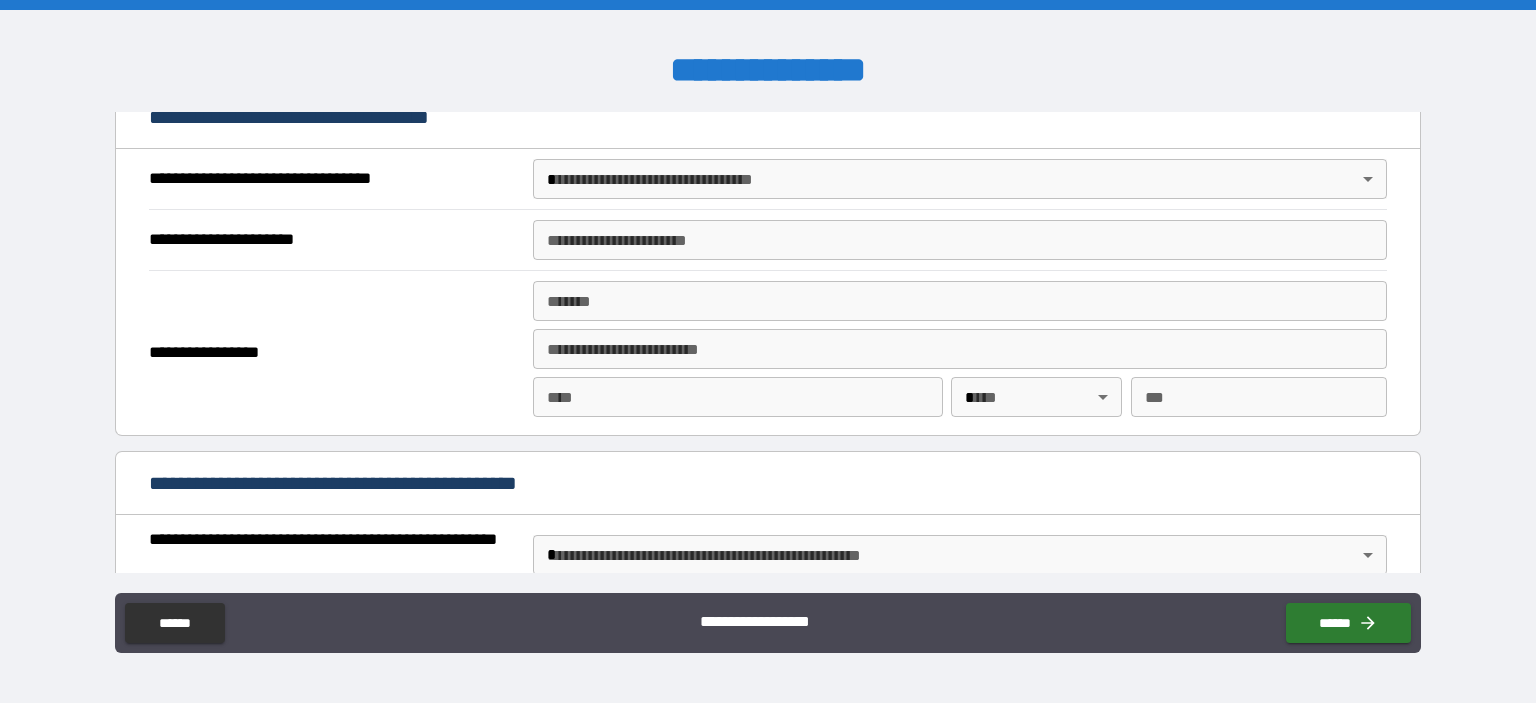 scroll, scrollTop: 1200, scrollLeft: 0, axis: vertical 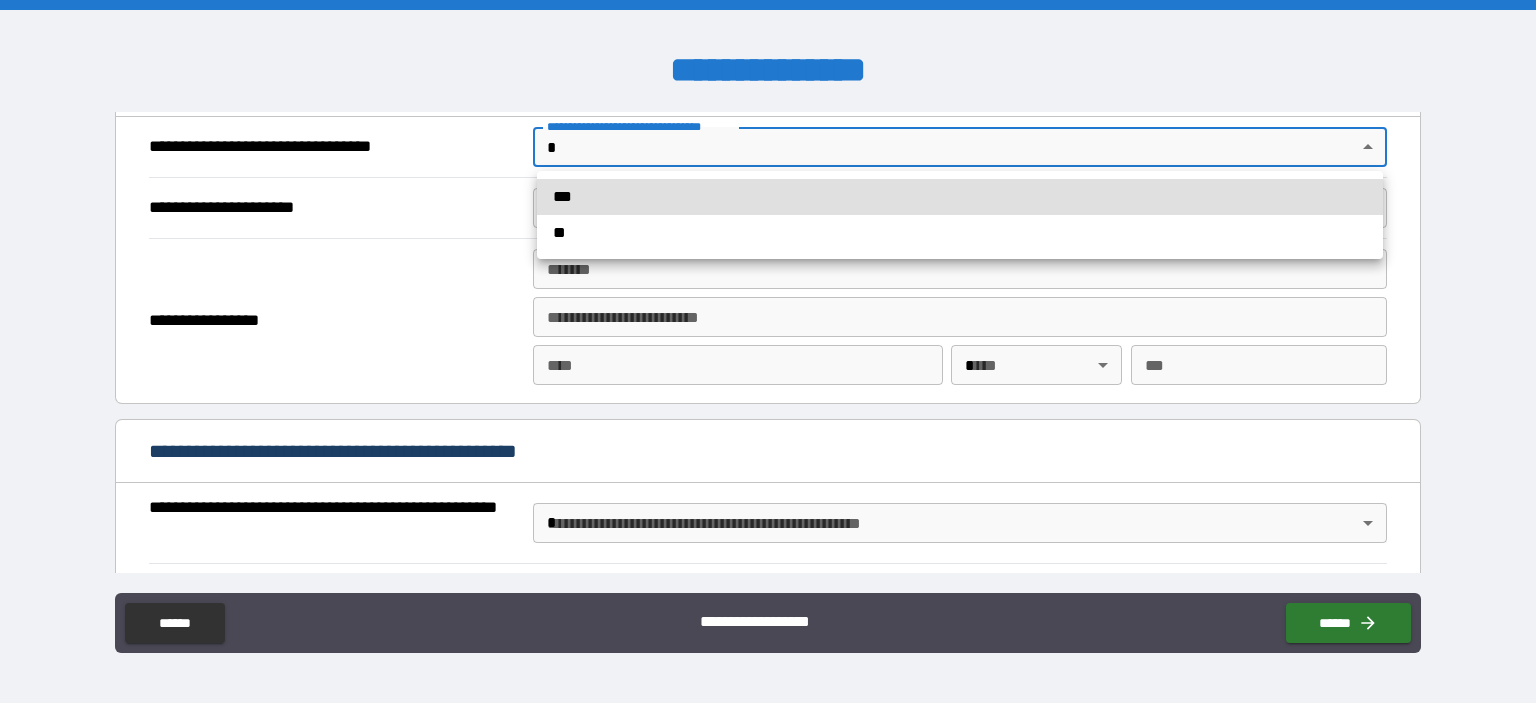 click on "**********" at bounding box center [768, 351] 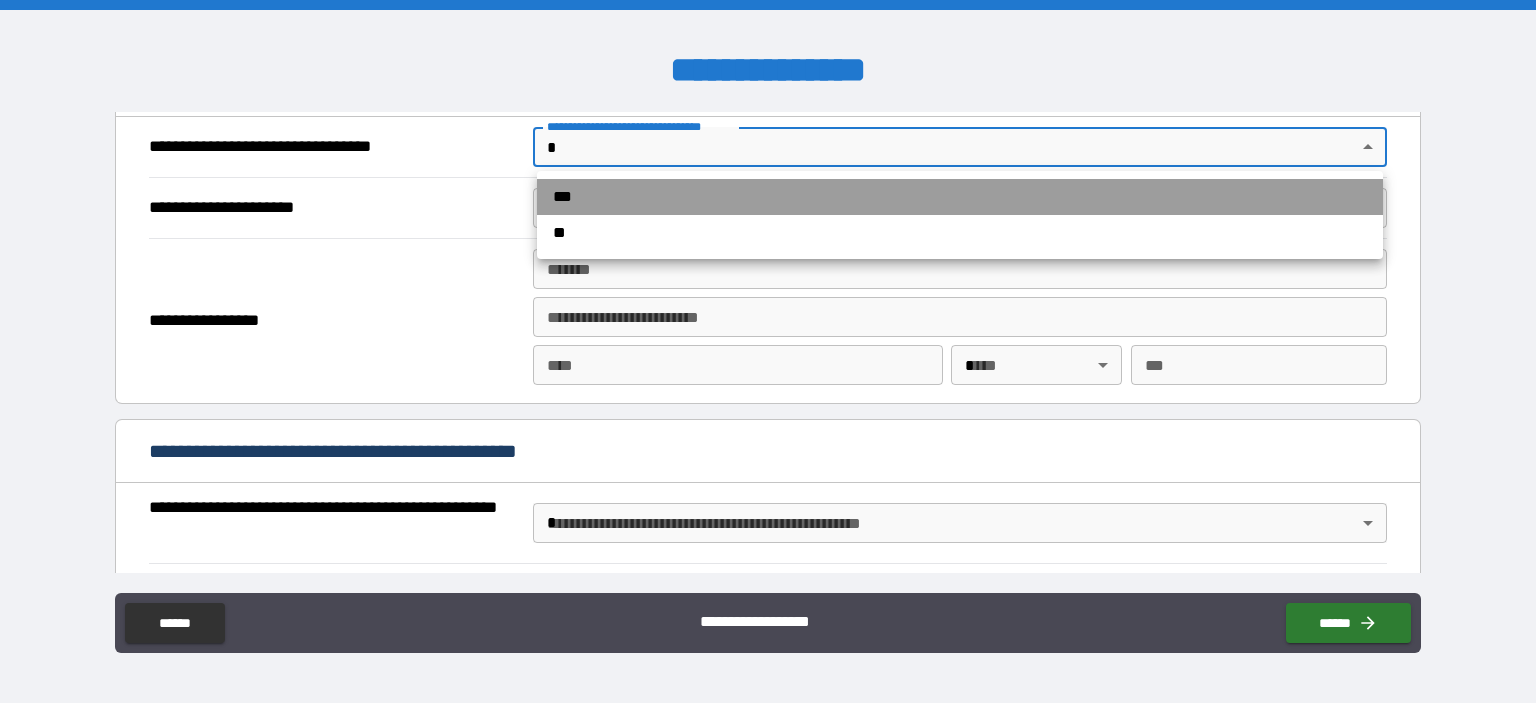 click on "***" at bounding box center [960, 197] 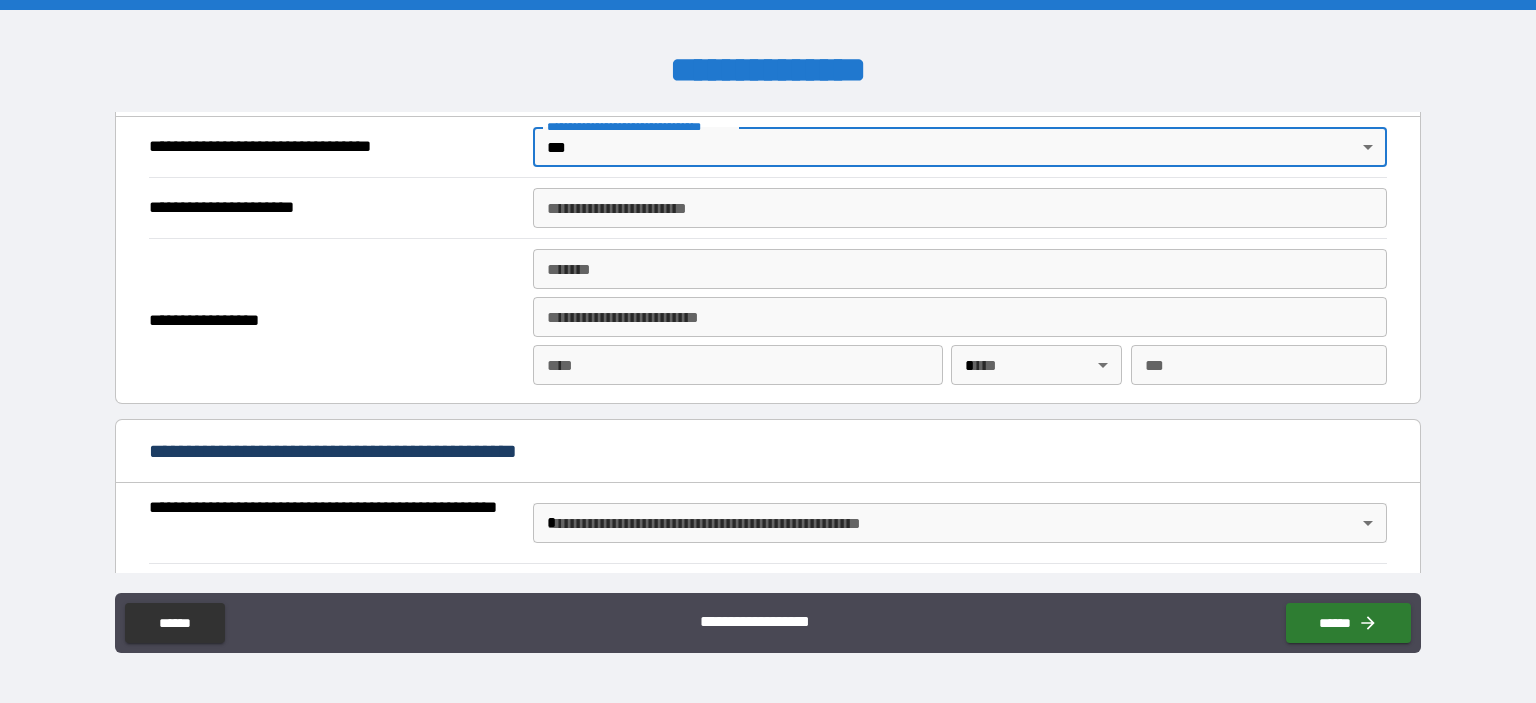 click on "**********" at bounding box center [960, 208] 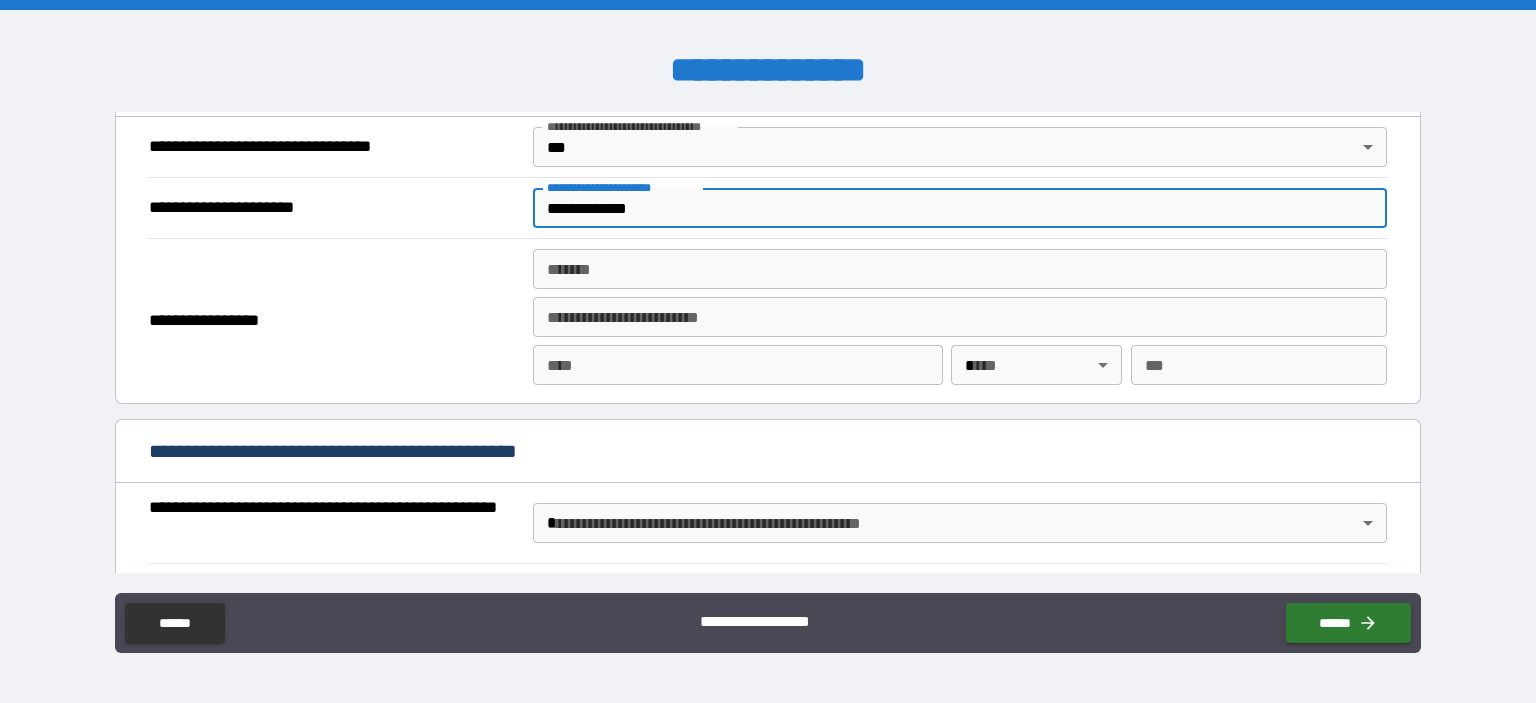 type on "**********" 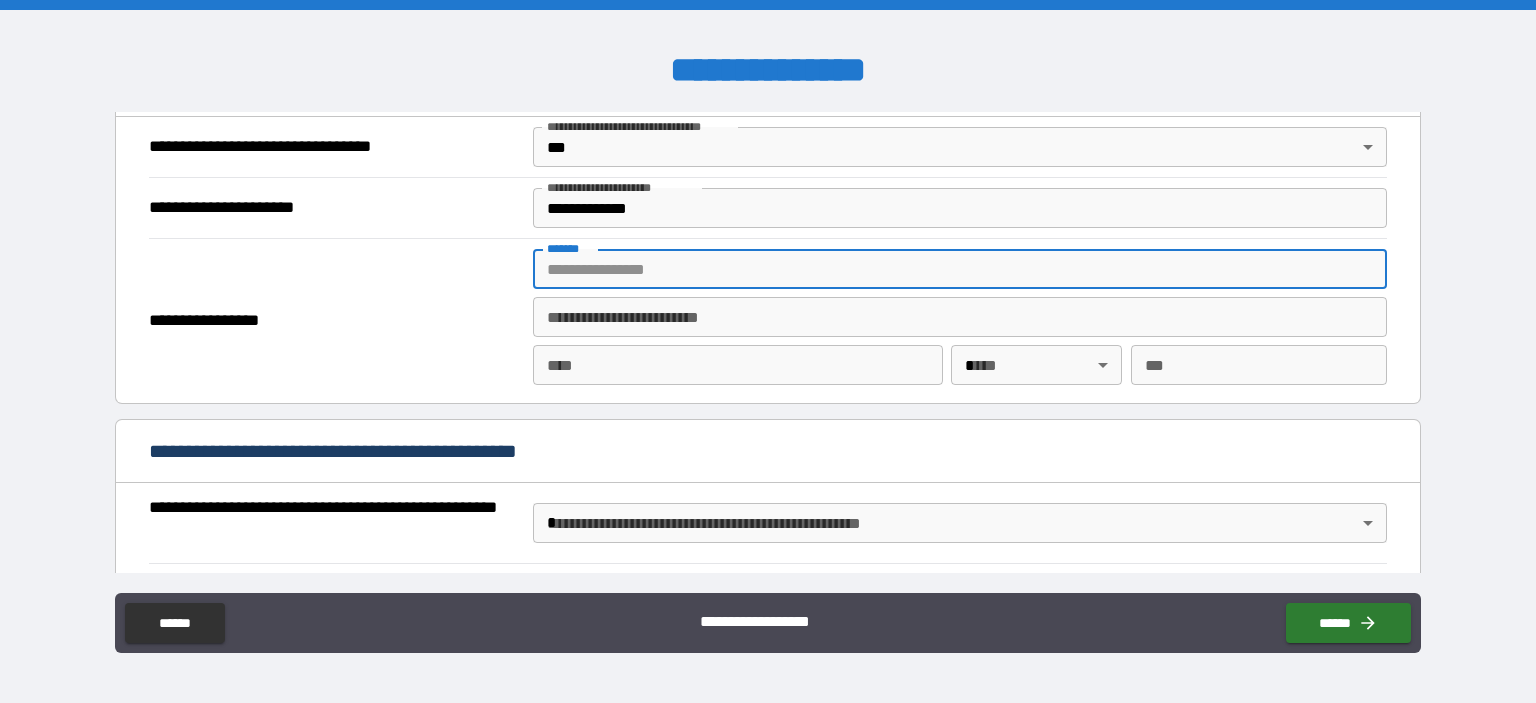 click on "*******" at bounding box center [960, 269] 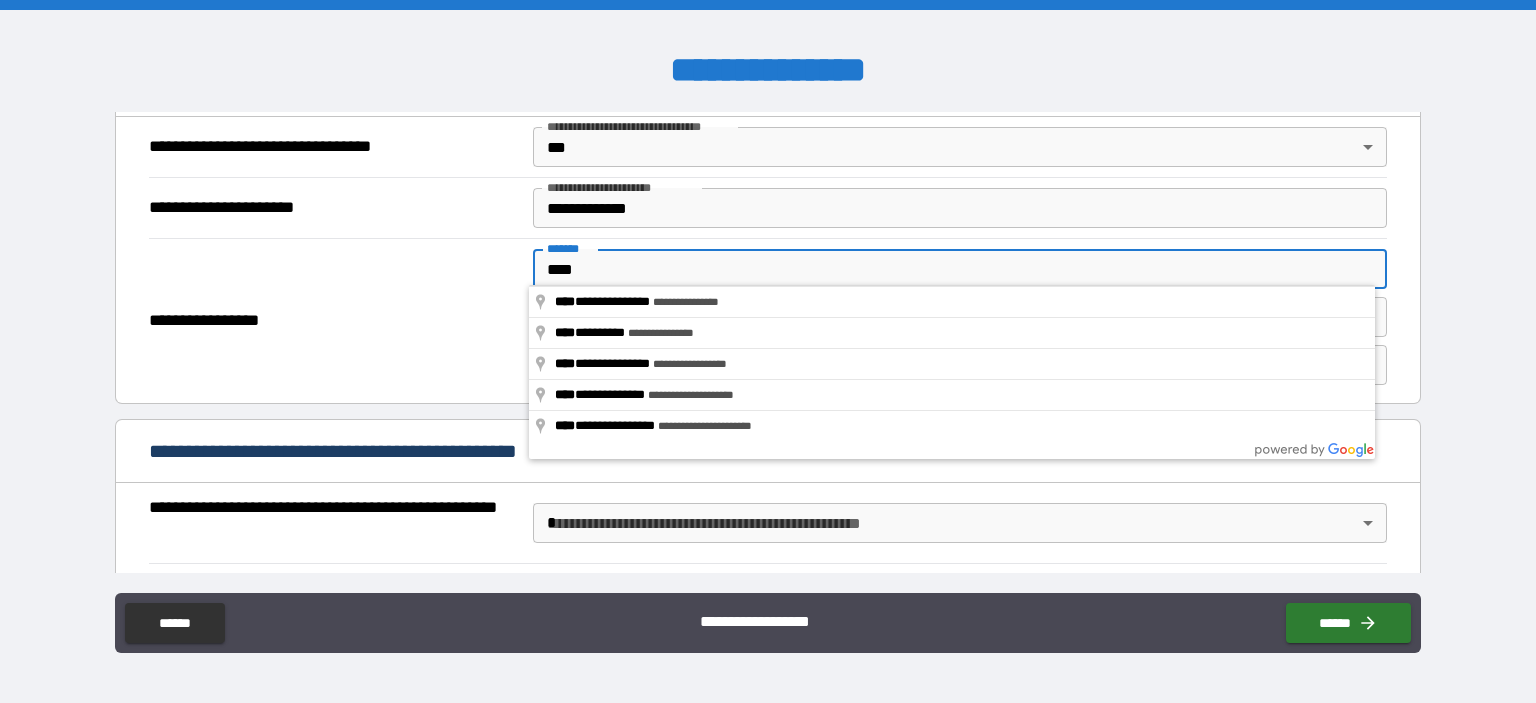 type on "**********" 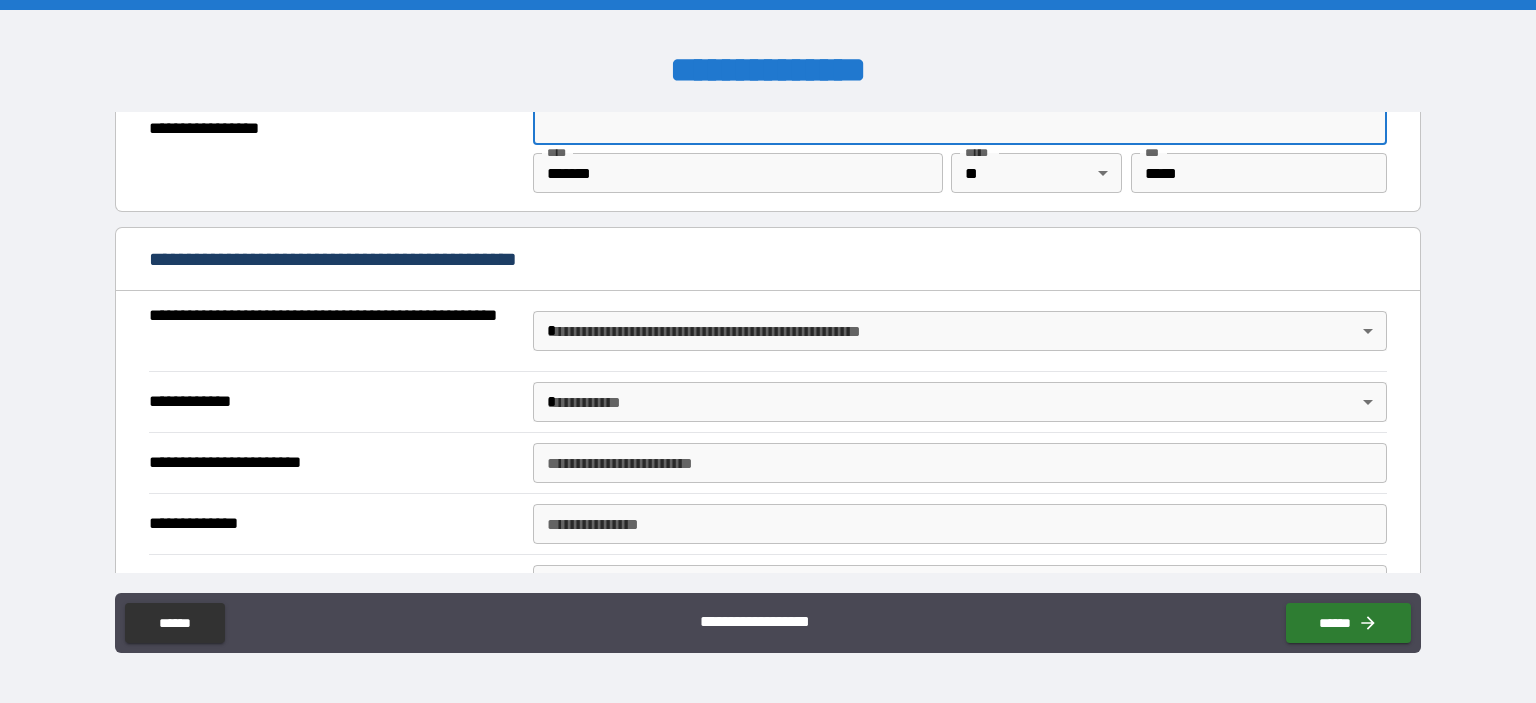 scroll, scrollTop: 1400, scrollLeft: 0, axis: vertical 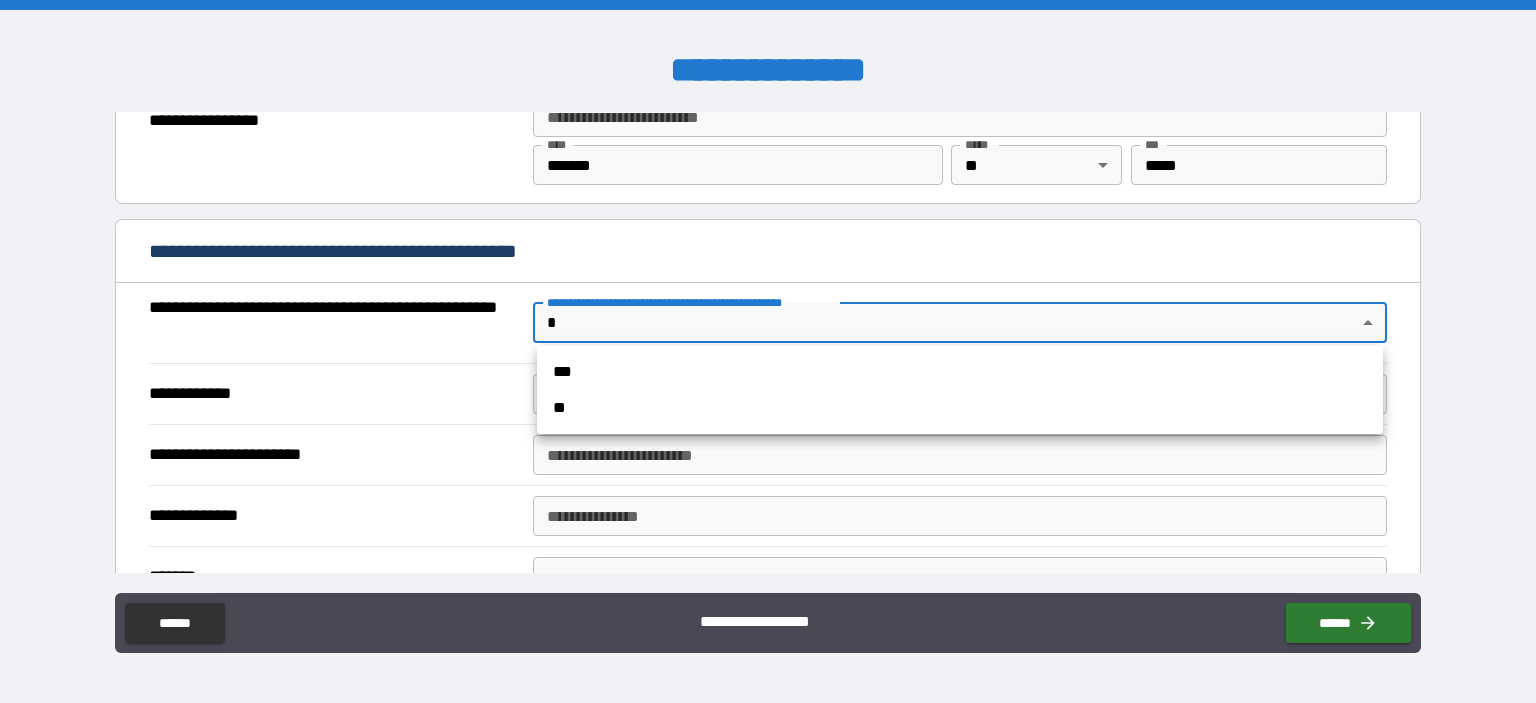 click on "**********" at bounding box center [768, 351] 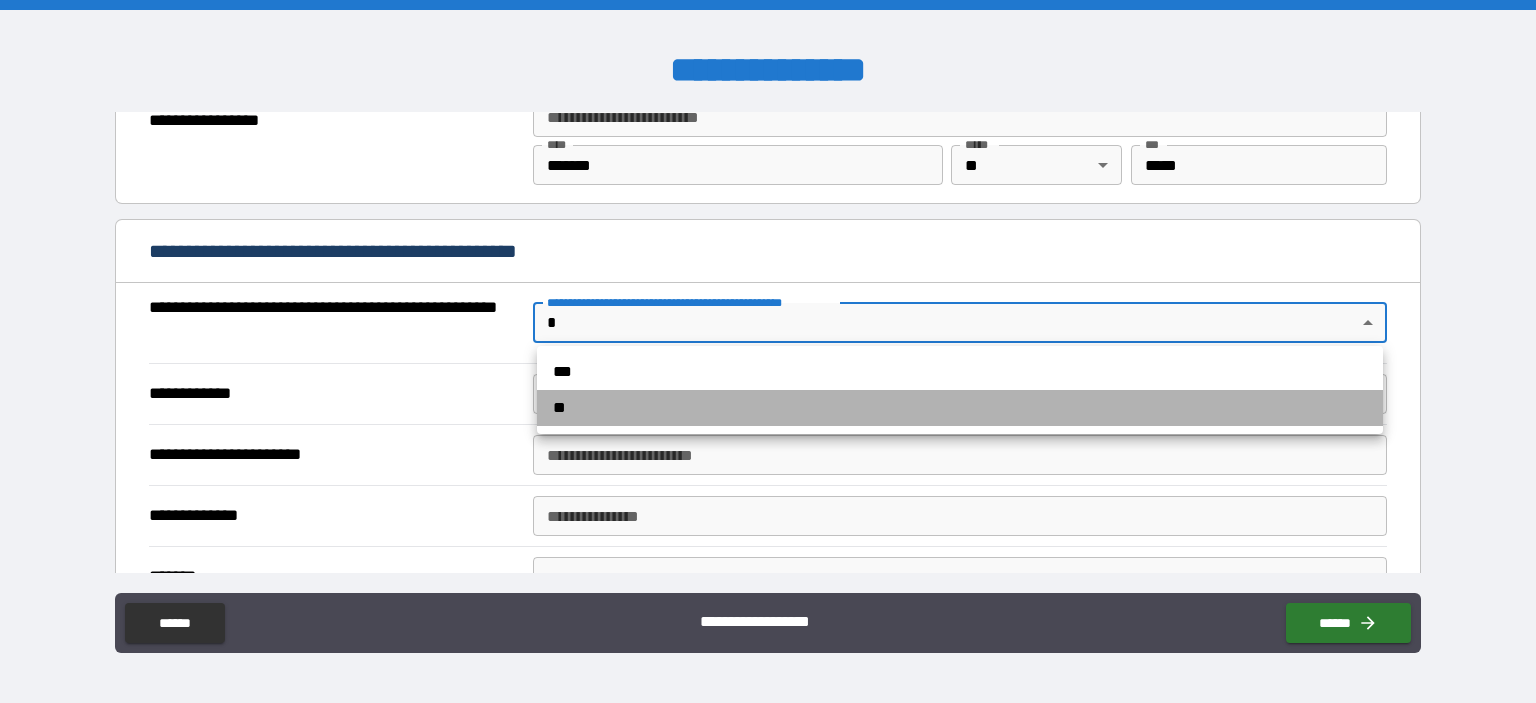 click on "**" at bounding box center [960, 408] 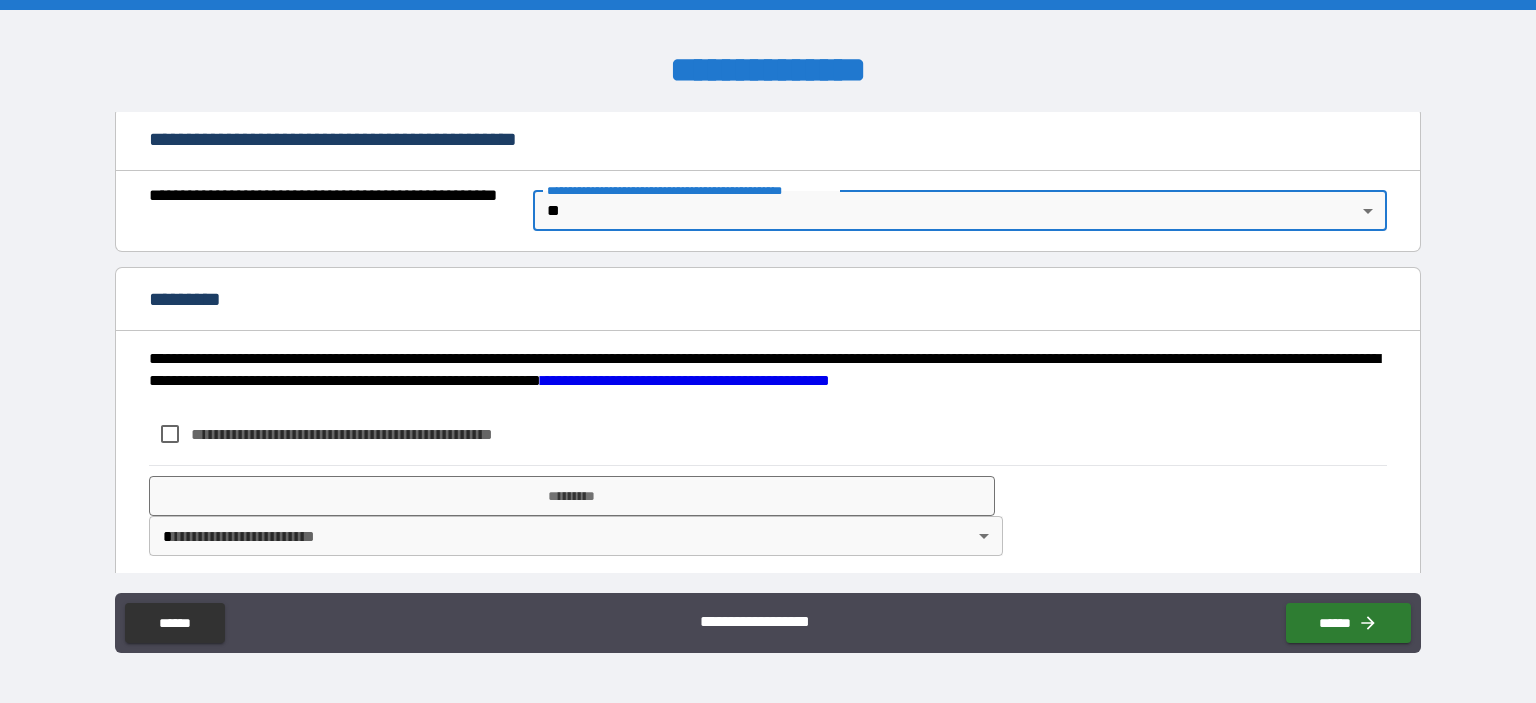 scroll, scrollTop: 1520, scrollLeft: 0, axis: vertical 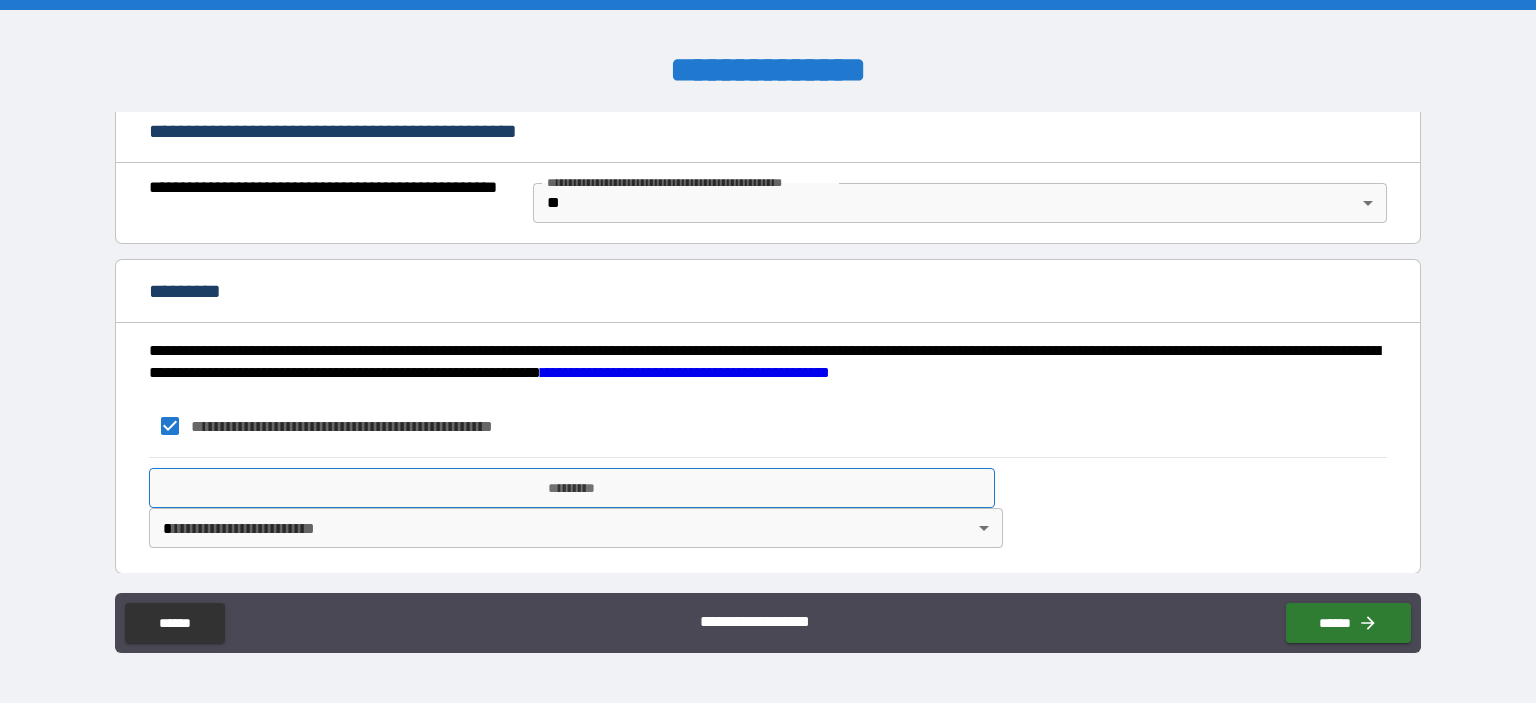 click on "*********" at bounding box center [572, 488] 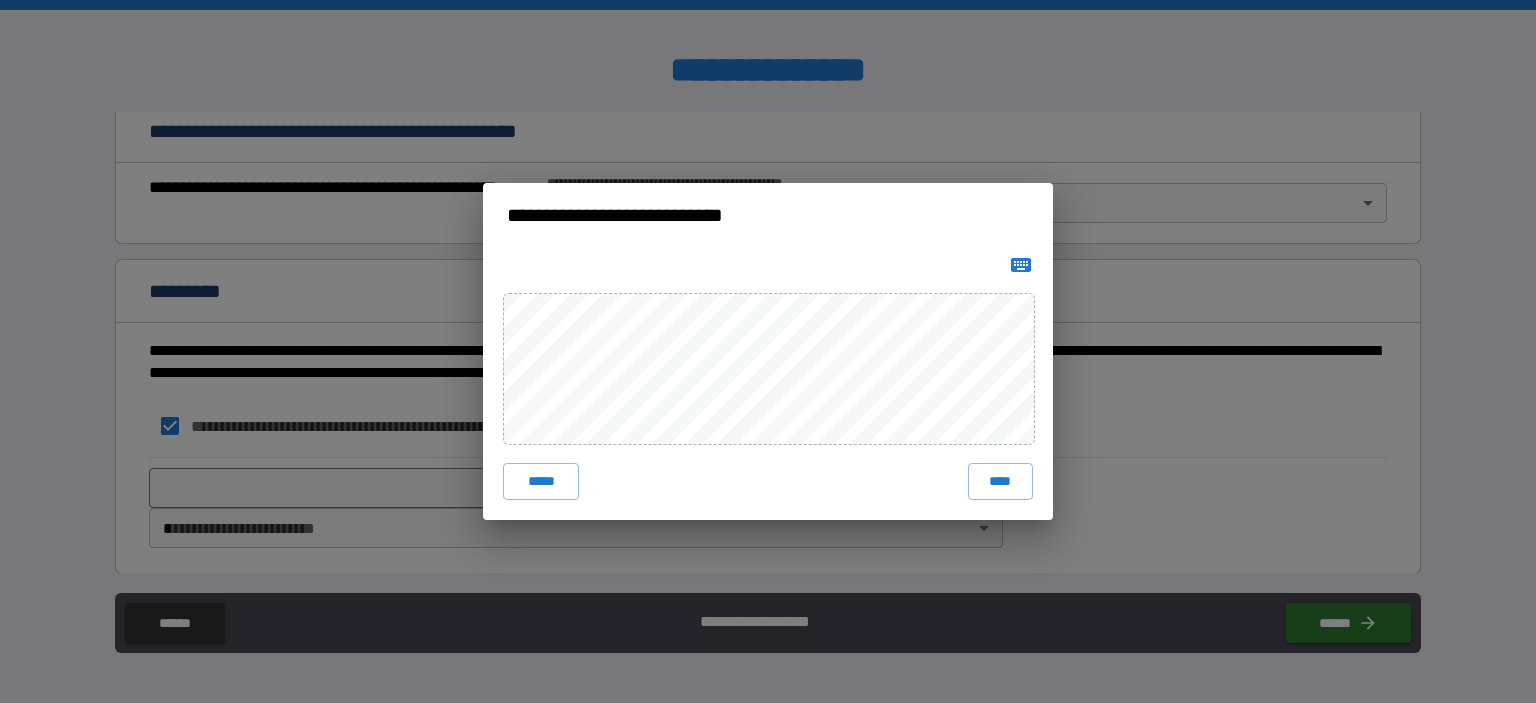 click on "****" at bounding box center (1000, 481) 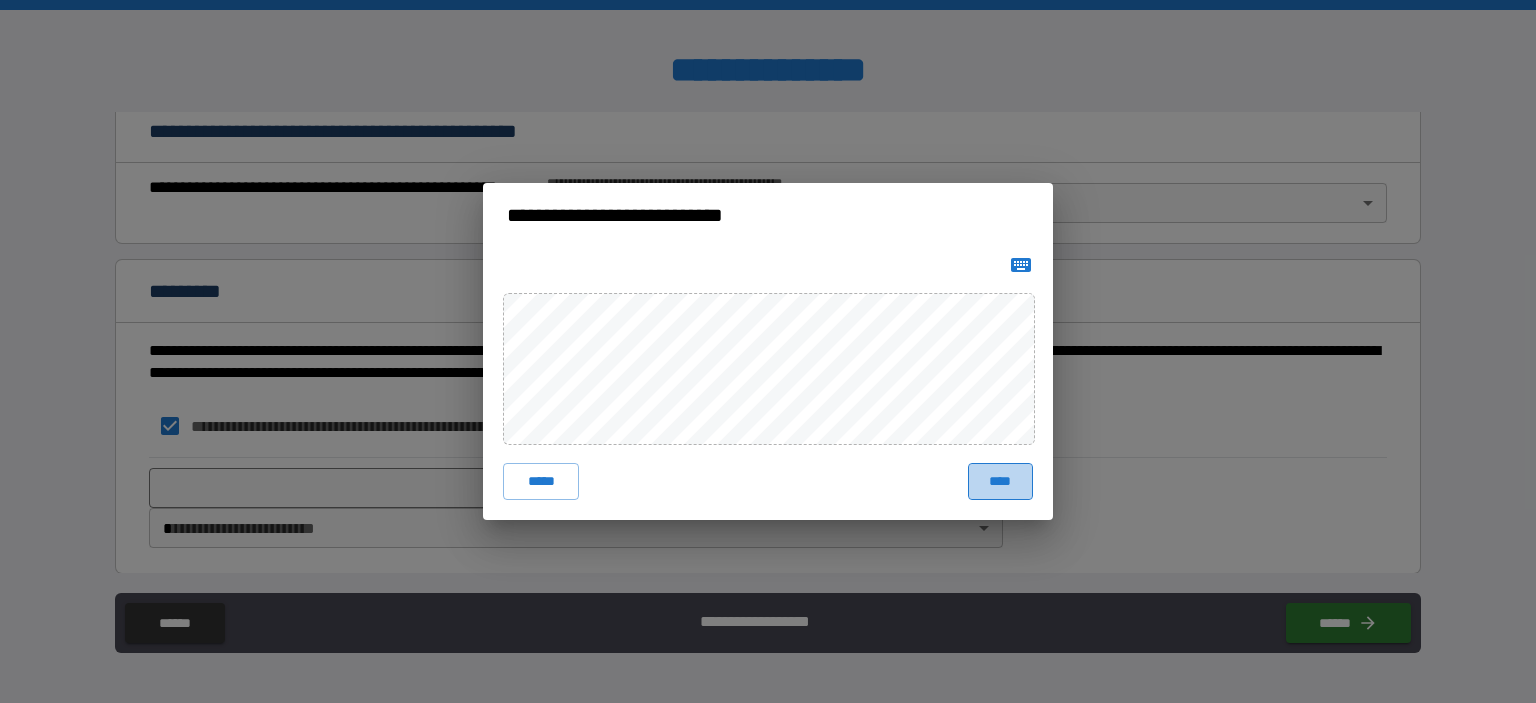 click on "****" at bounding box center (1000, 481) 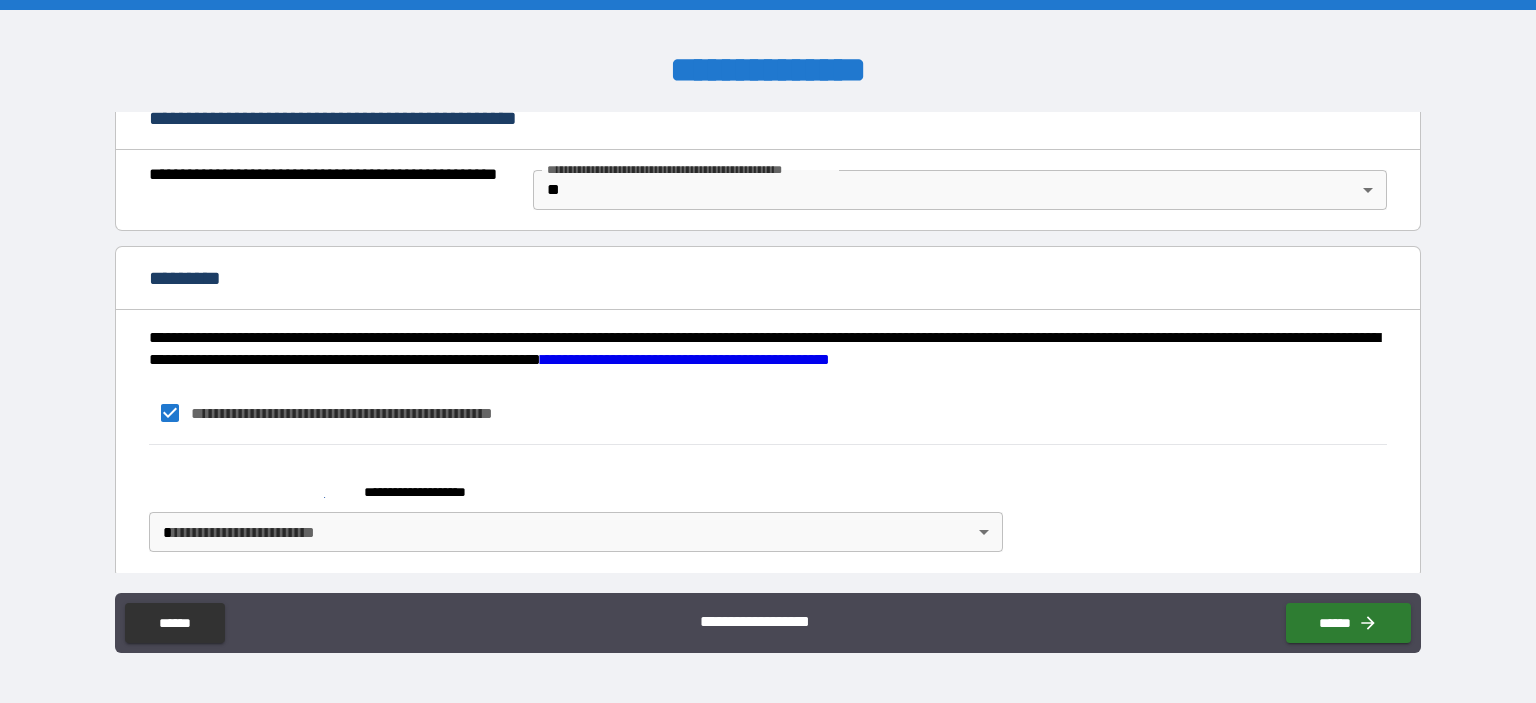 scroll, scrollTop: 1537, scrollLeft: 0, axis: vertical 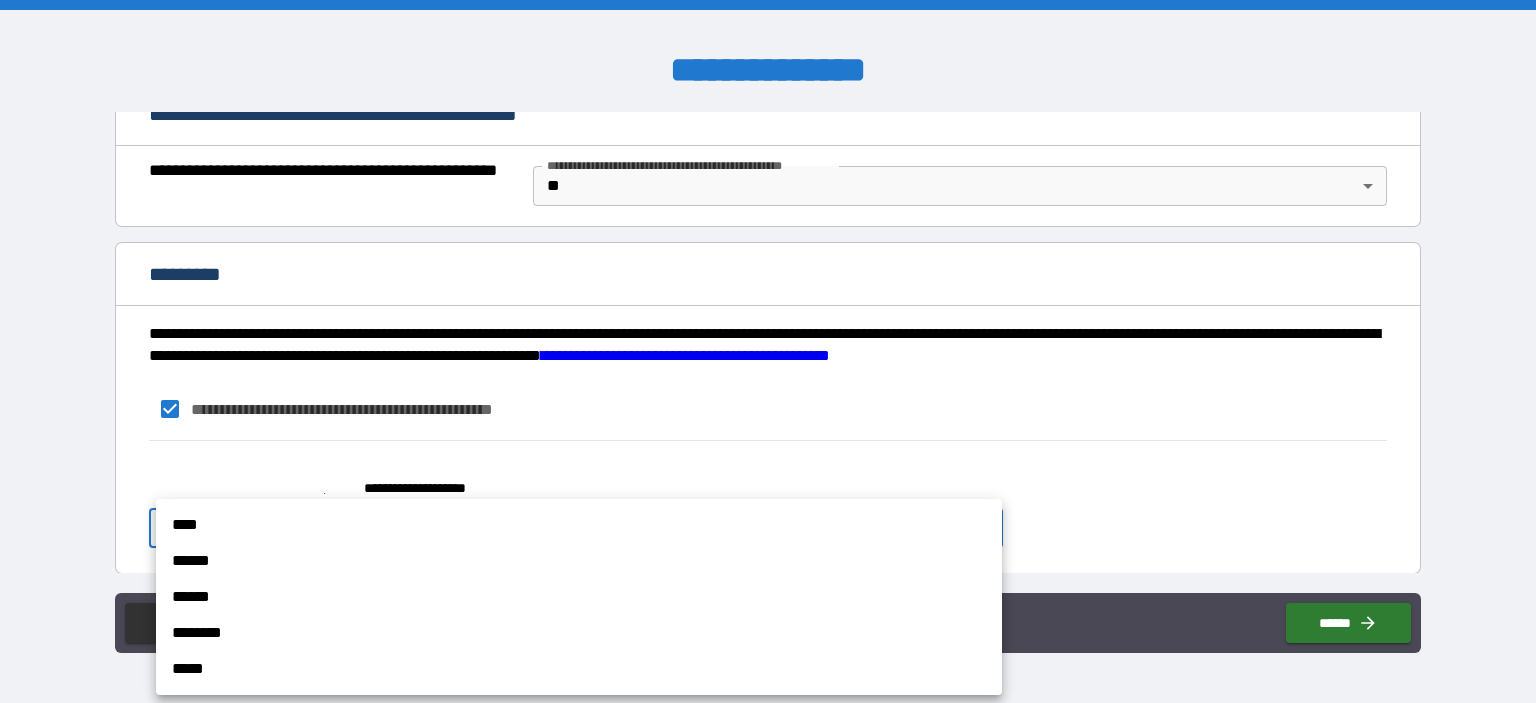 click on "**********" at bounding box center [768, 351] 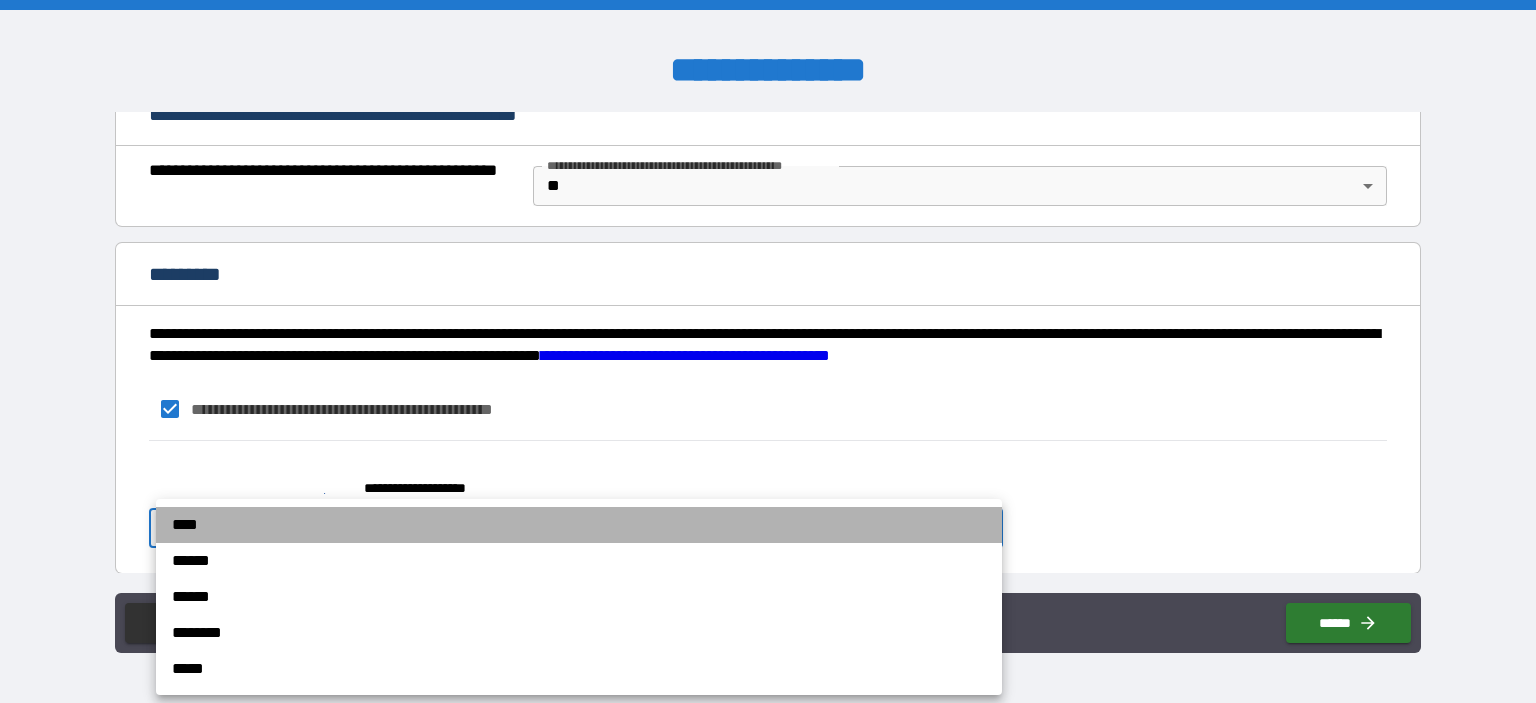 click on "****" at bounding box center [579, 525] 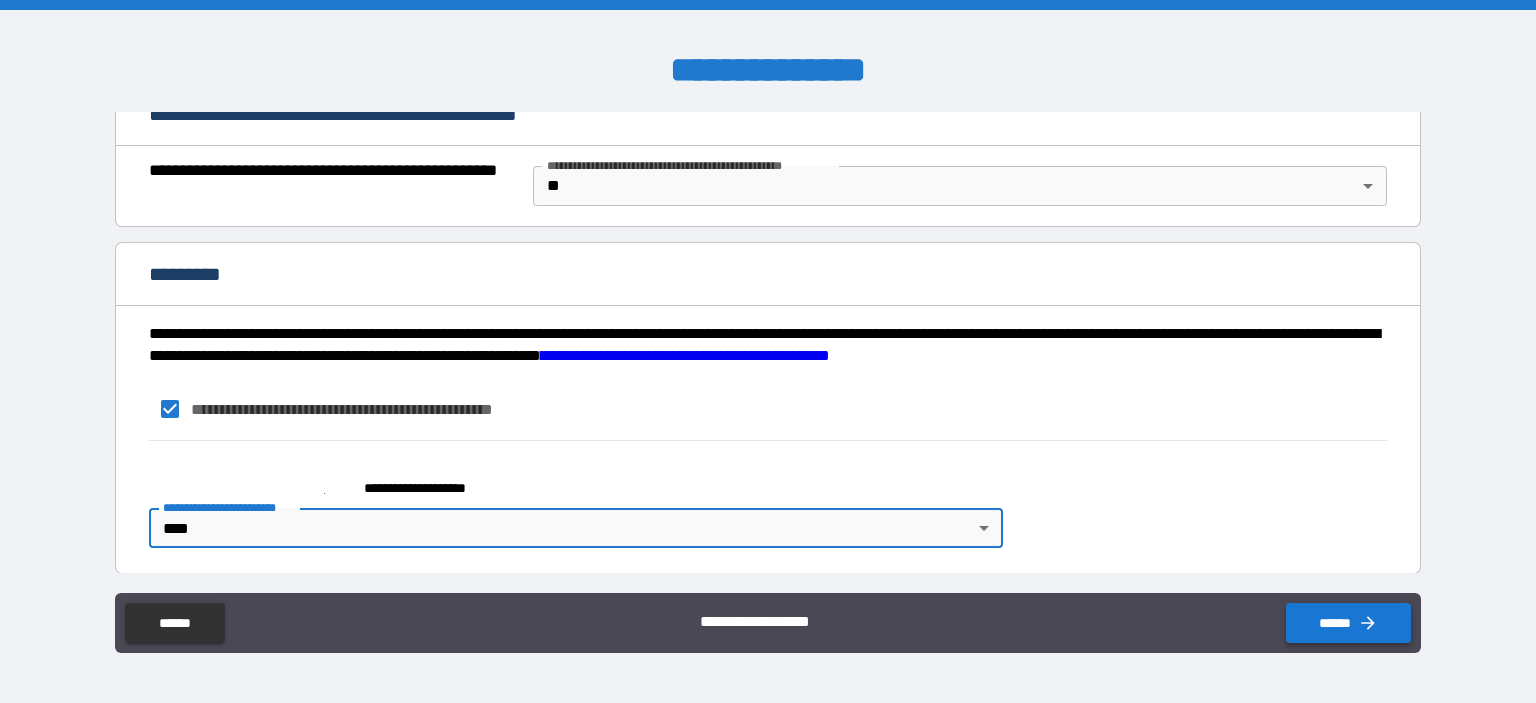 click on "******" at bounding box center (1348, 623) 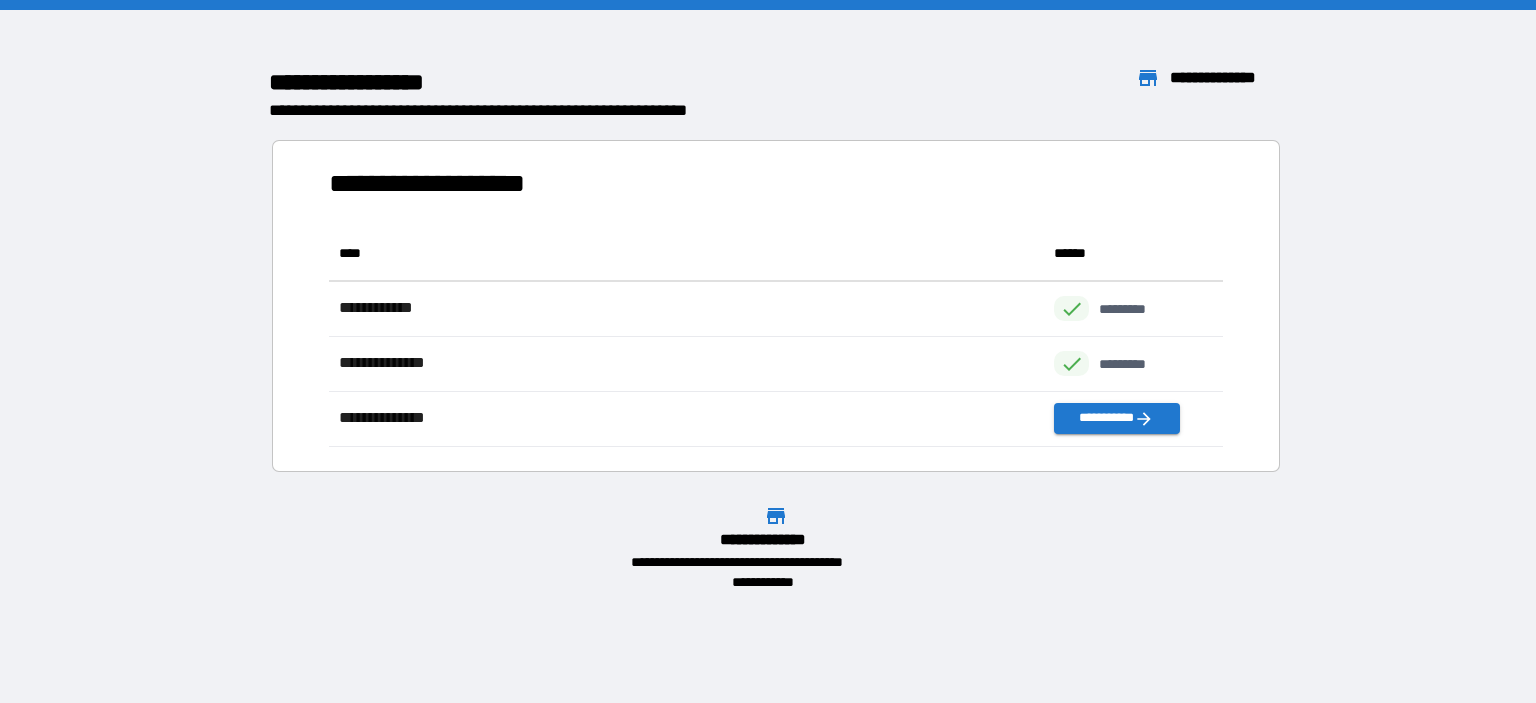 scroll, scrollTop: 16, scrollLeft: 16, axis: both 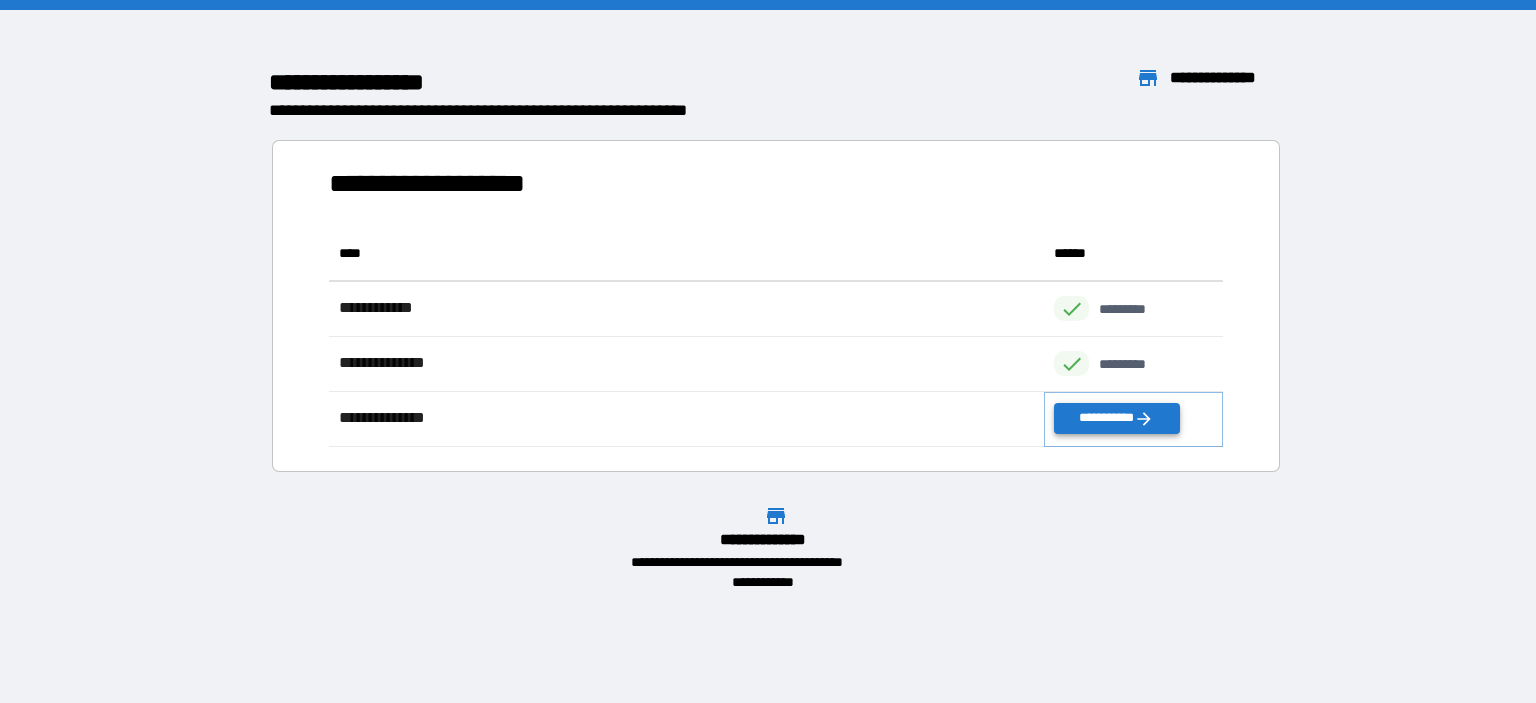 click on "**********" at bounding box center [1116, 418] 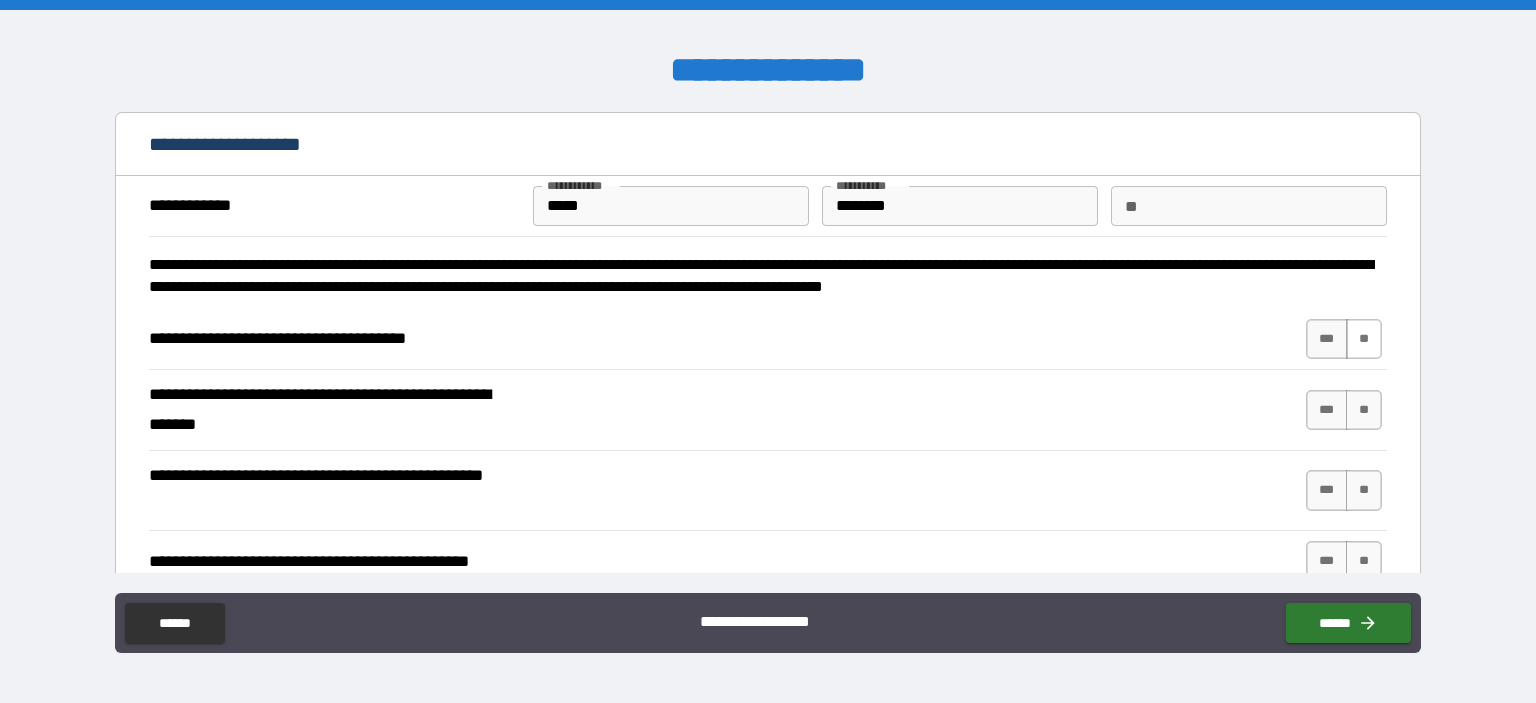 click on "**" at bounding box center (1364, 339) 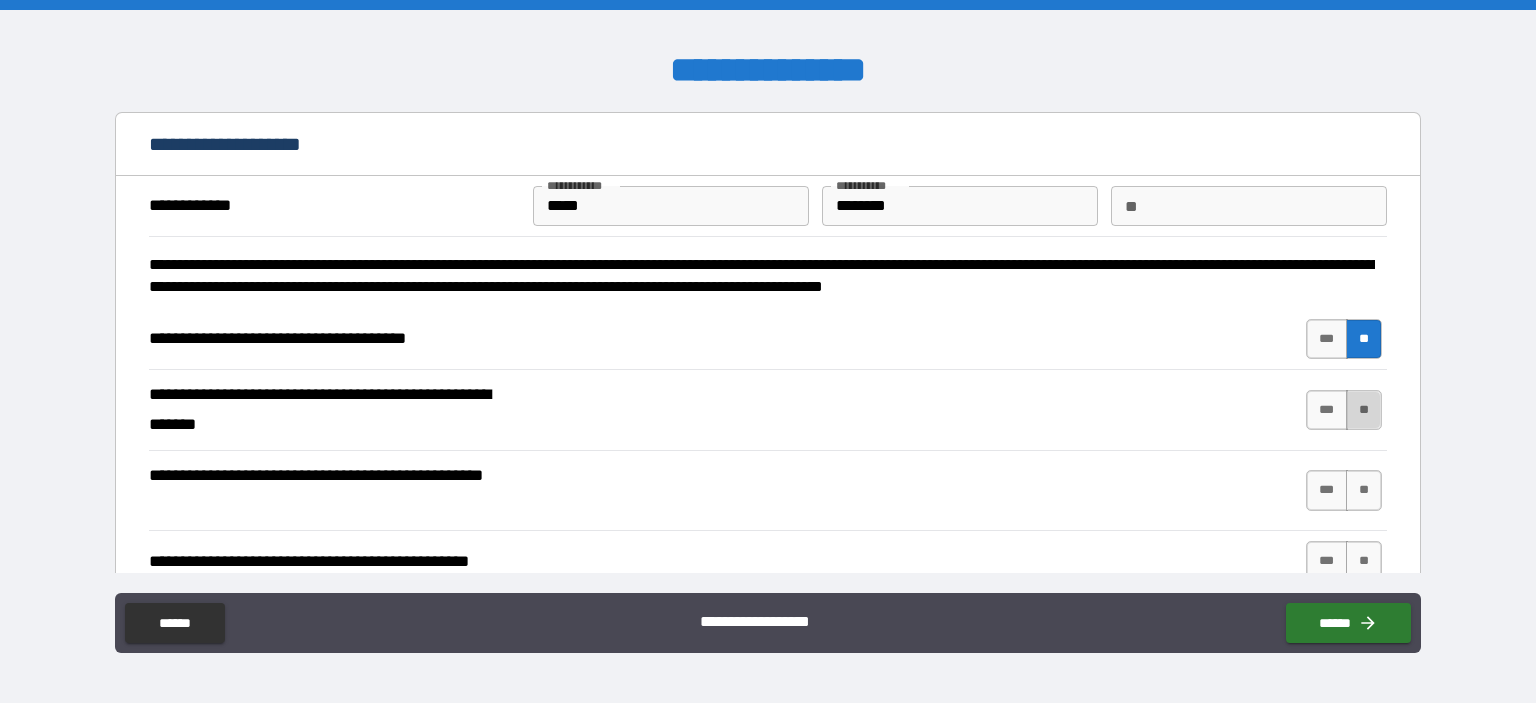 click on "**" at bounding box center [1364, 410] 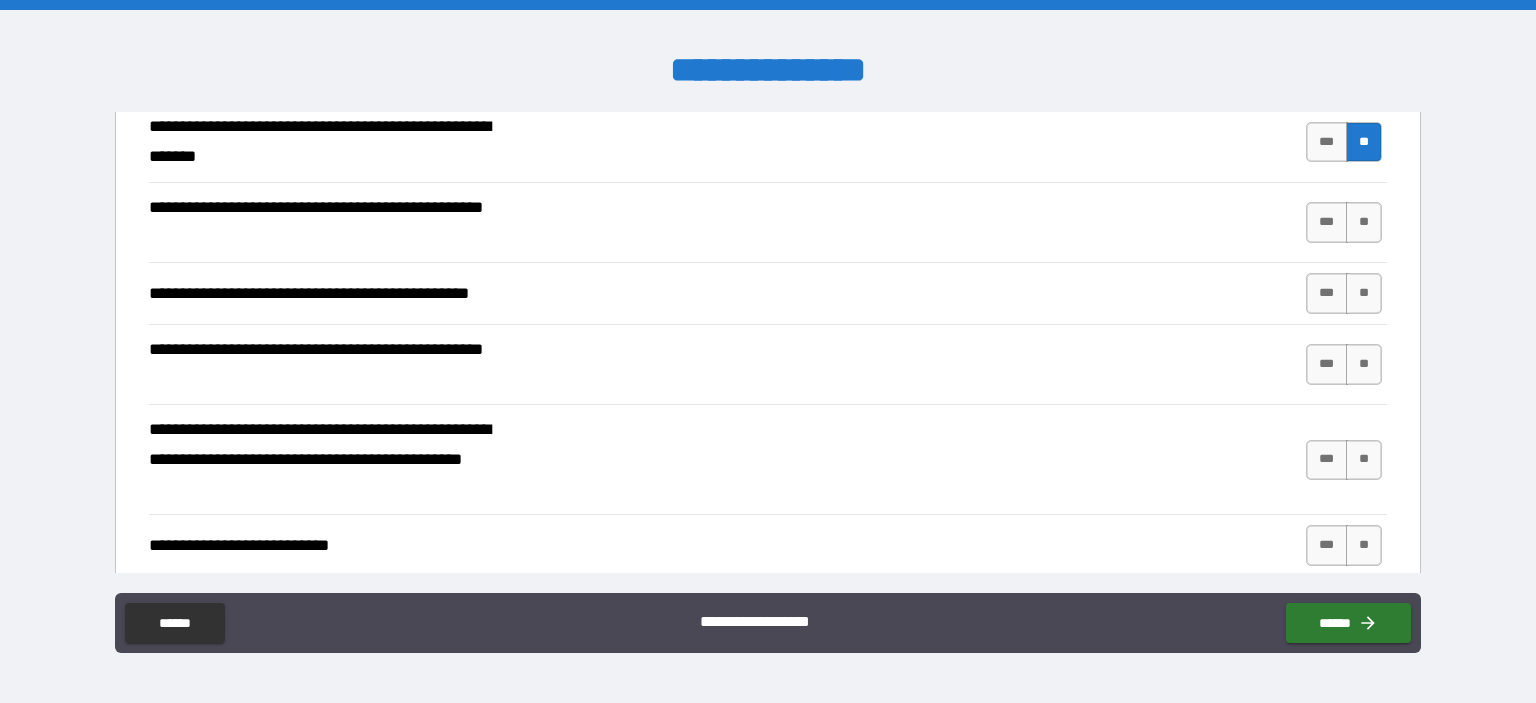 scroll, scrollTop: 300, scrollLeft: 0, axis: vertical 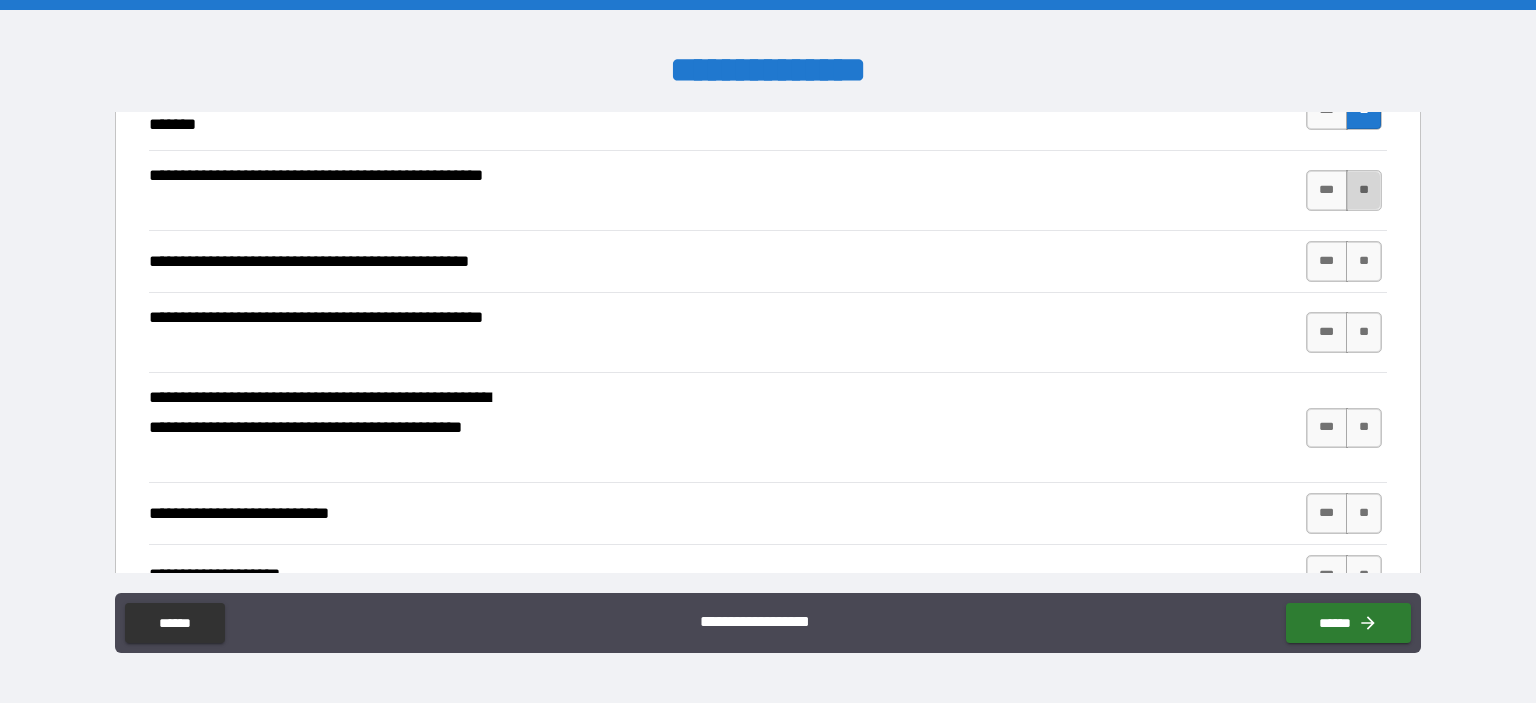 click on "**" at bounding box center (1364, 190) 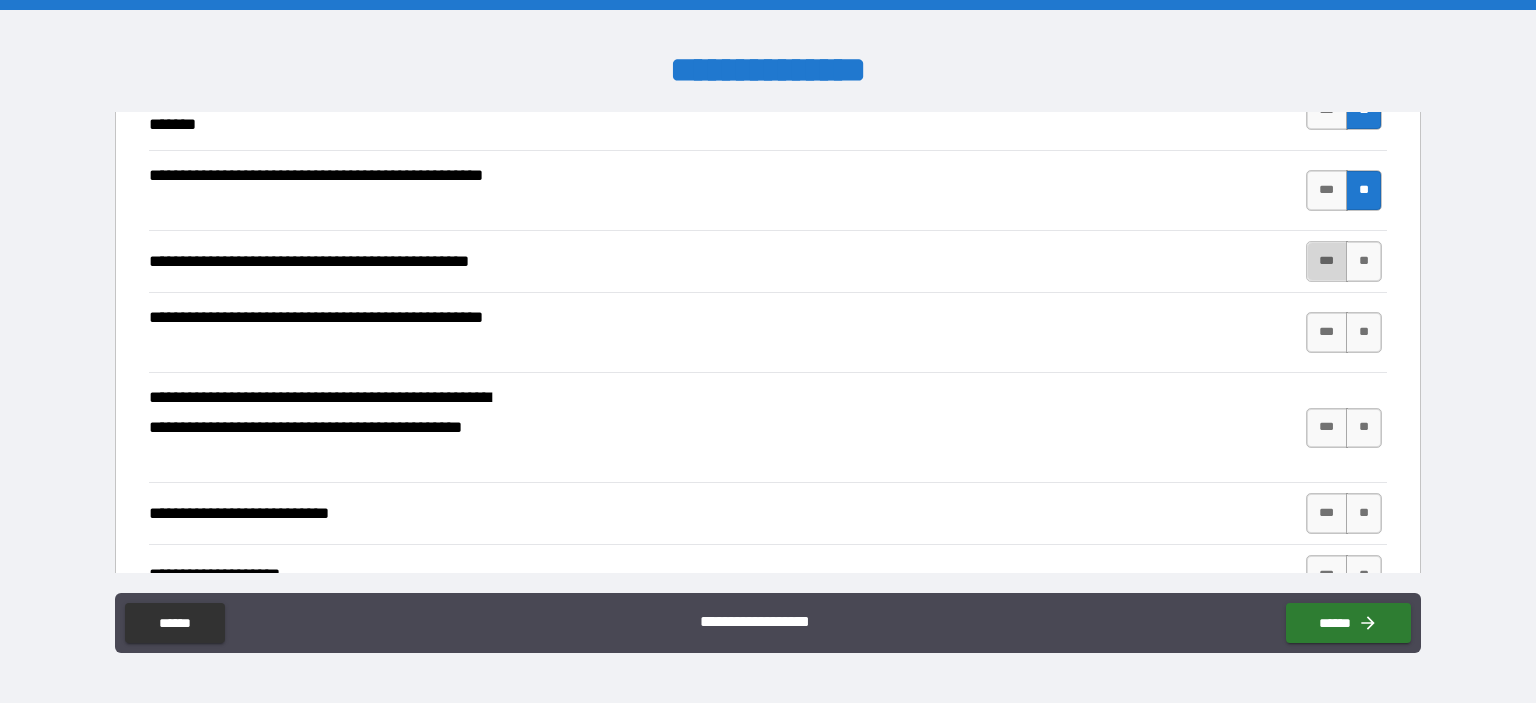 click on "***" at bounding box center [1327, 261] 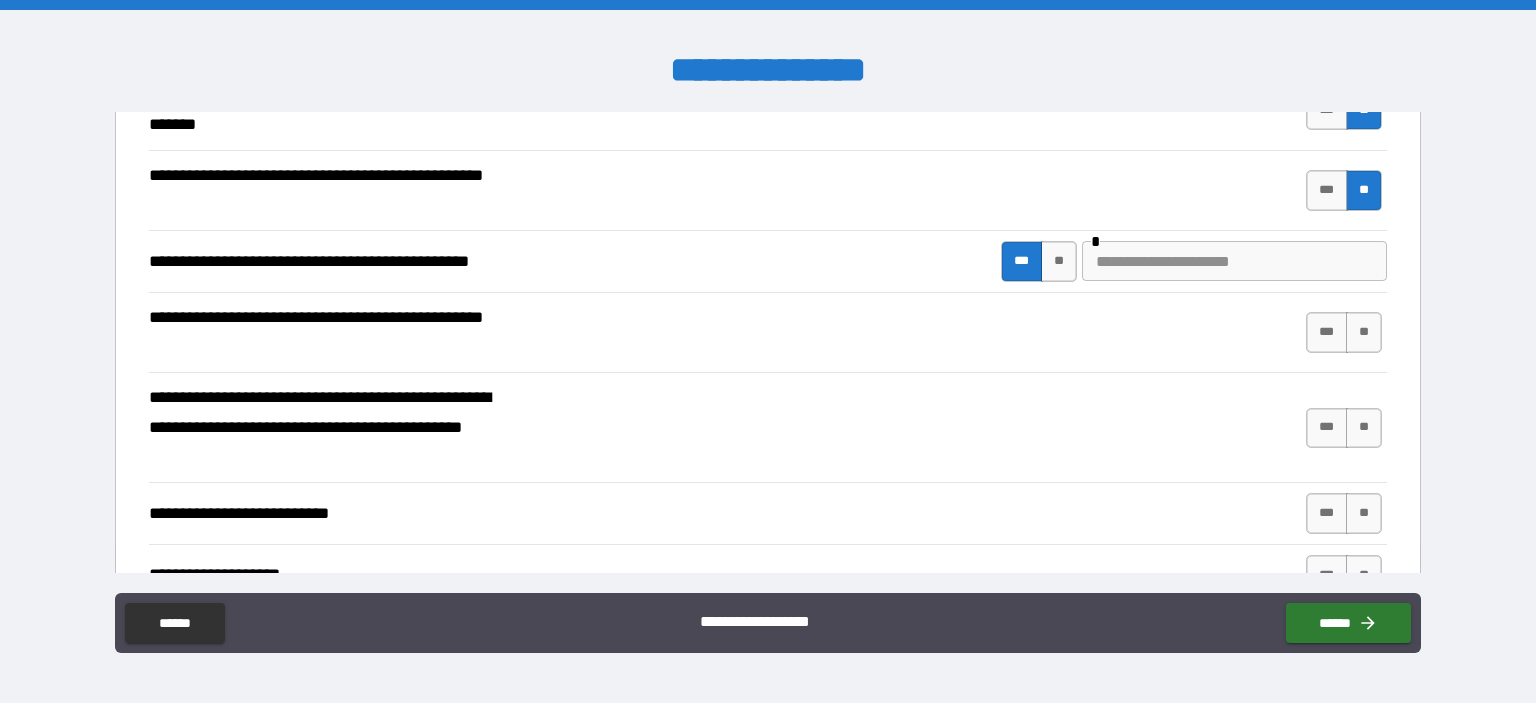click at bounding box center (1234, 261) 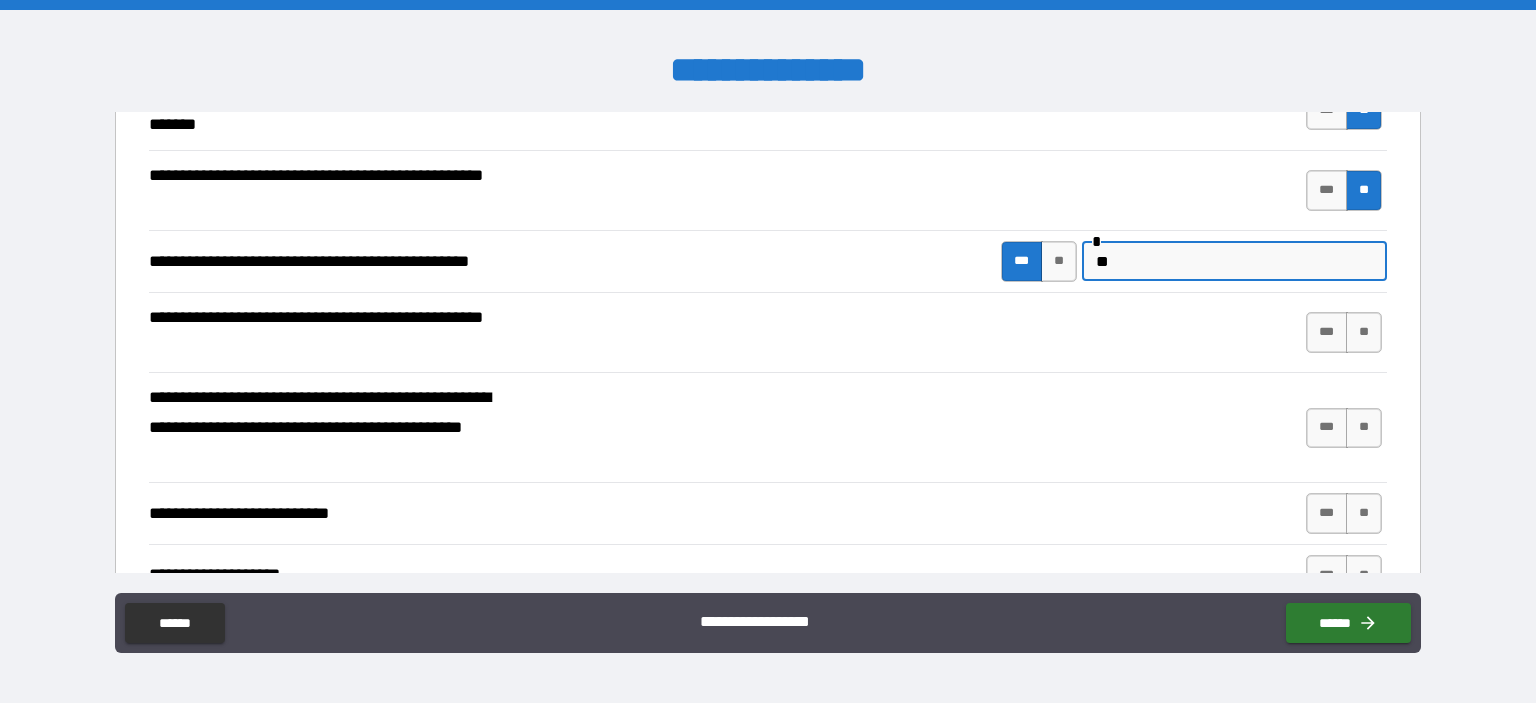type on "*" 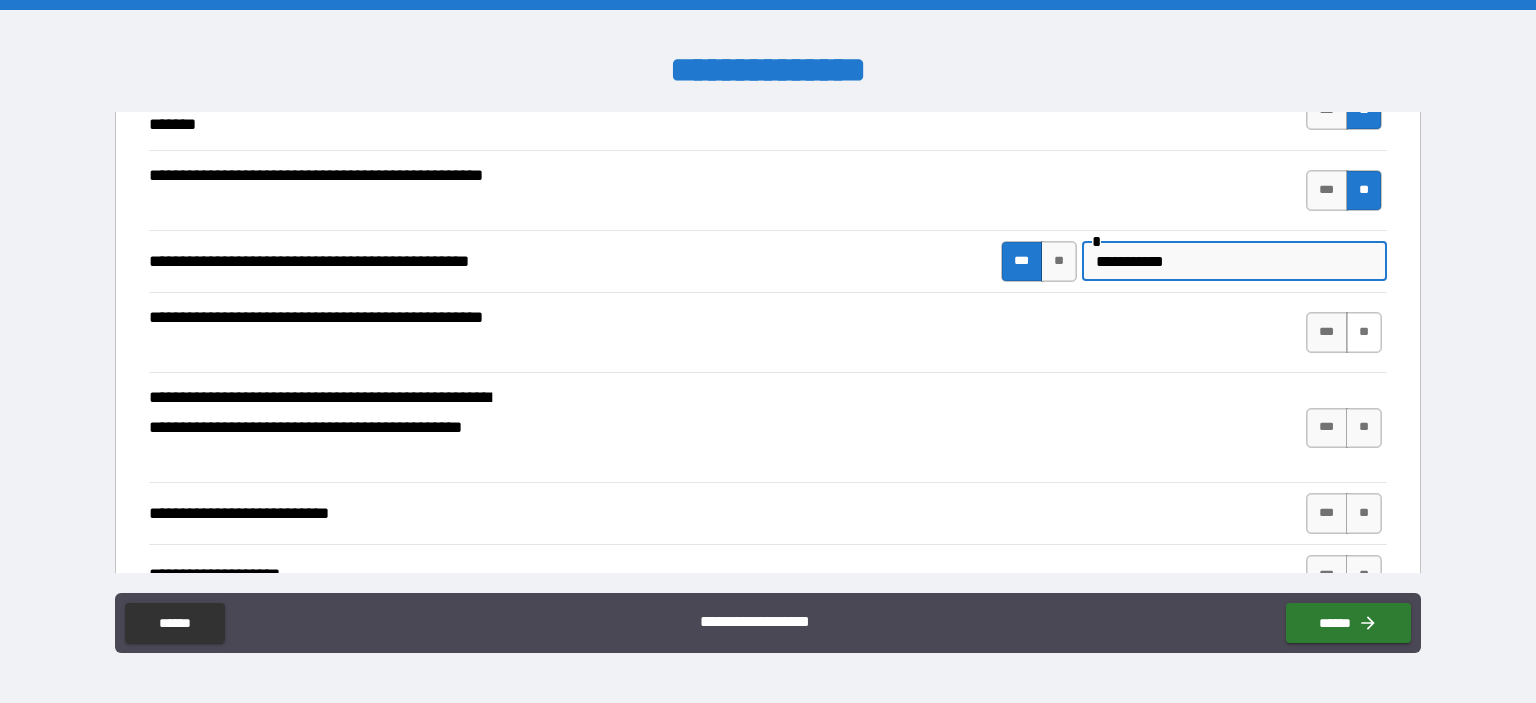 type on "**********" 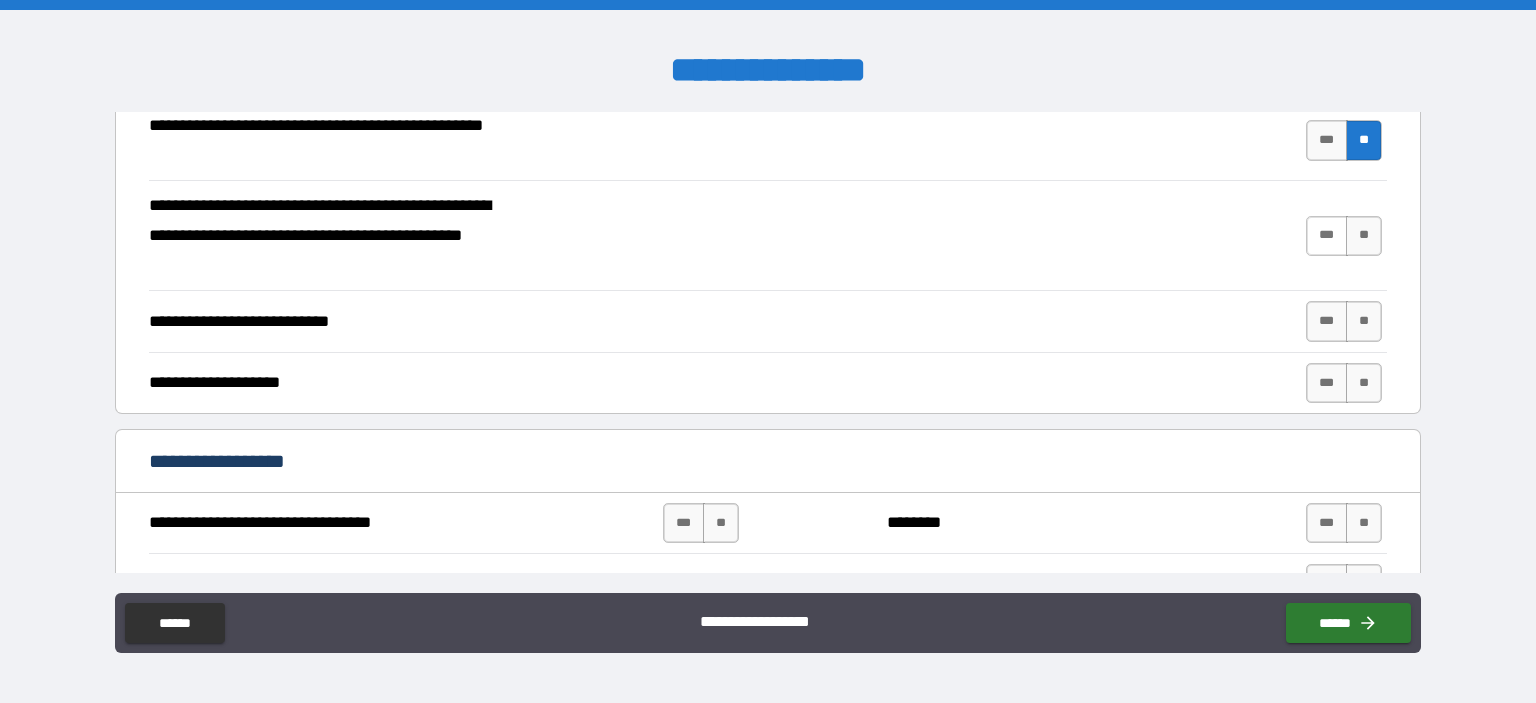 scroll, scrollTop: 500, scrollLeft: 0, axis: vertical 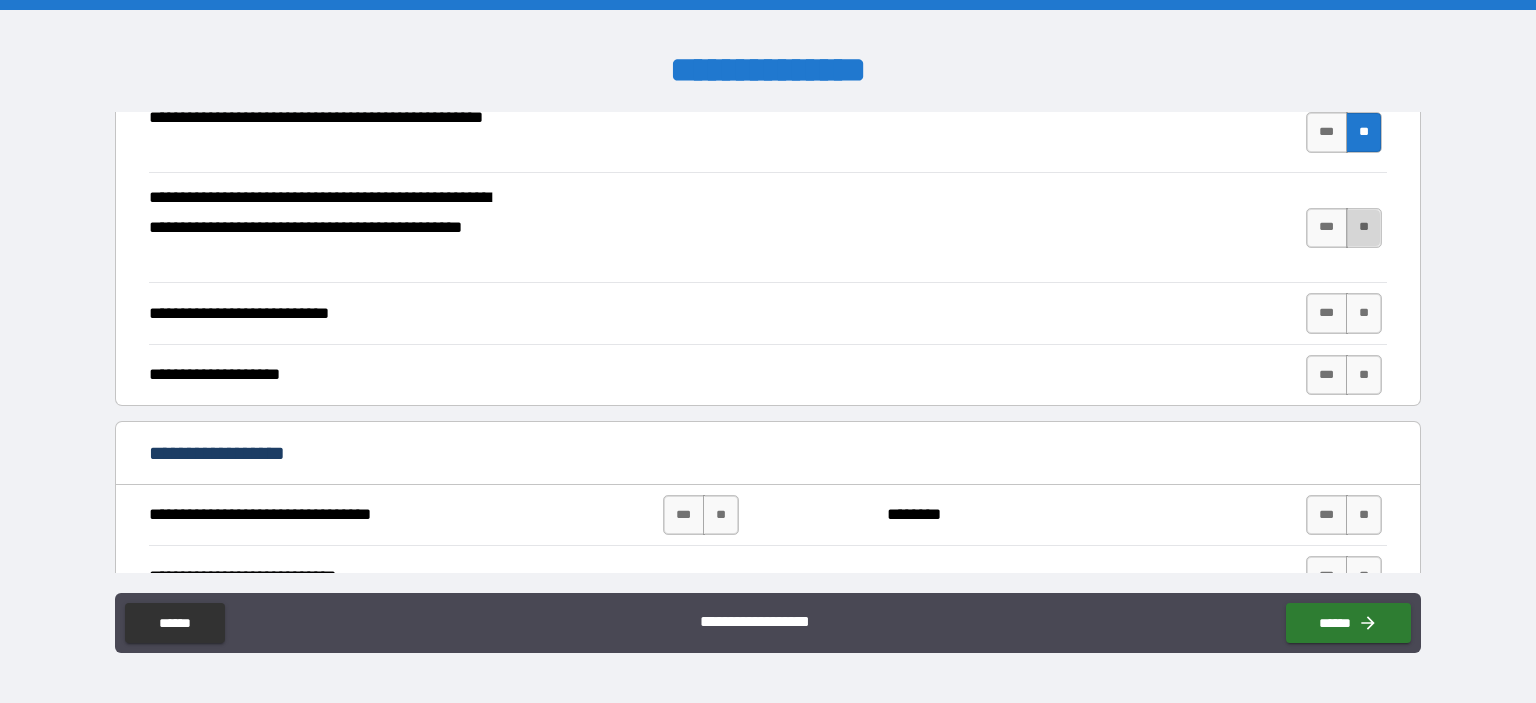 click on "**" at bounding box center (1364, 228) 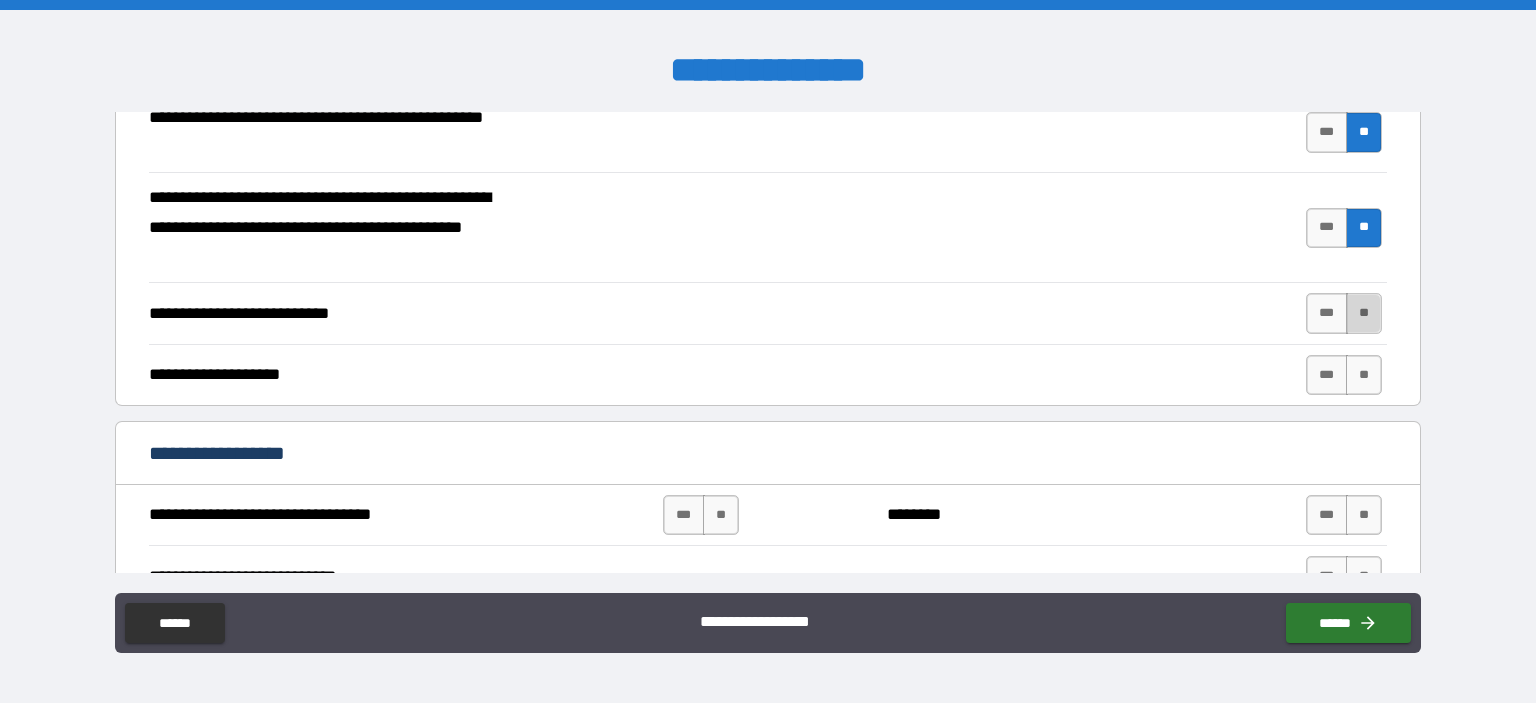 click on "**" at bounding box center [1364, 313] 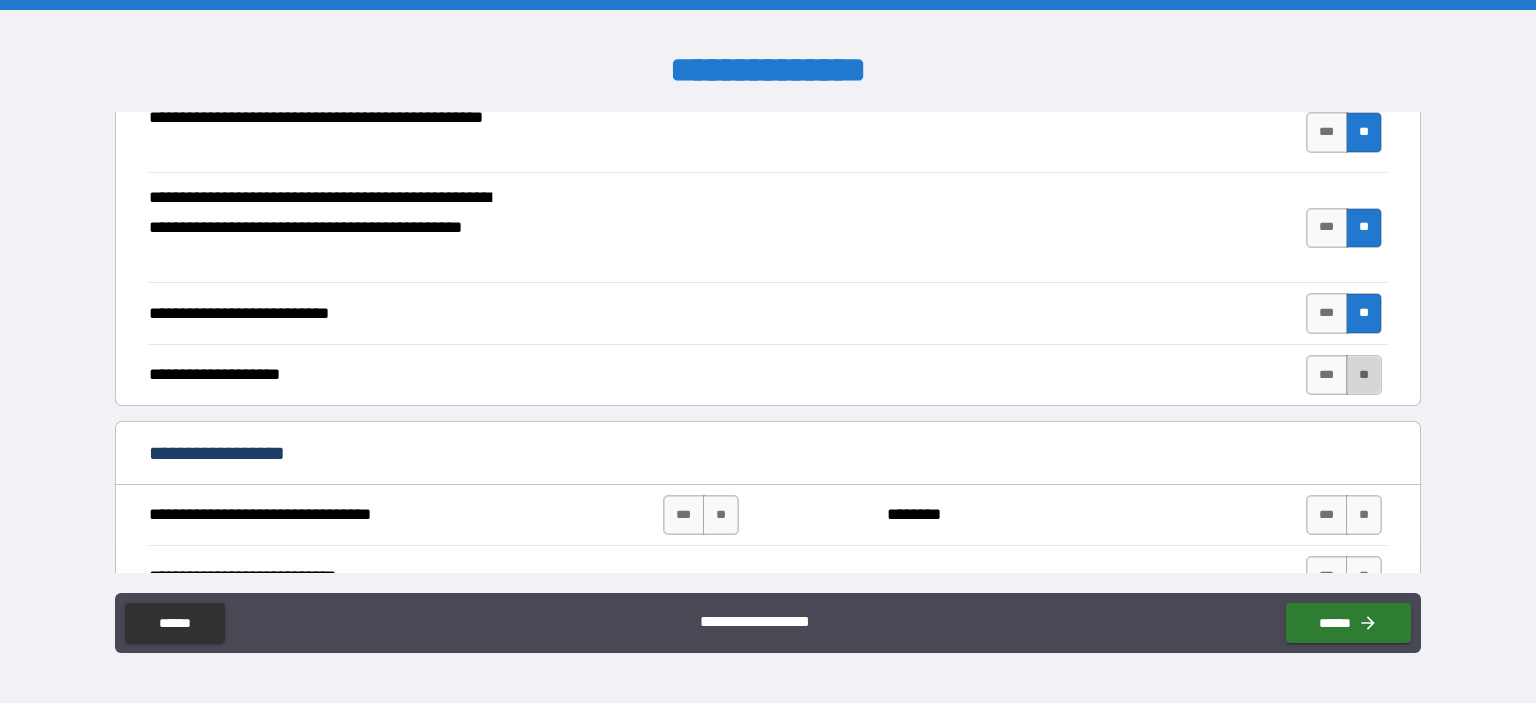 click on "**" at bounding box center [1364, 375] 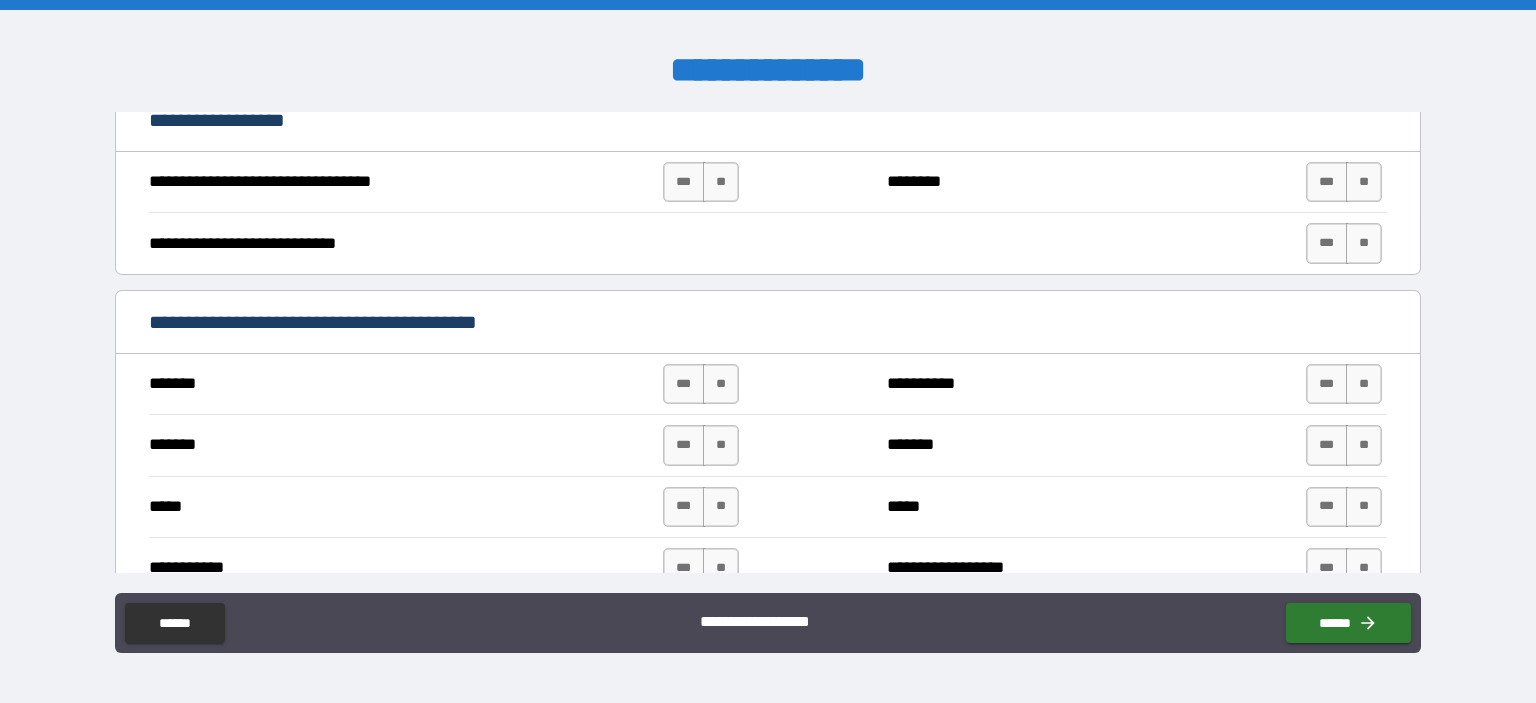 scroll, scrollTop: 800, scrollLeft: 0, axis: vertical 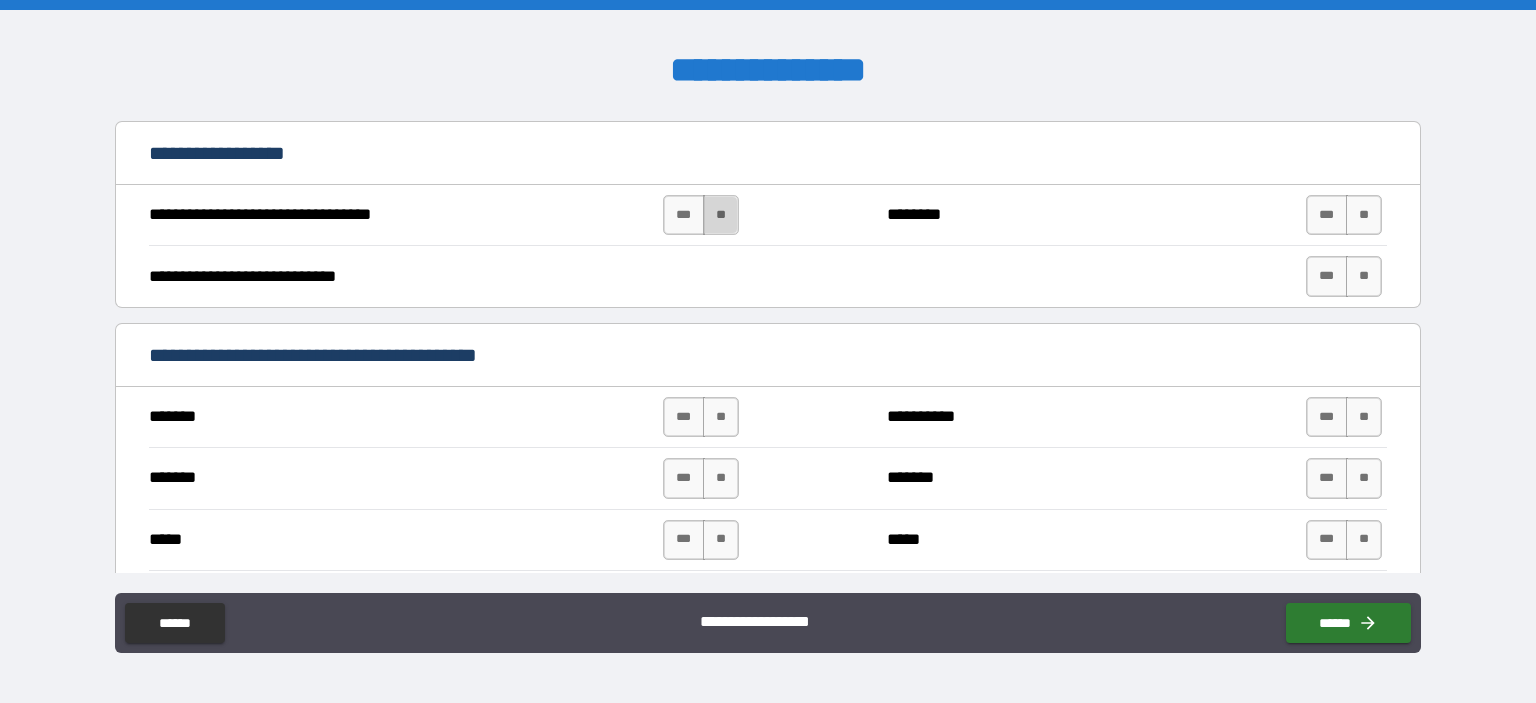 click on "**" at bounding box center [721, 215] 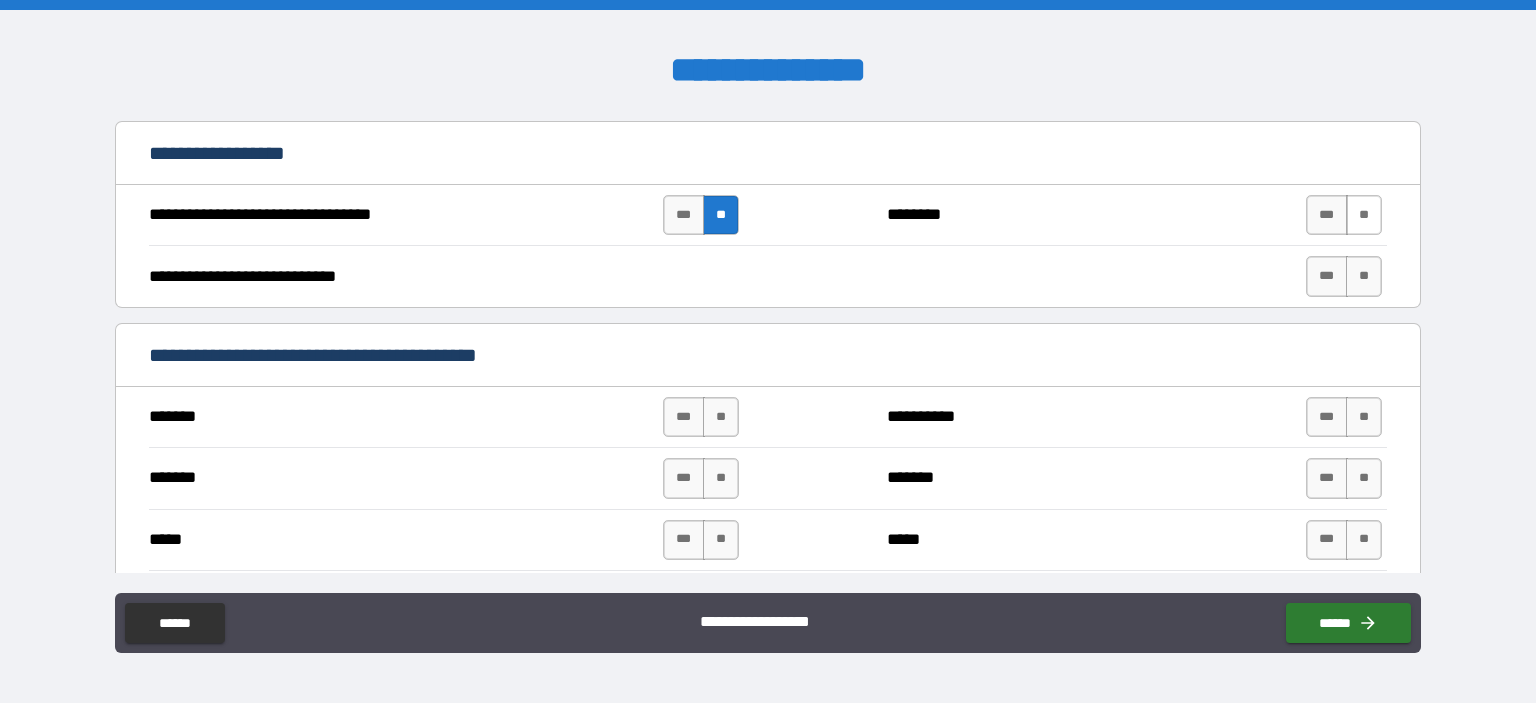 click on "**" at bounding box center (1364, 215) 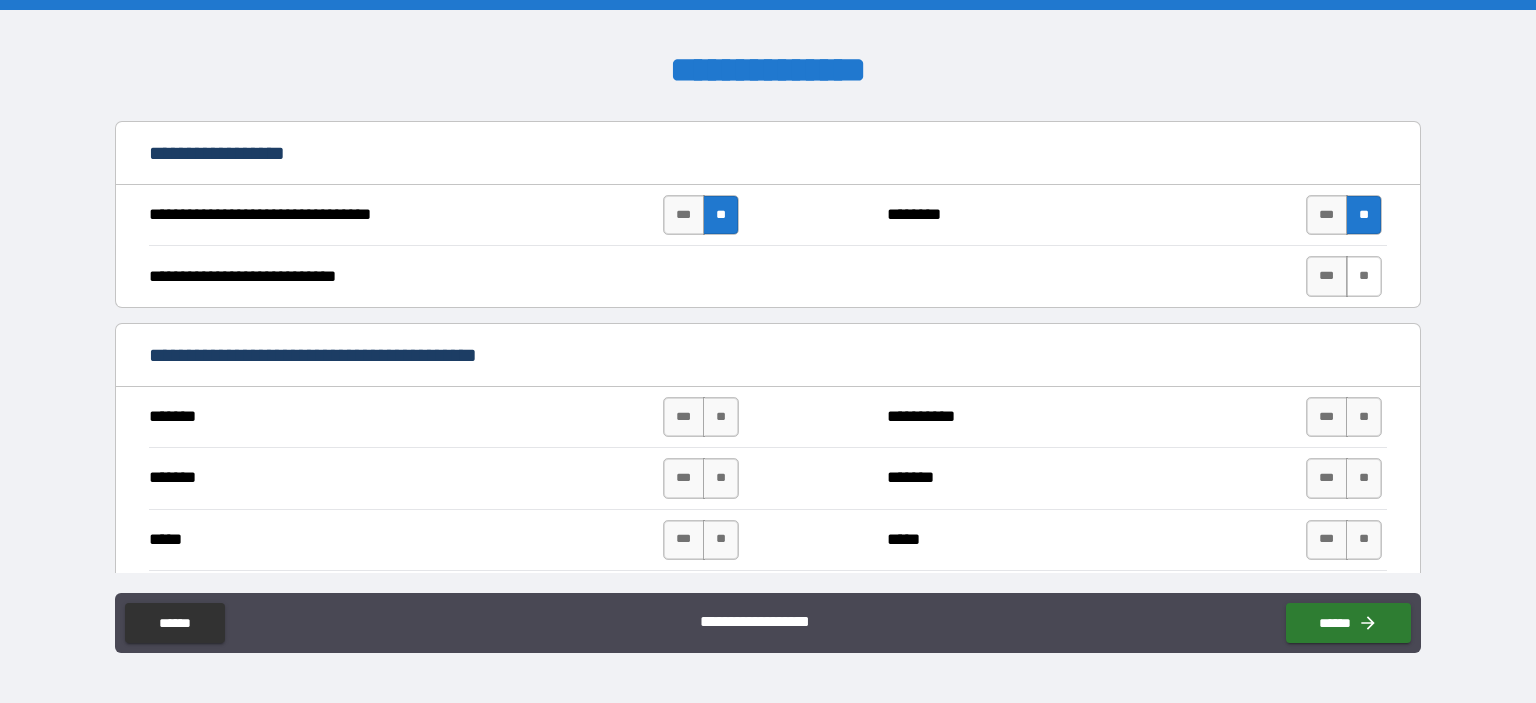 click on "**" at bounding box center (1364, 276) 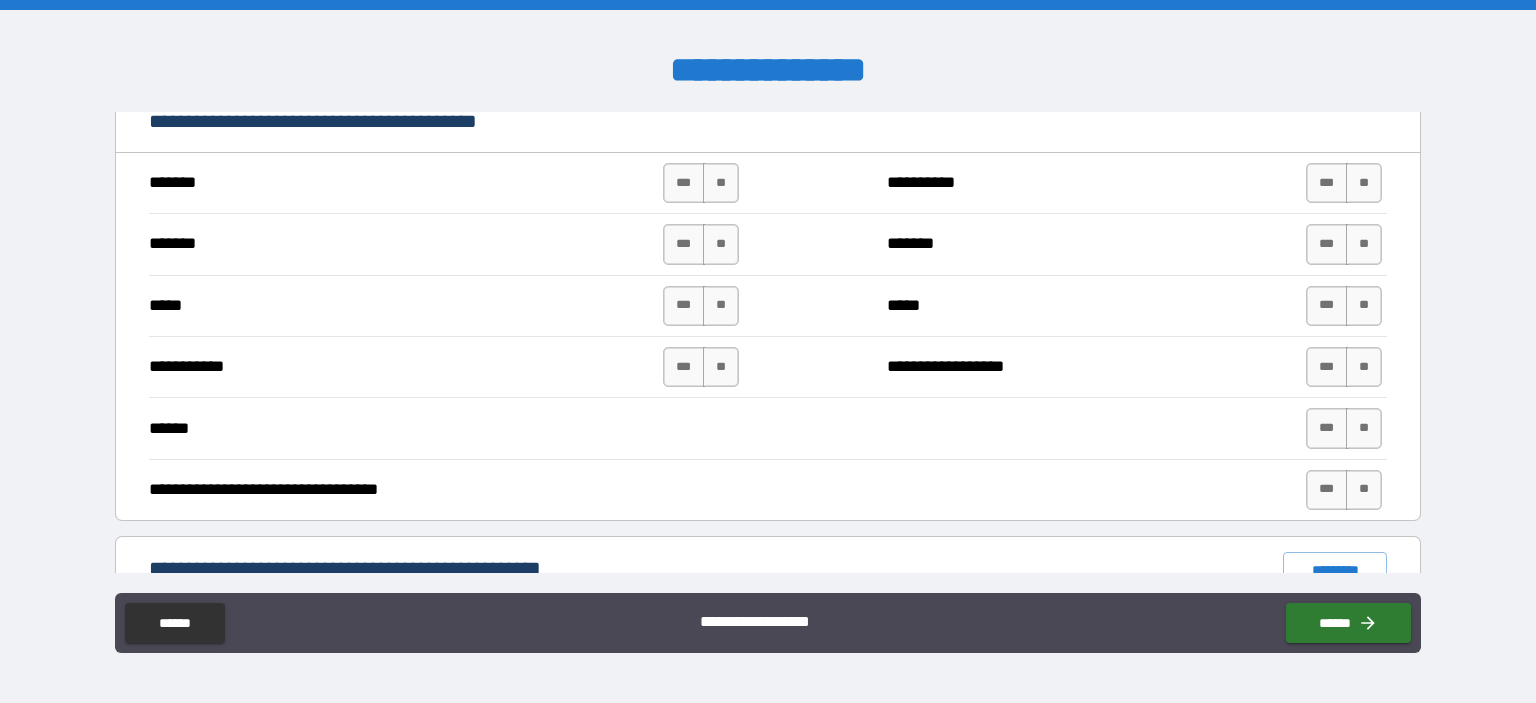 scroll, scrollTop: 1000, scrollLeft: 0, axis: vertical 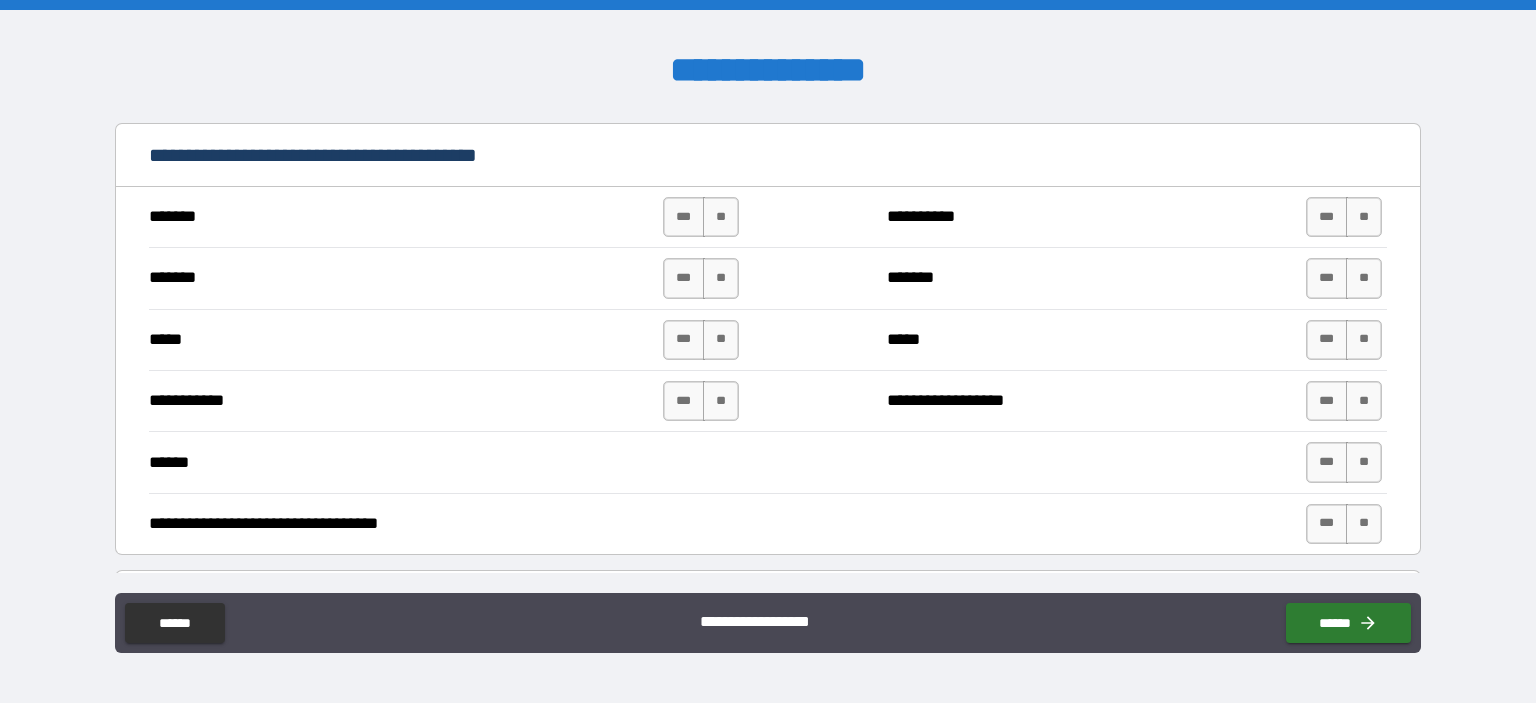 click on "**" at bounding box center [721, 217] 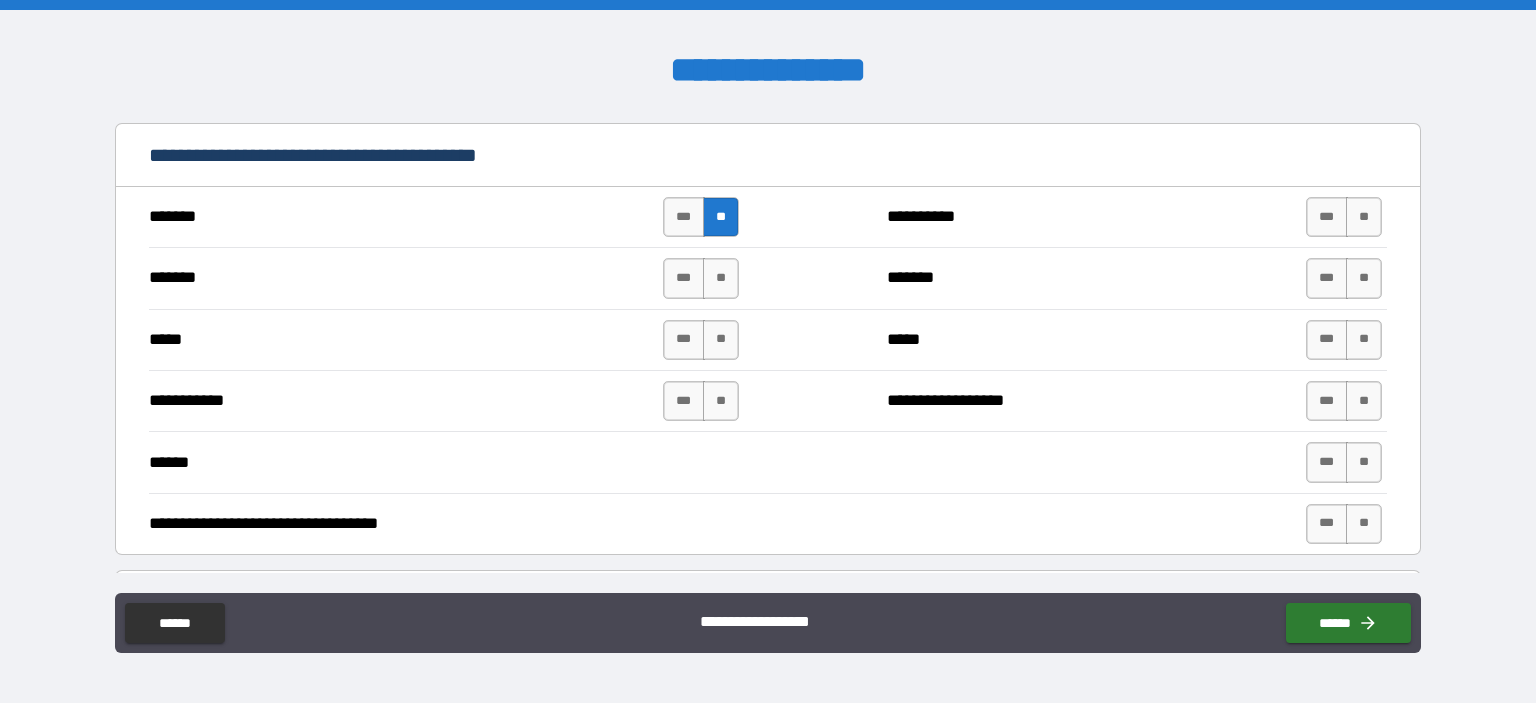 drag, startPoint x: 712, startPoint y: 283, endPoint x: 714, endPoint y: 299, distance: 16.124516 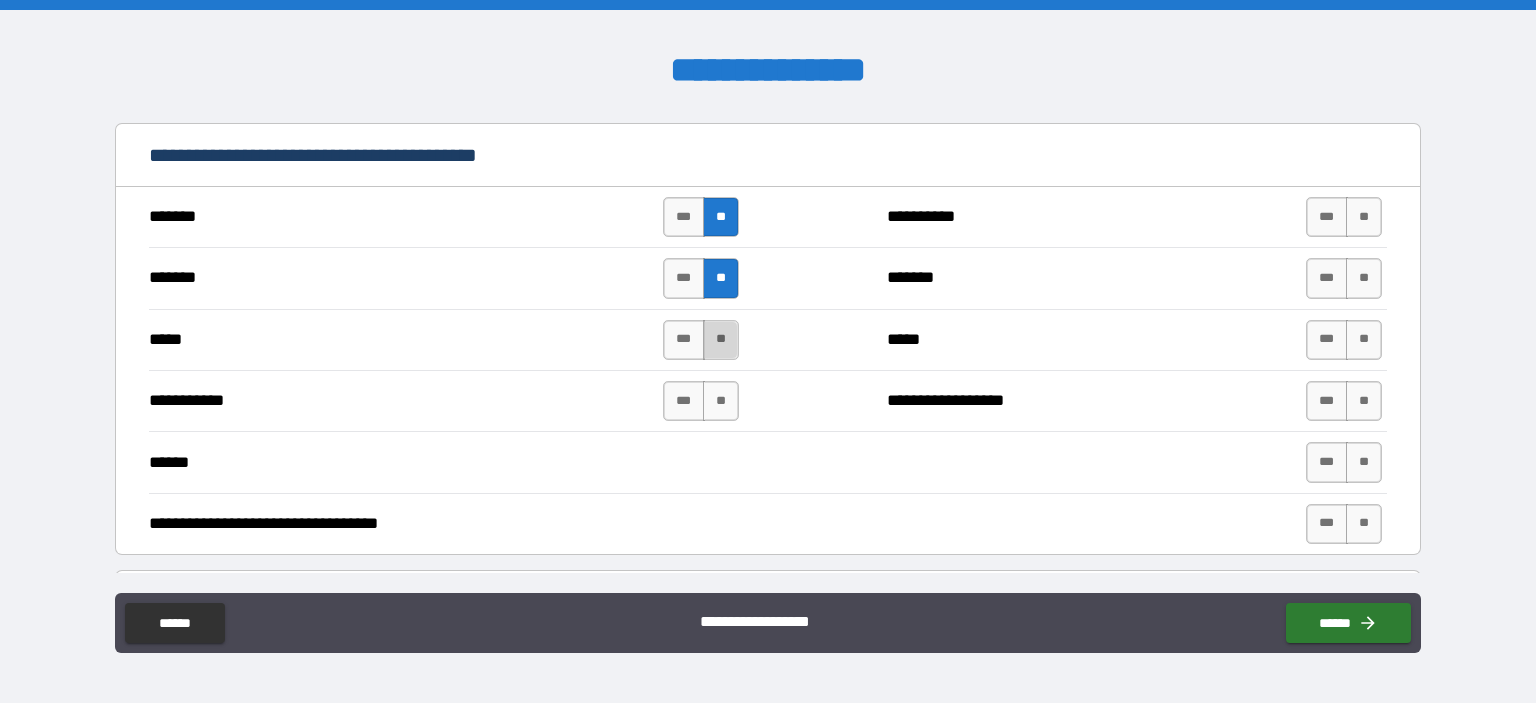 click on "**" at bounding box center (721, 340) 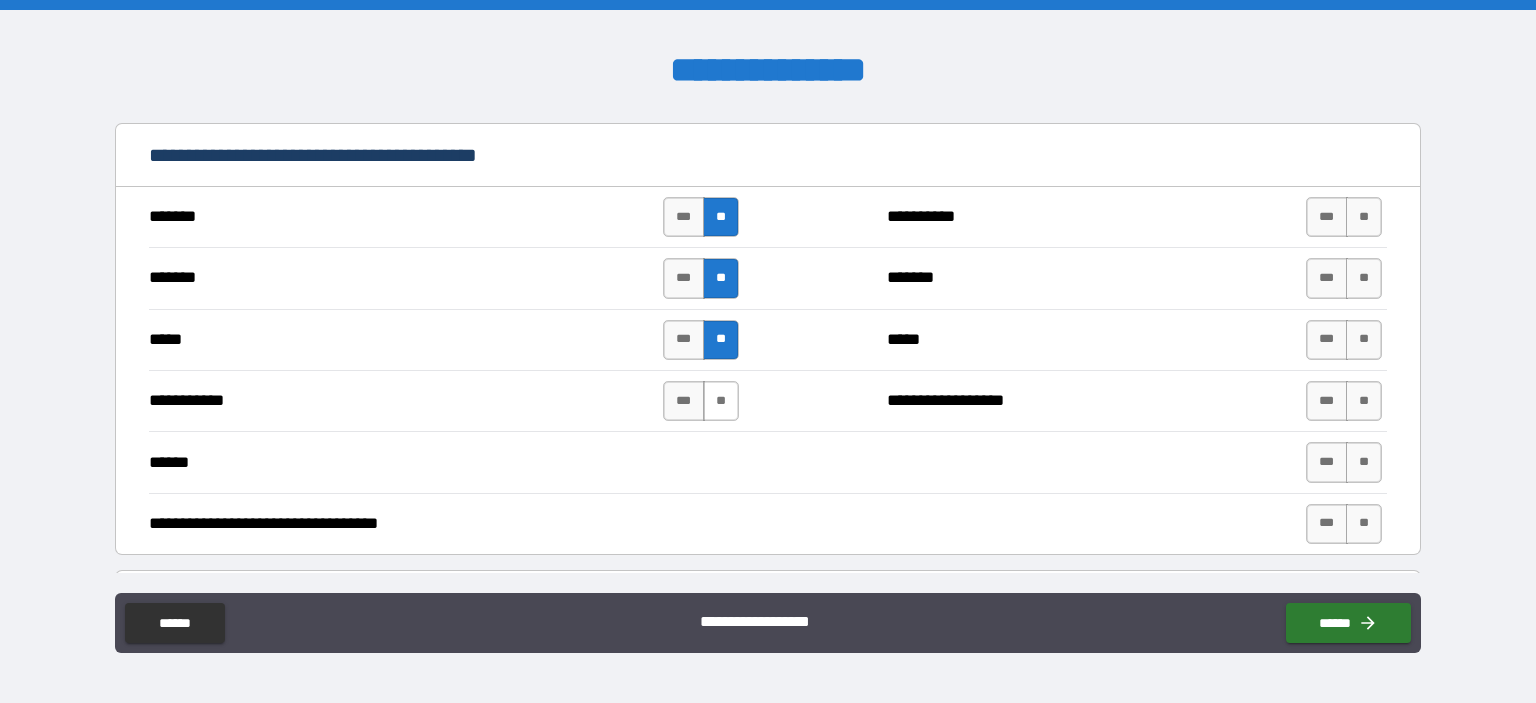click on "**" at bounding box center [721, 401] 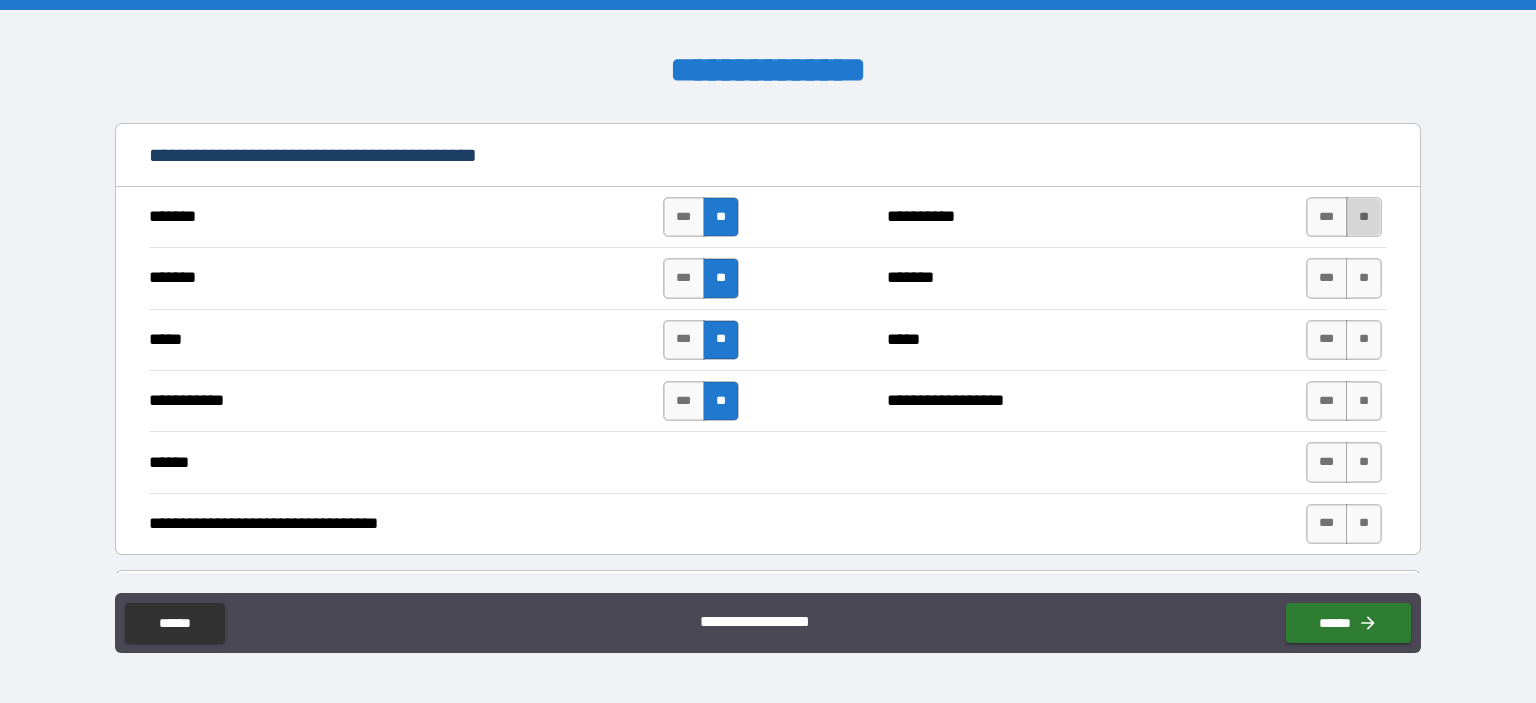drag, startPoint x: 1352, startPoint y: 223, endPoint x: 1353, endPoint y: 237, distance: 14.035668 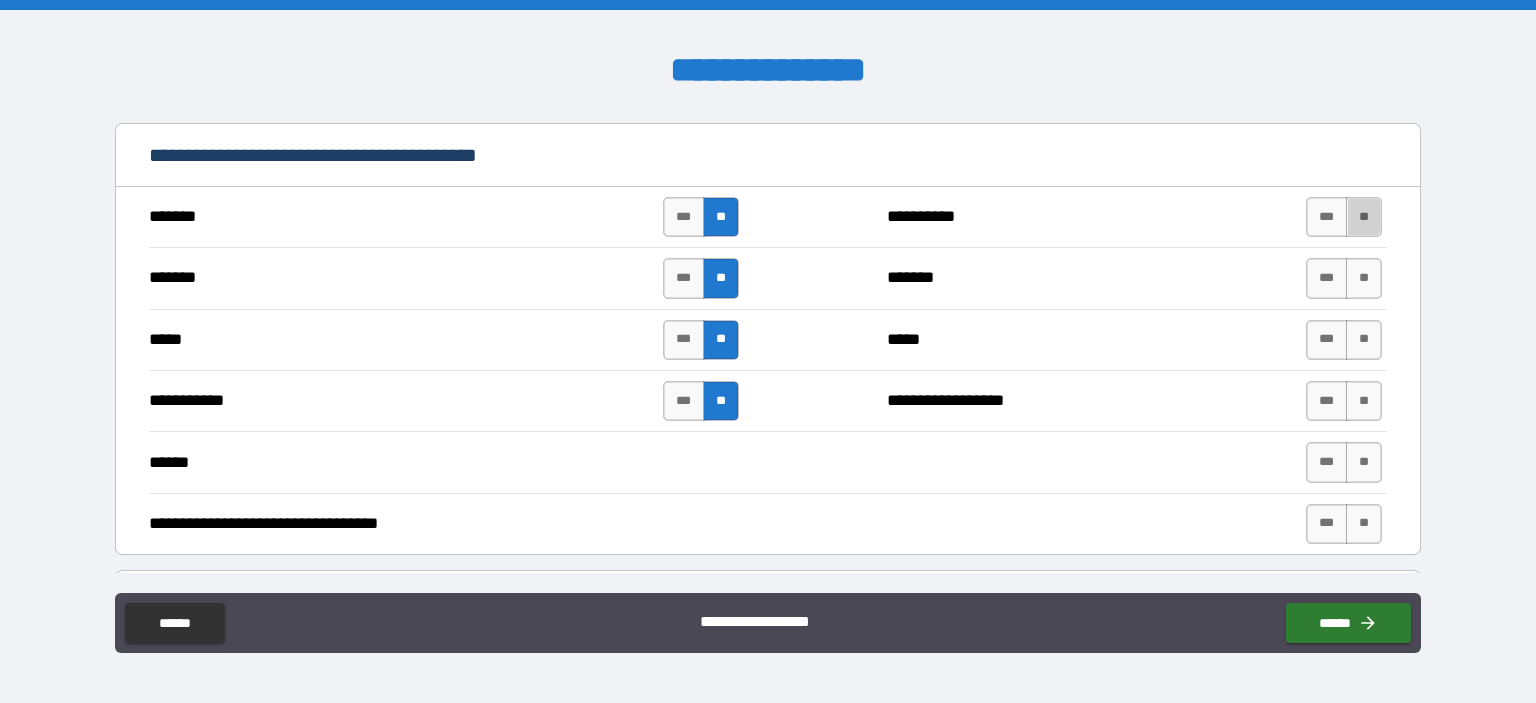 click on "**" at bounding box center [1364, 217] 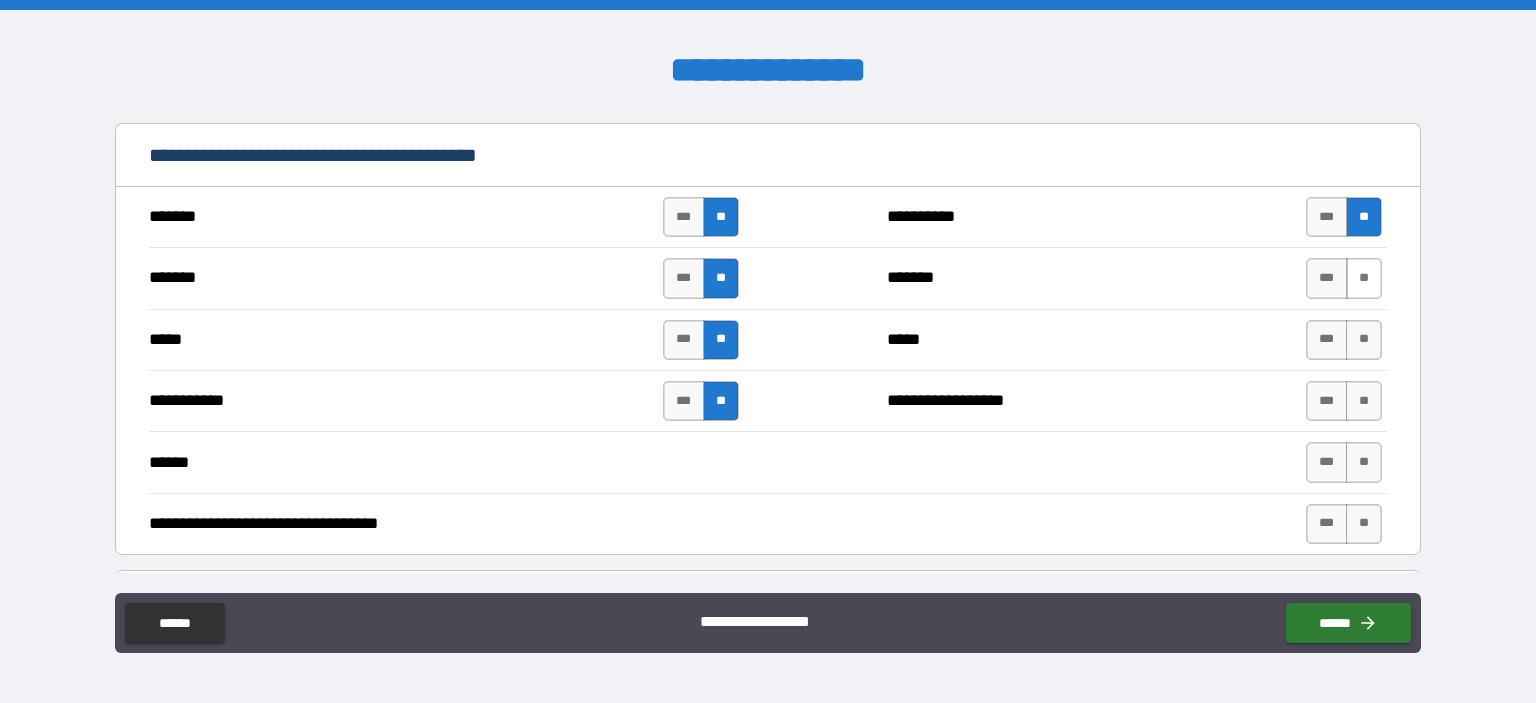 click on "**" at bounding box center [1364, 278] 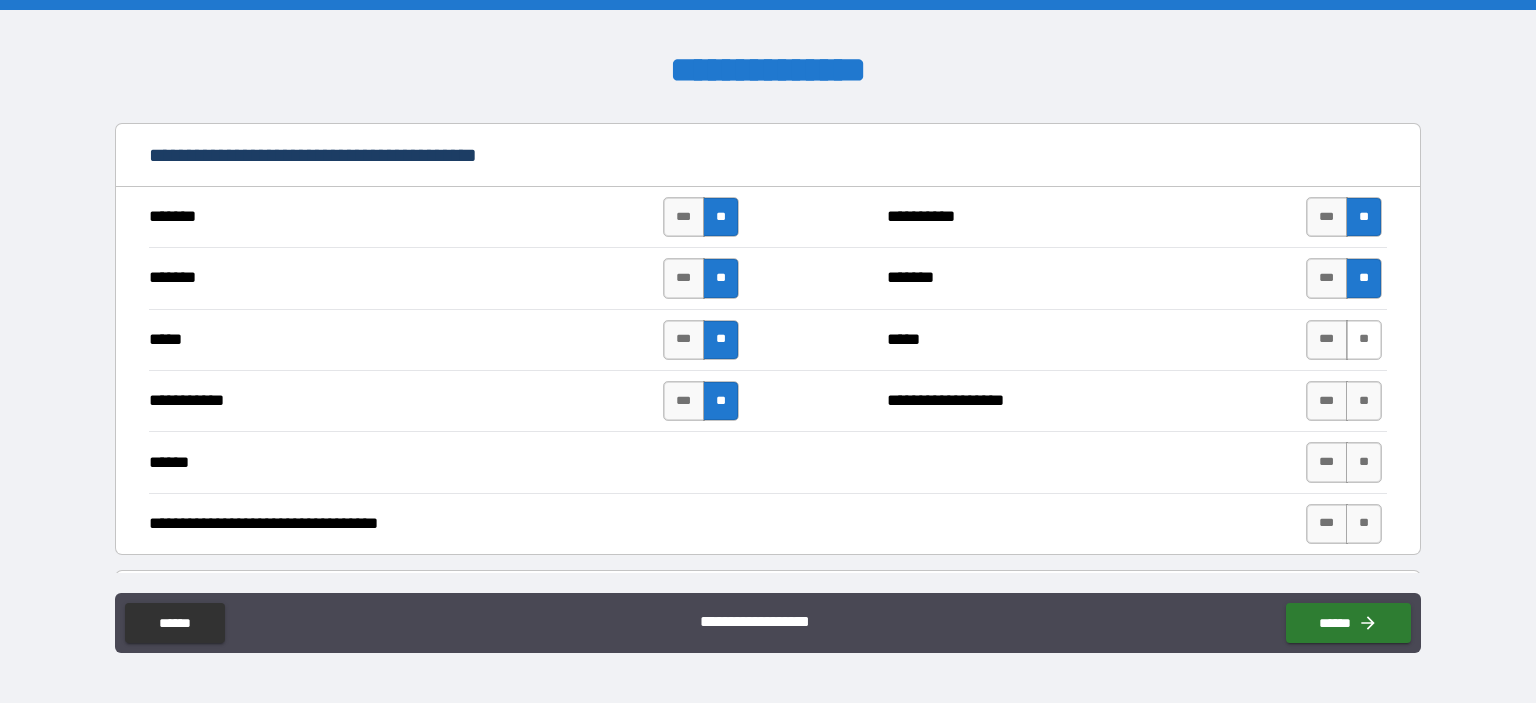 click on "**" at bounding box center (1364, 340) 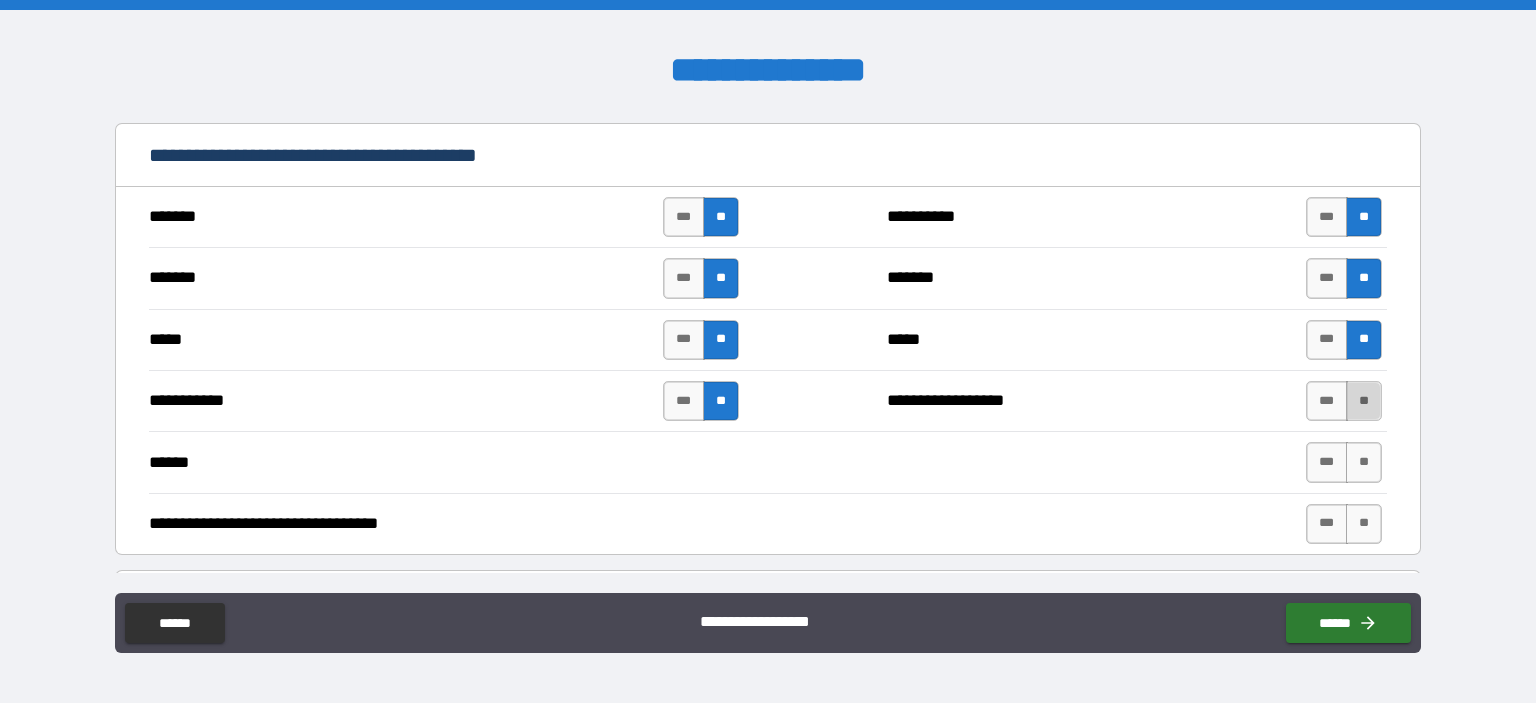 click on "**" at bounding box center [1364, 401] 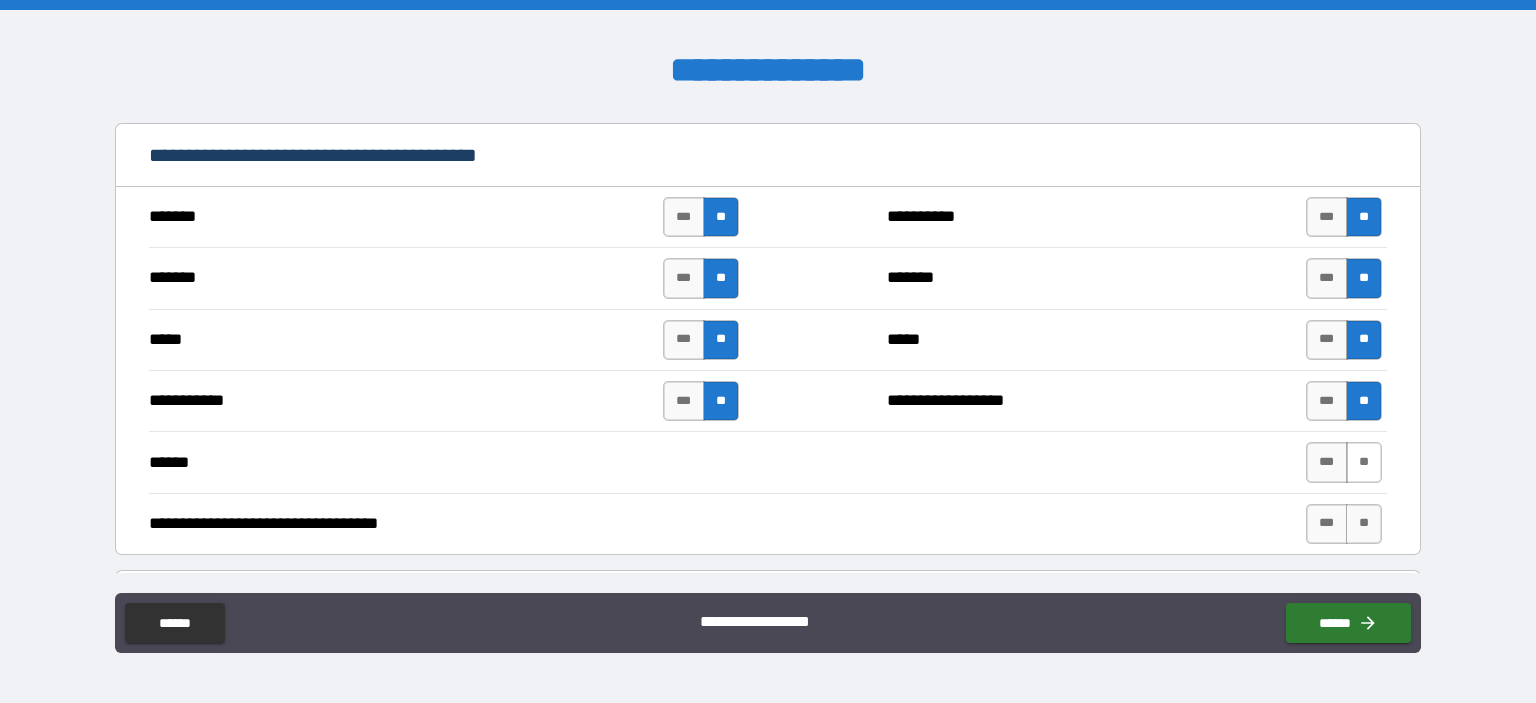 click on "**" at bounding box center [1364, 462] 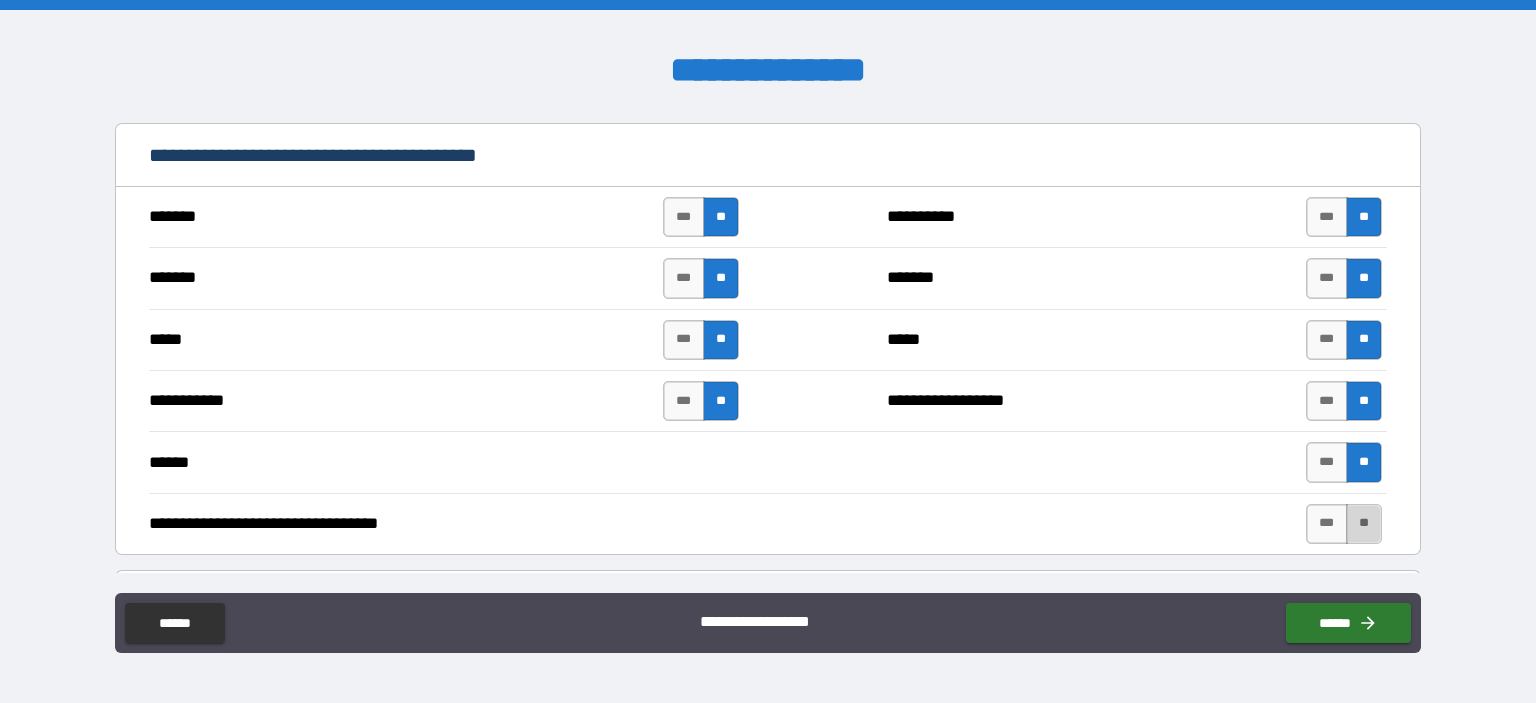 click on "**" at bounding box center (1364, 524) 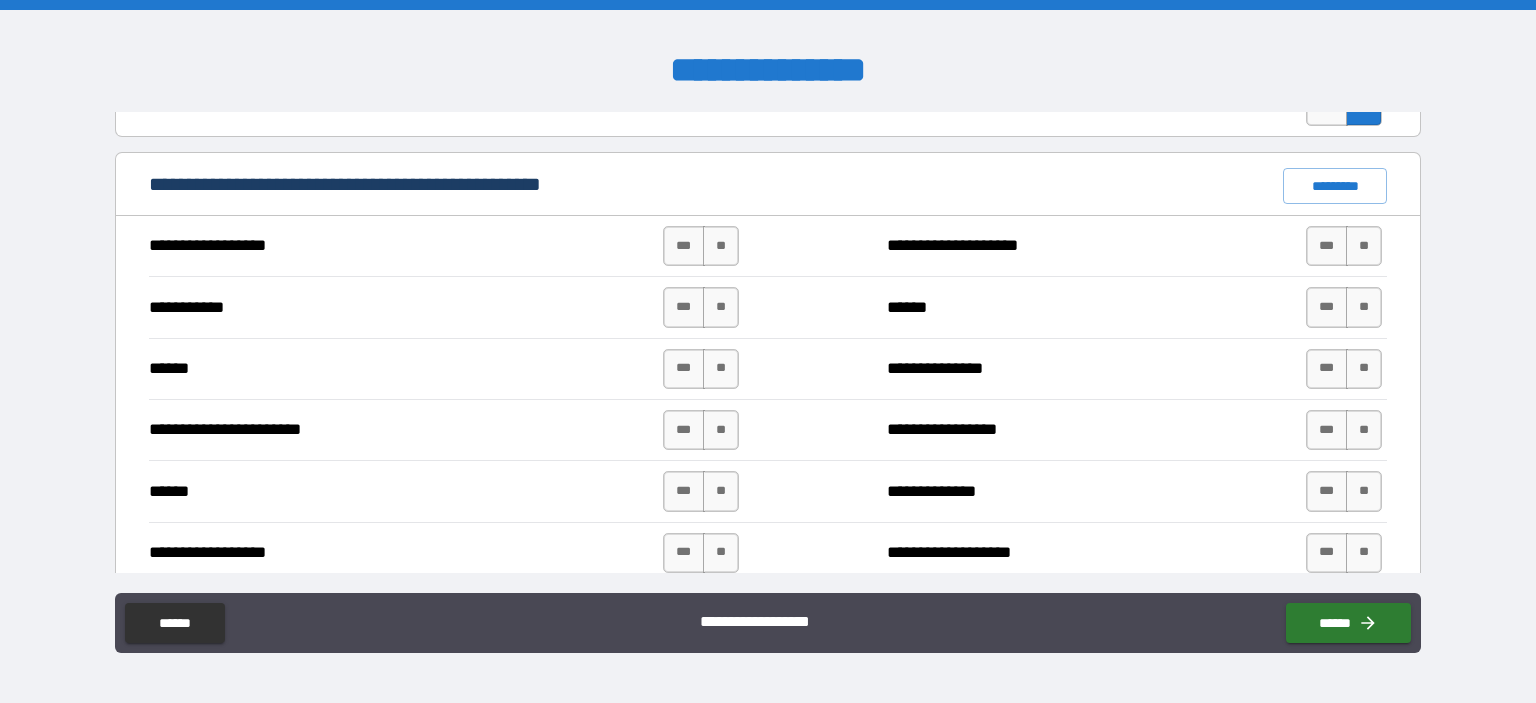 scroll, scrollTop: 1200, scrollLeft: 0, axis: vertical 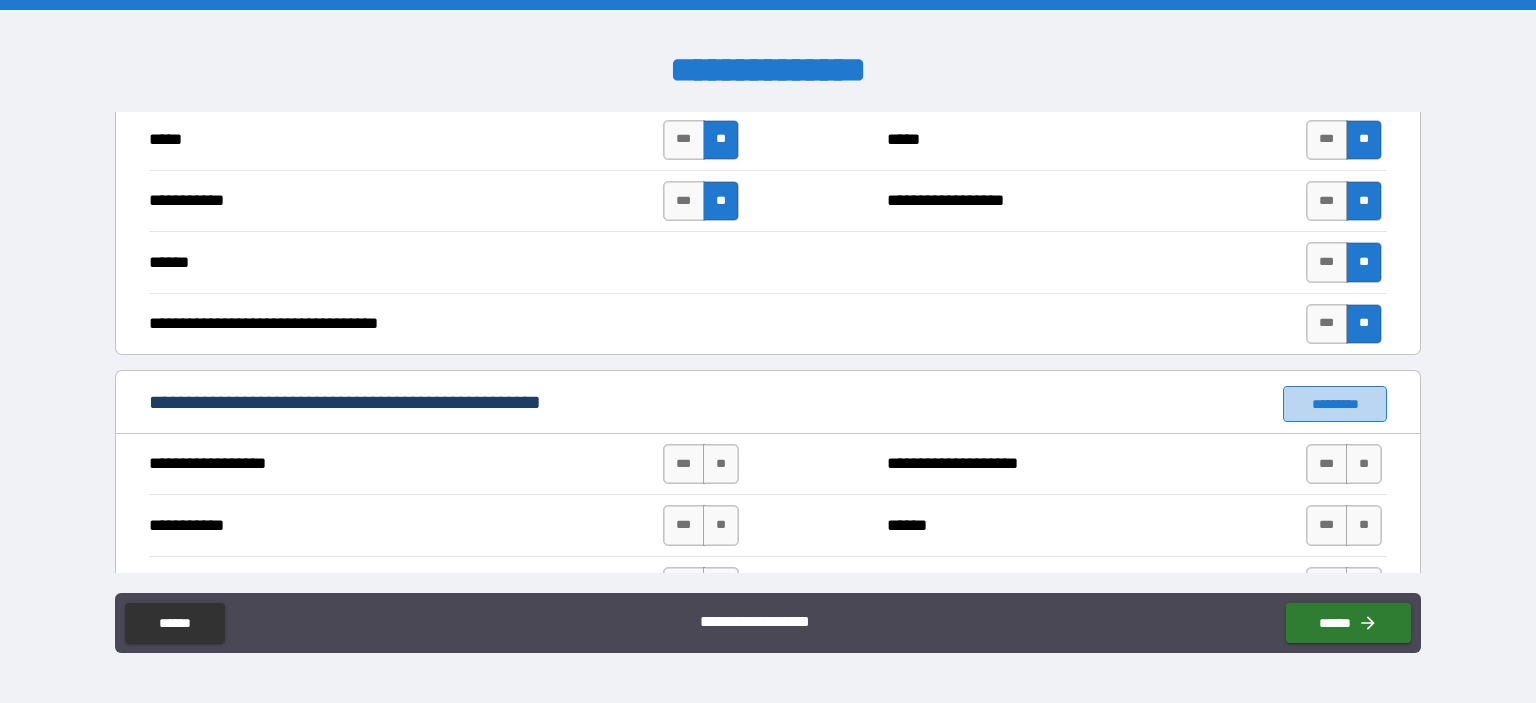 click on "*********" at bounding box center (1335, 404) 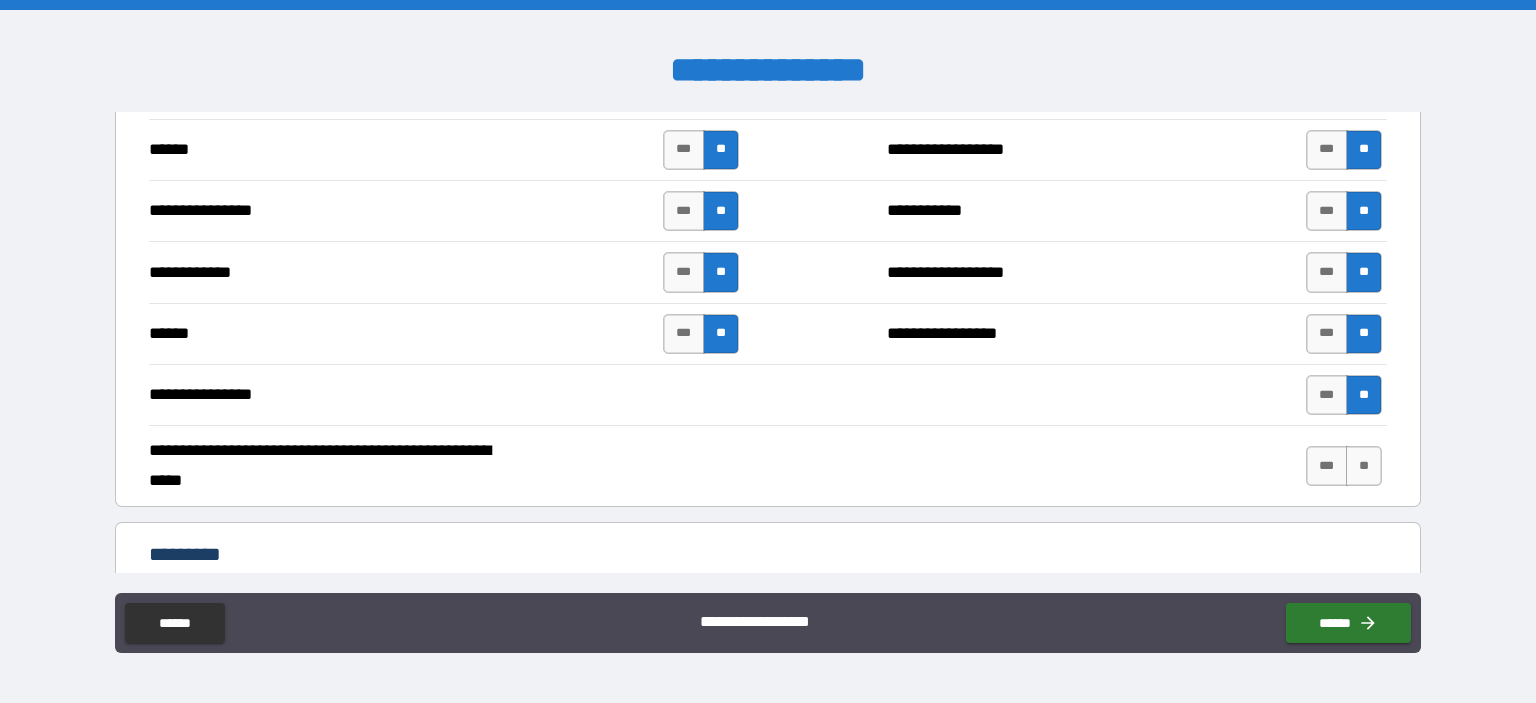 scroll, scrollTop: 3800, scrollLeft: 0, axis: vertical 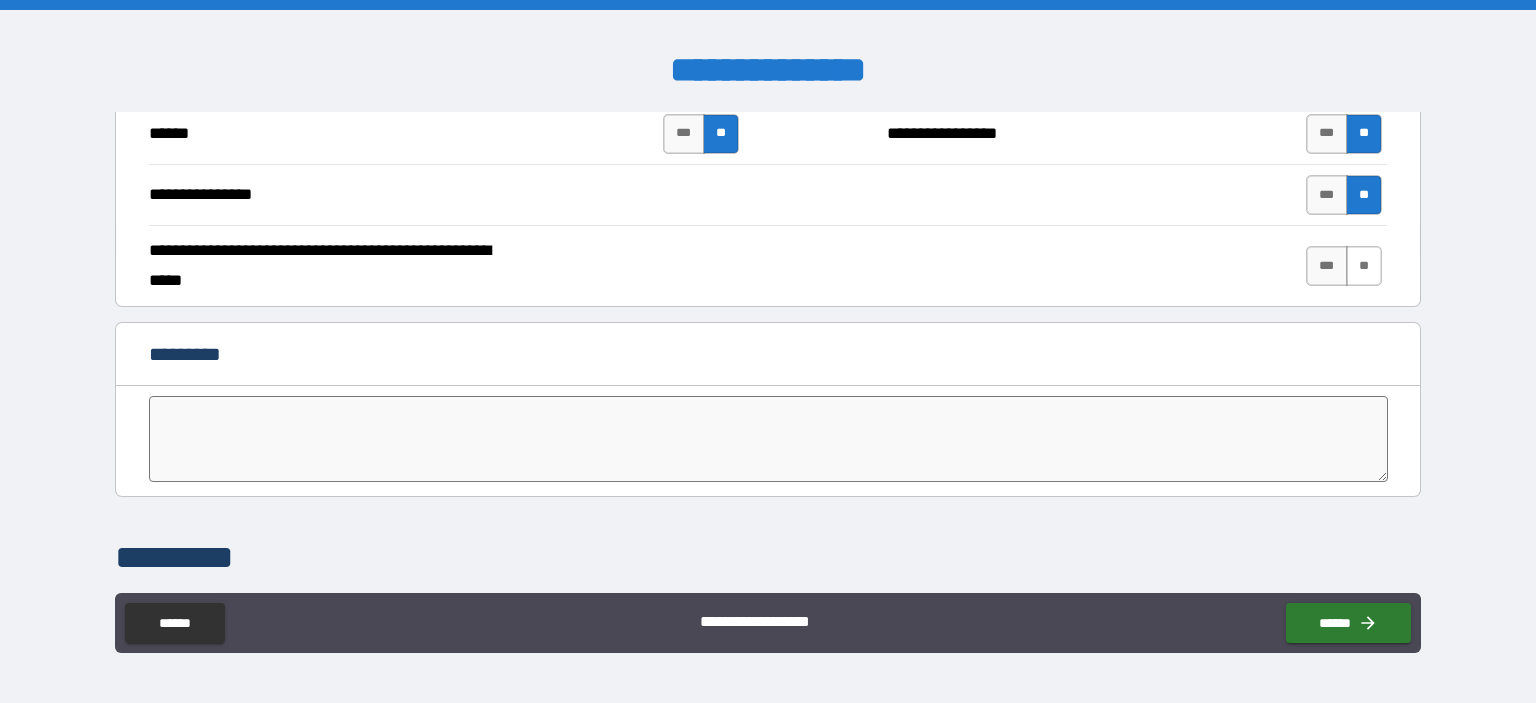 click on "**" at bounding box center (1364, 266) 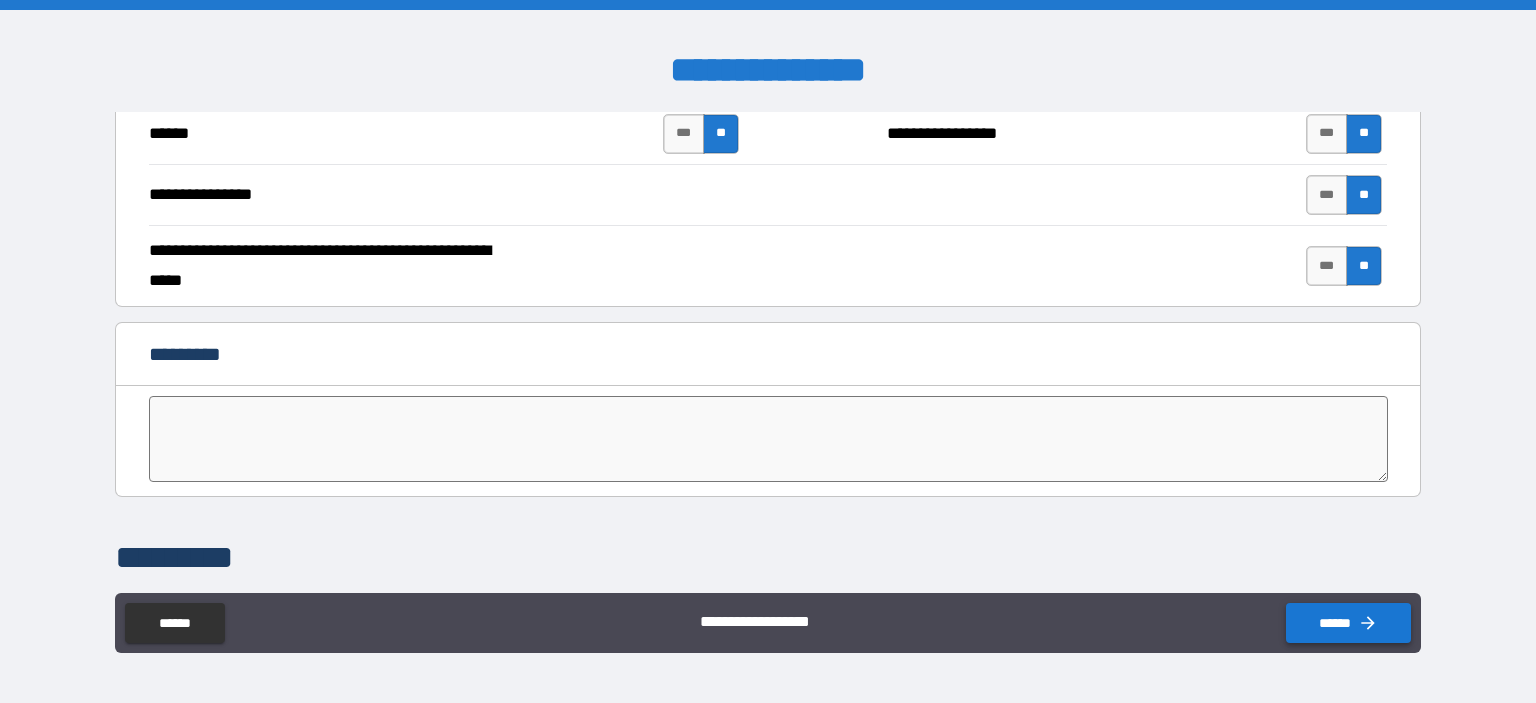 click on "******" at bounding box center (1348, 623) 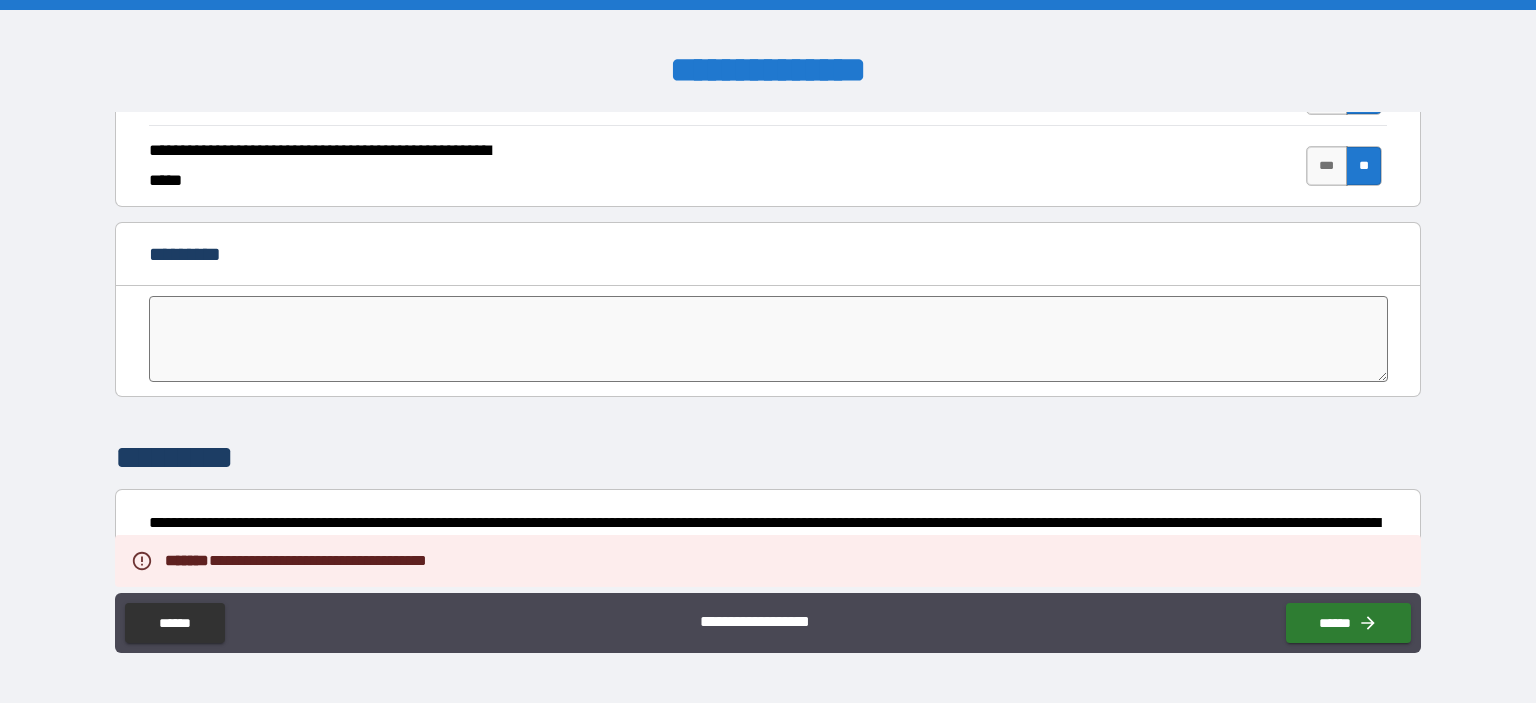 scroll, scrollTop: 4064, scrollLeft: 0, axis: vertical 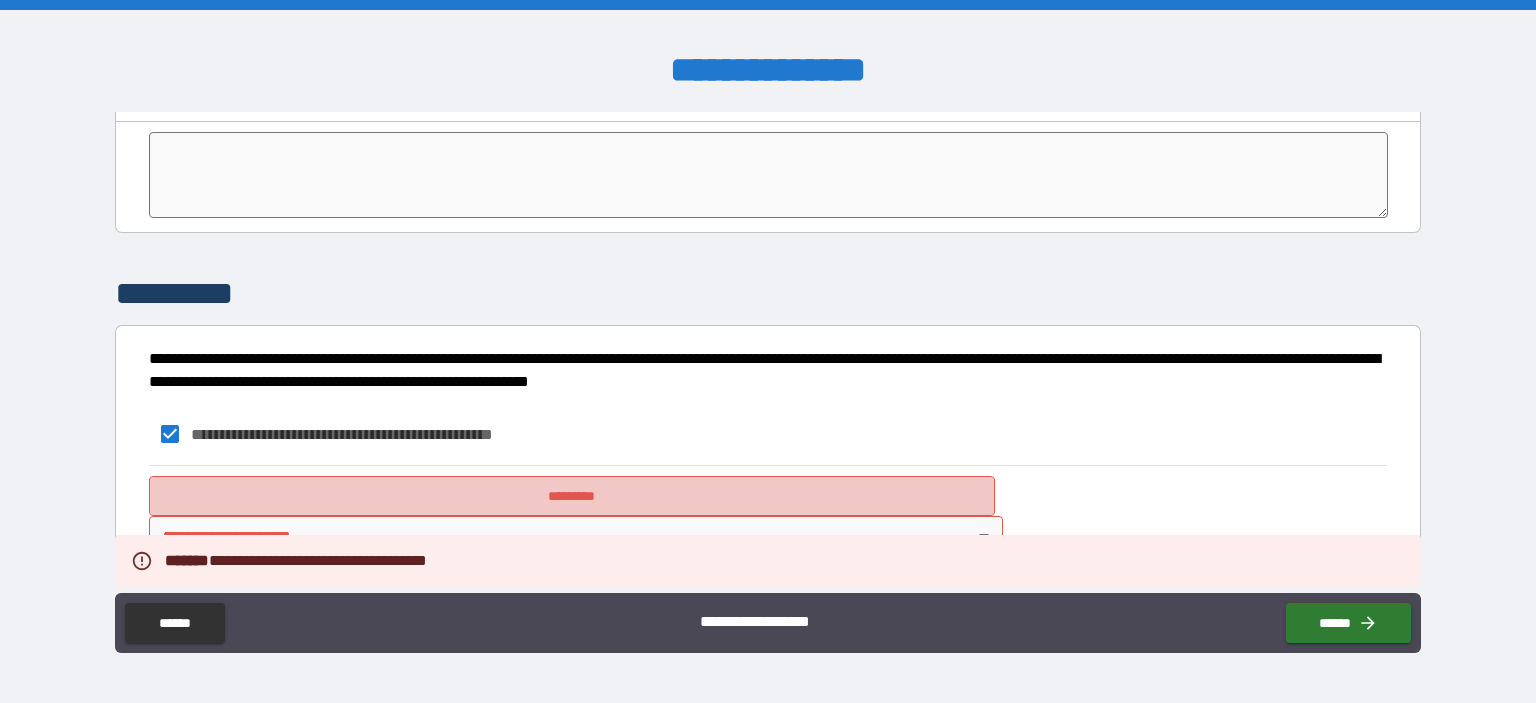 click on "*********" at bounding box center [572, 496] 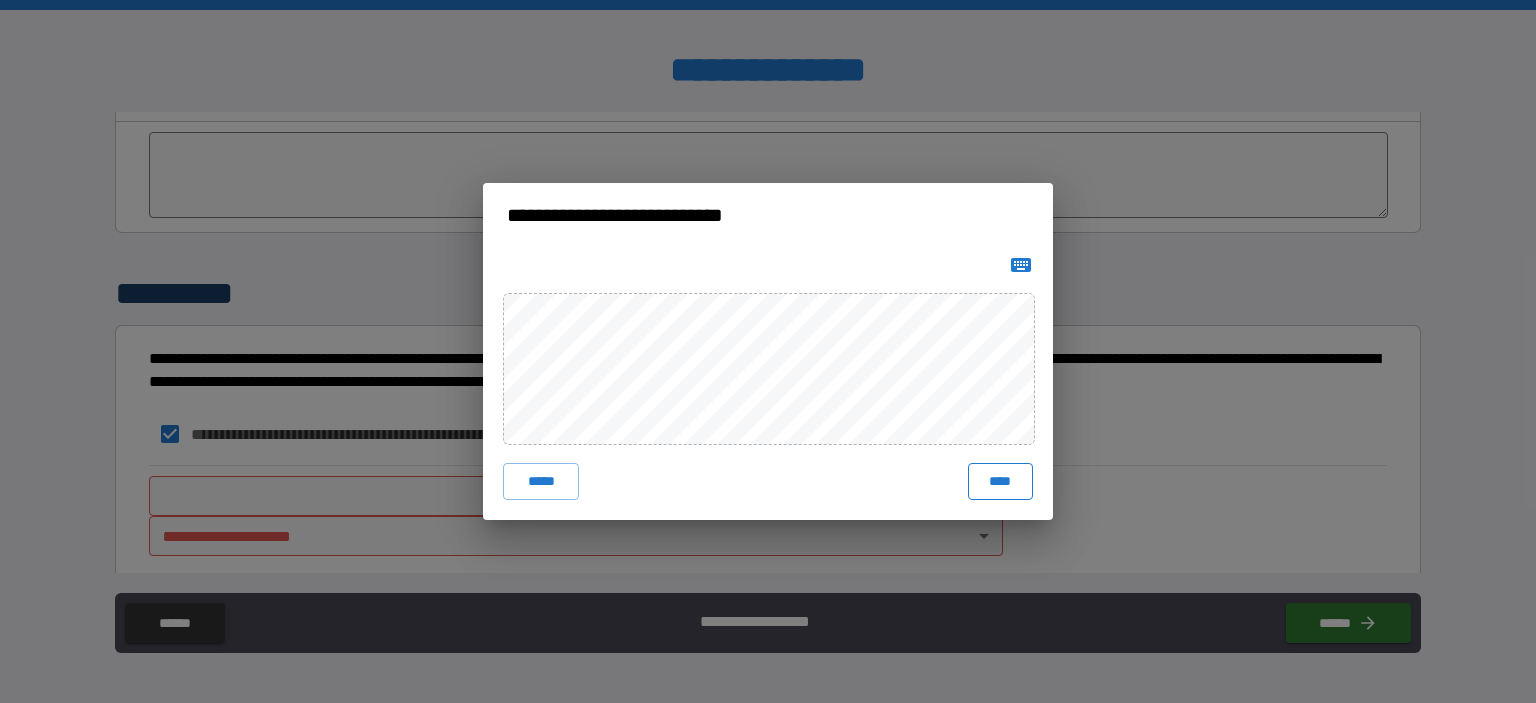 click on "****" at bounding box center (1000, 481) 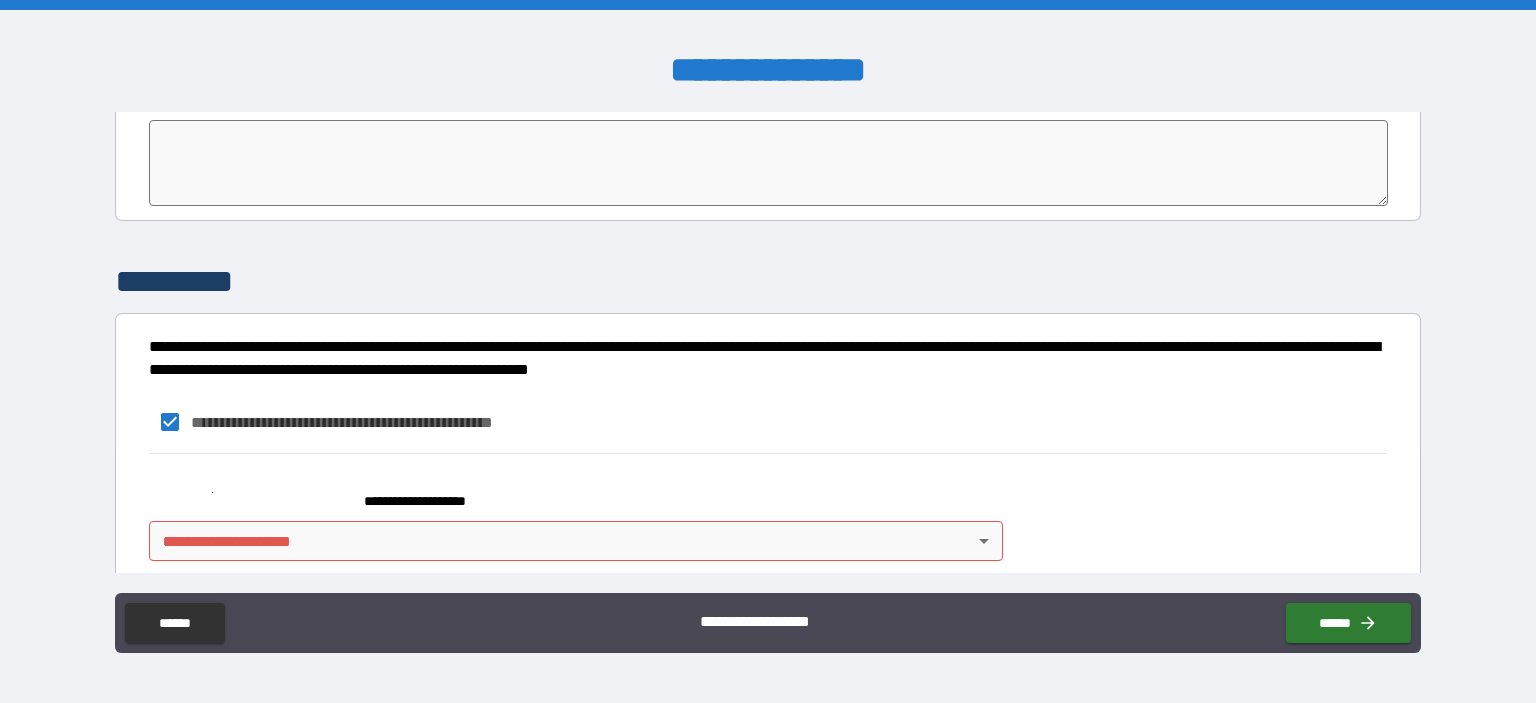 scroll, scrollTop: 4081, scrollLeft: 0, axis: vertical 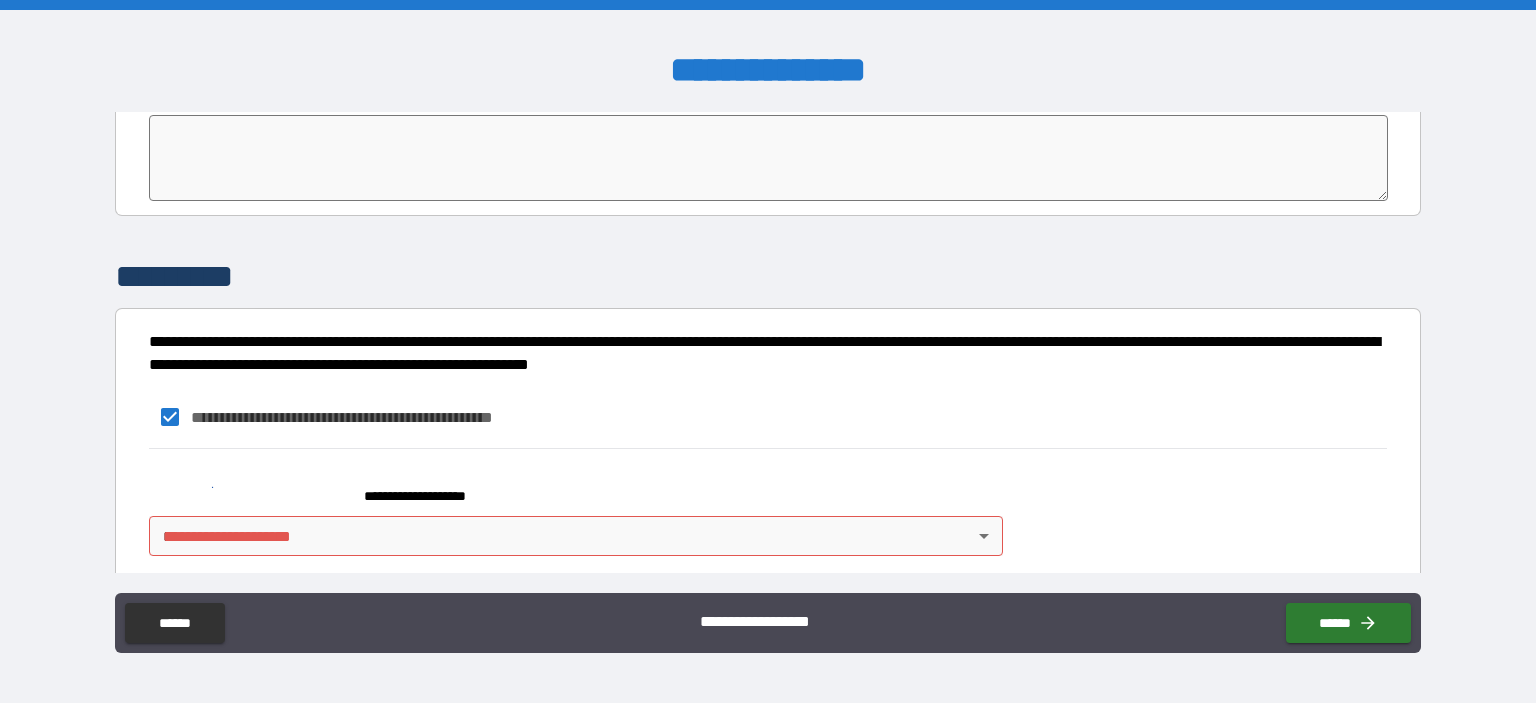 click on "**********" at bounding box center (768, 351) 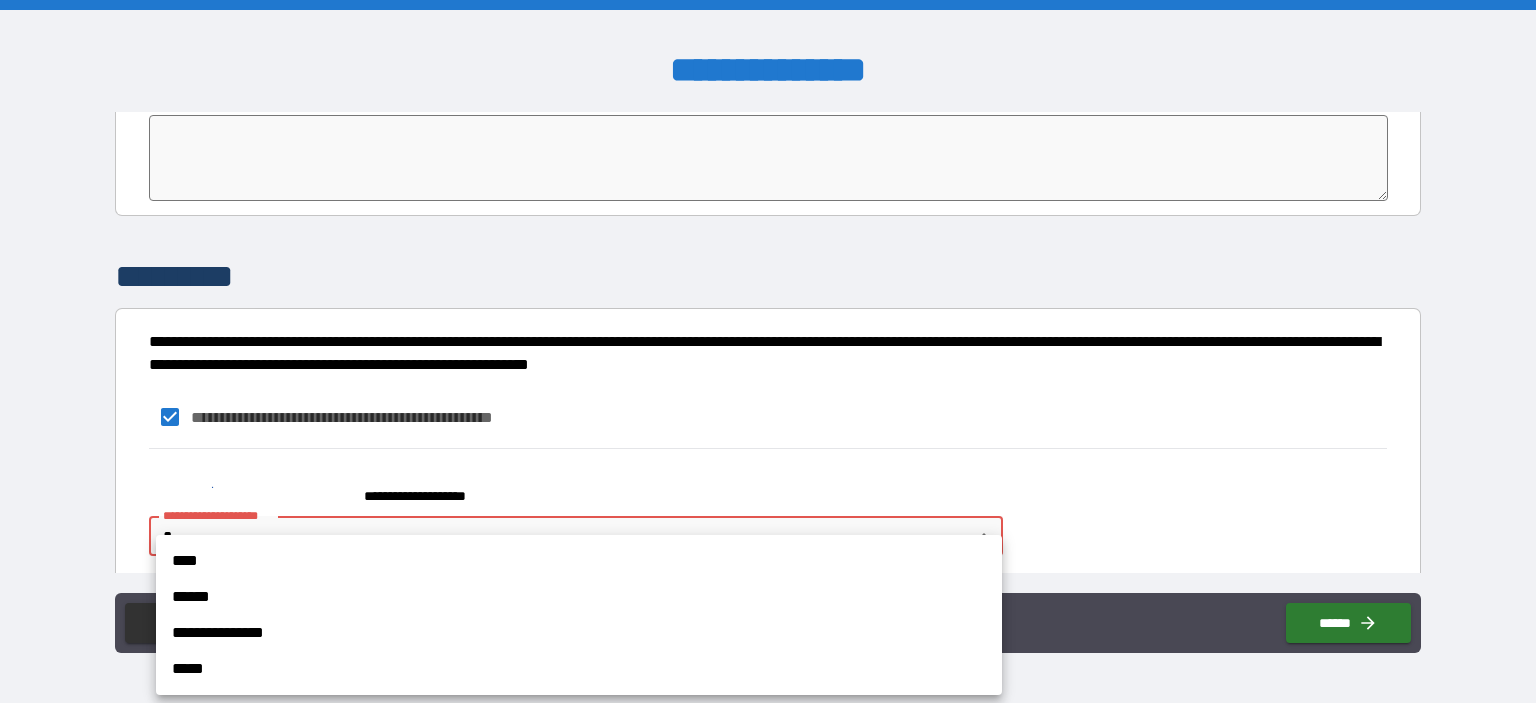 click on "****" at bounding box center [579, 561] 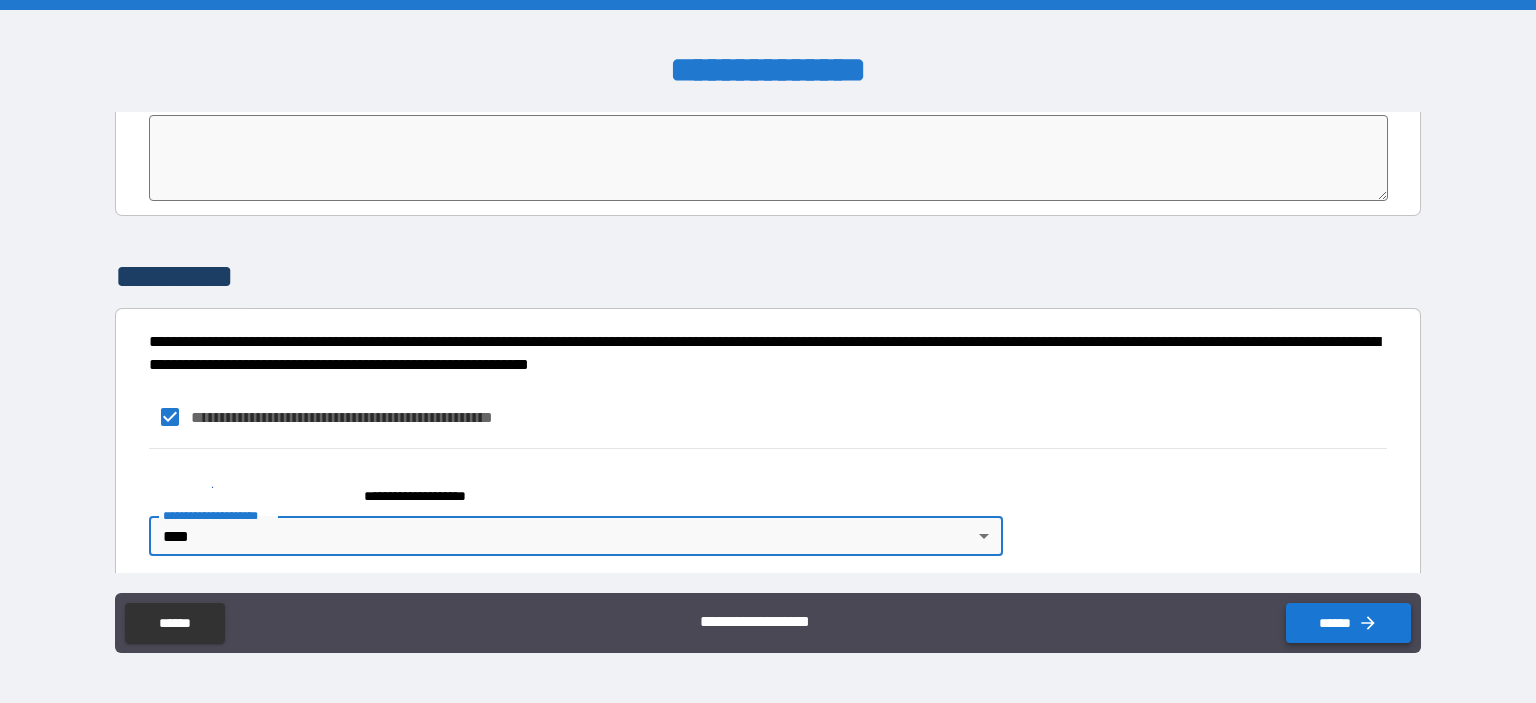 click 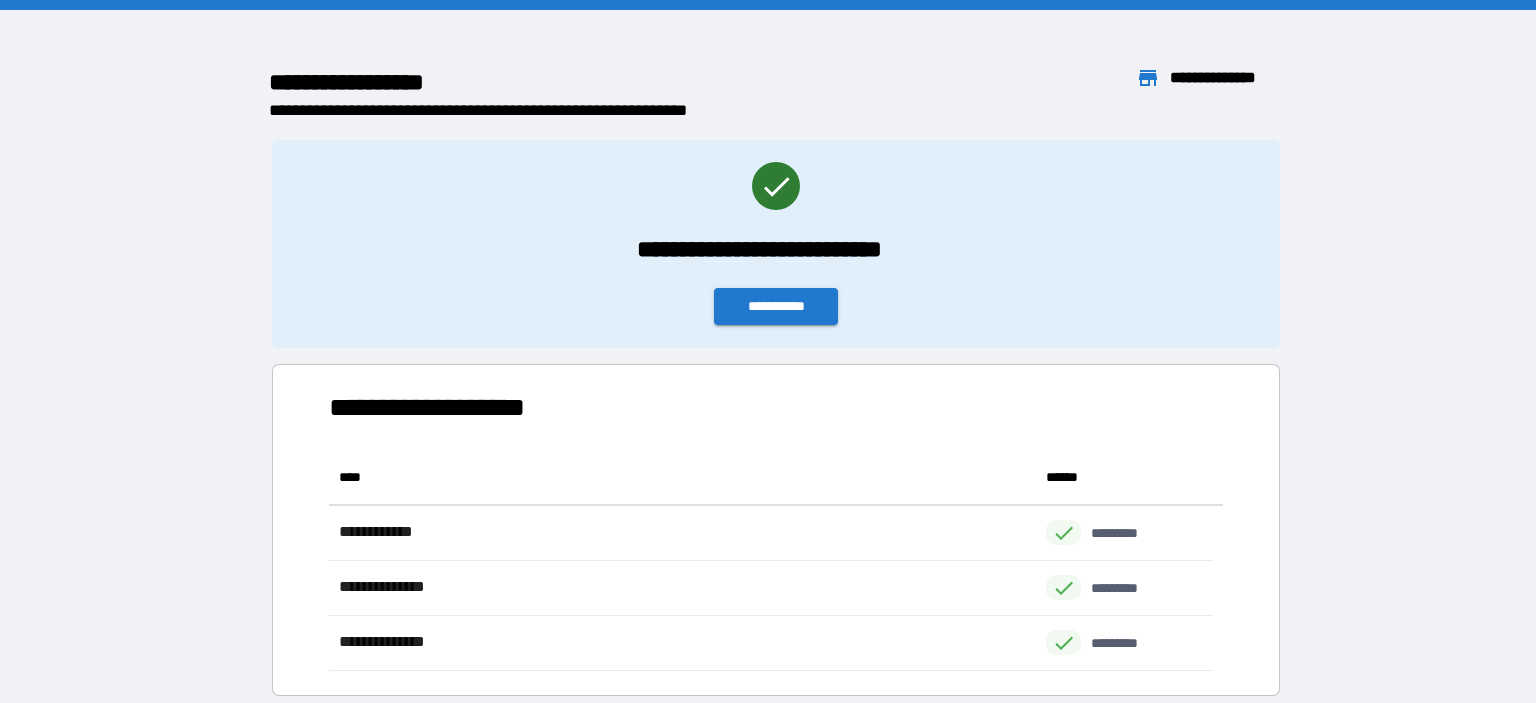 scroll, scrollTop: 16, scrollLeft: 16, axis: both 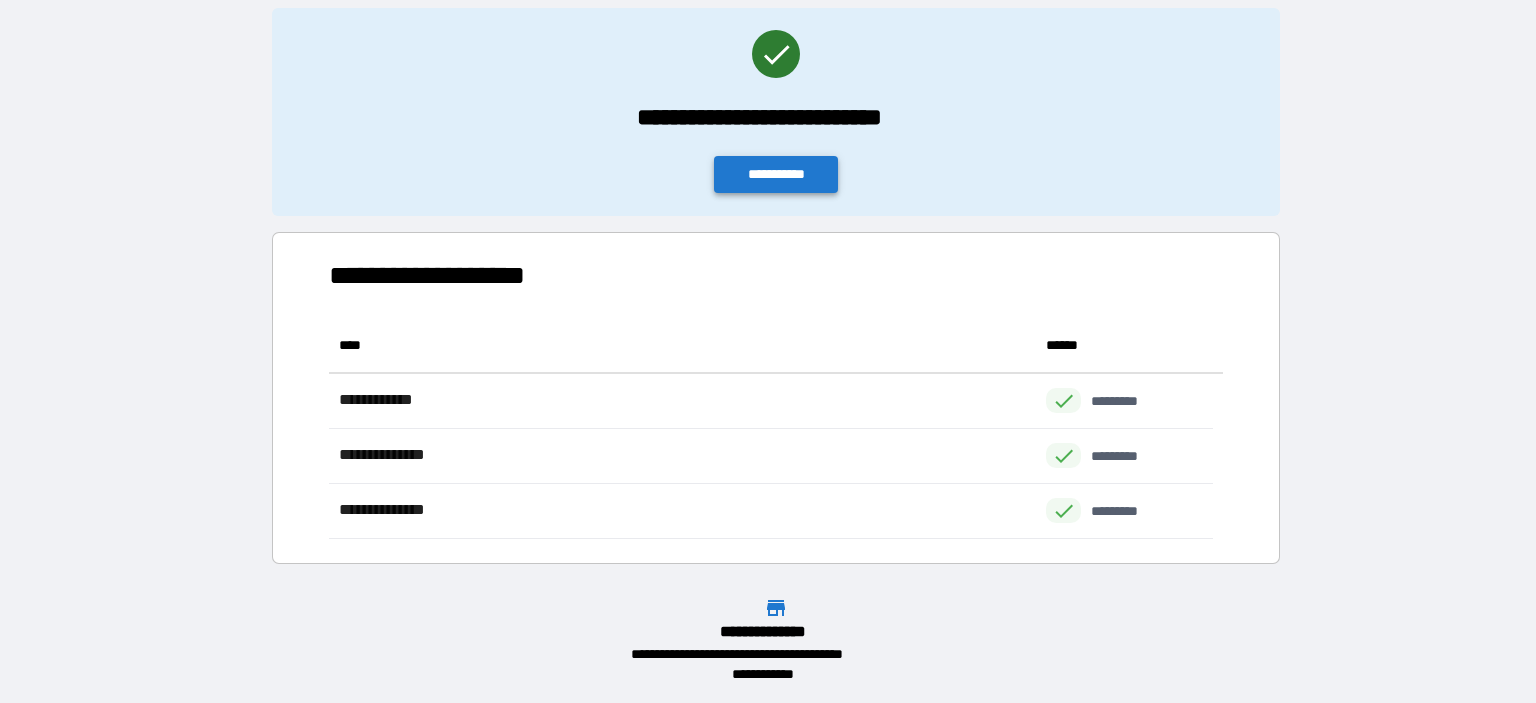 click on "**********" at bounding box center [776, 174] 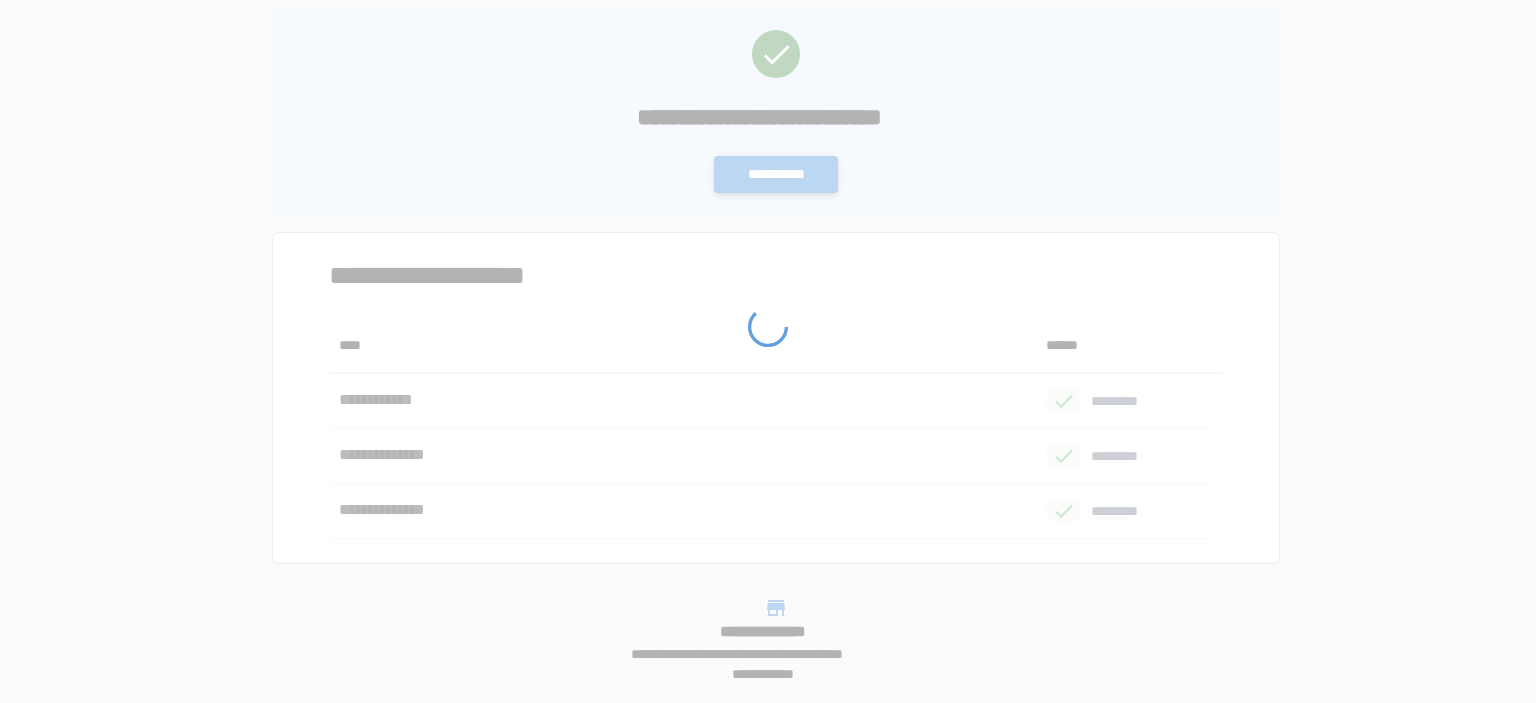 scroll, scrollTop: 0, scrollLeft: 0, axis: both 